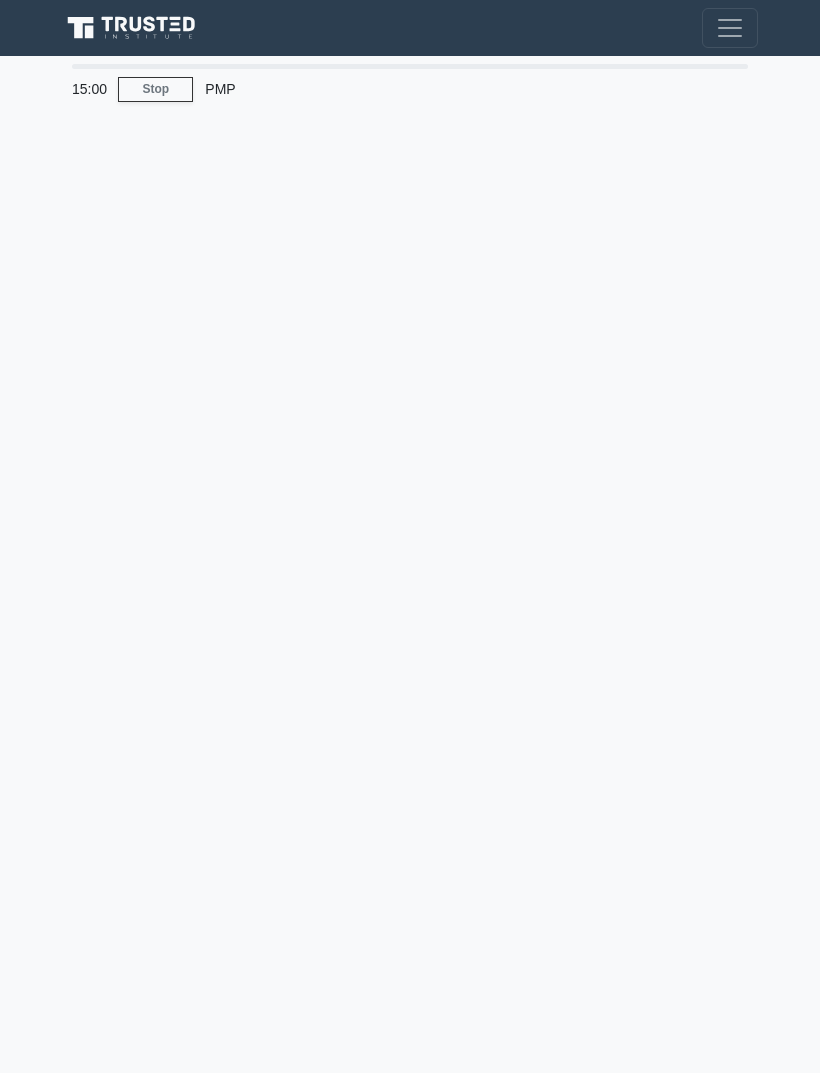 scroll, scrollTop: 0, scrollLeft: 0, axis: both 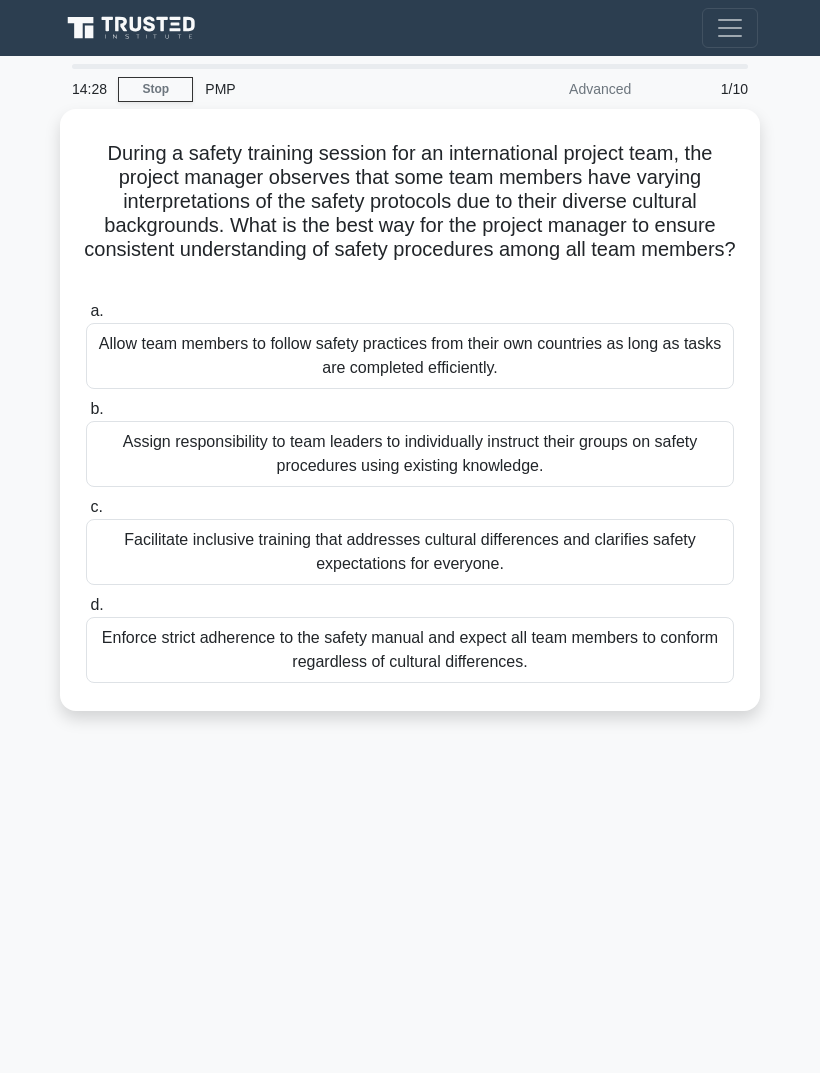 click on "14:28
Stop
PMP
Advanced
1/10
During a safety training session for an international project team, the project manager observes that some team members have varying interpretations of the safety protocols due to their diverse cultural backgrounds. What is the best way for the project manager to ensure consistent understanding of safety procedures among all team members?
.spinner_0XTQ{transform-origin:center;animation:spinner_y6GP .75s linear infinite}@keyframes spinner_y6GP{100%{transform:rotate(360deg)}}
a. b. c. d." at bounding box center (410, 564) 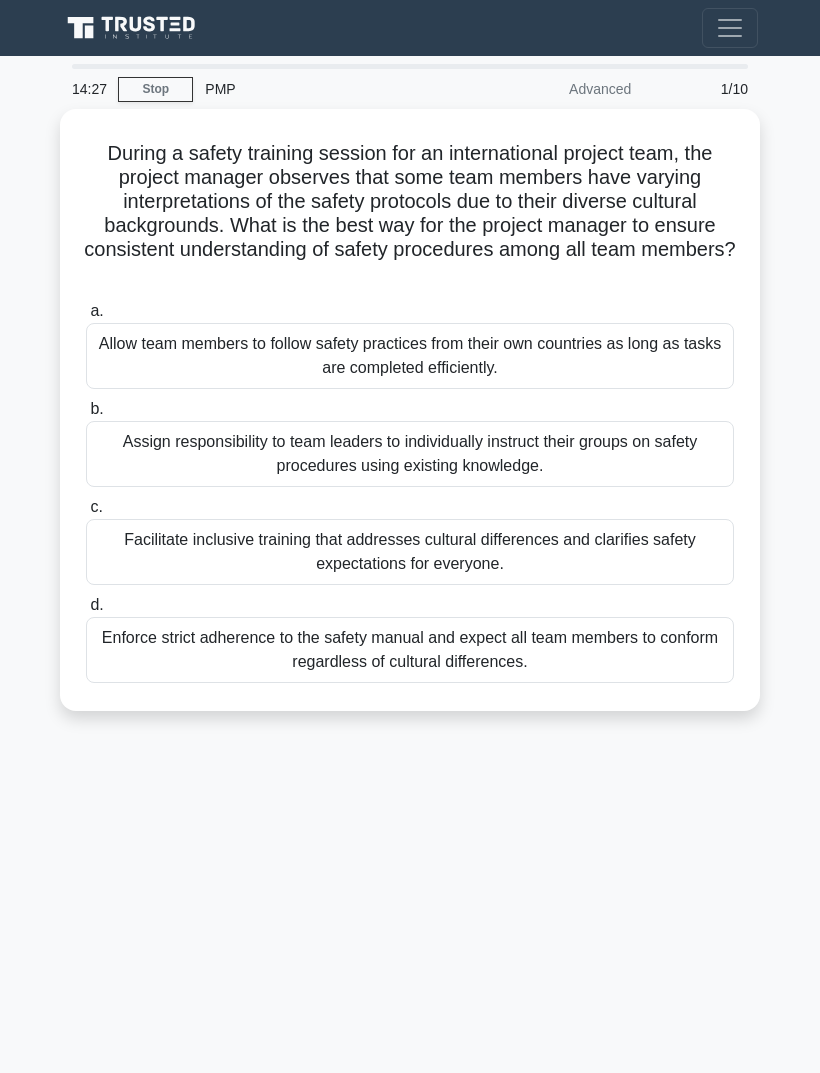 click on "Enforce strict adherence to the safety manual and expect all team members to conform regardless of cultural differences." at bounding box center (410, 650) 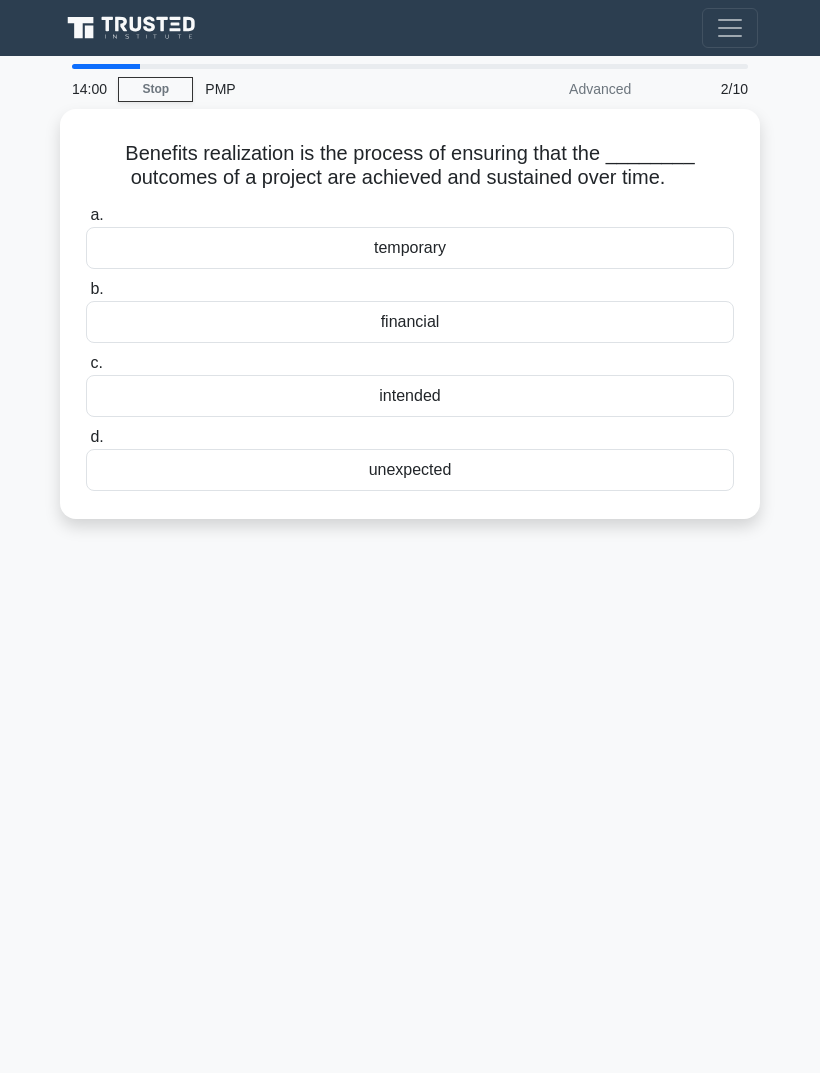 click on "14:00
Stop
PMP
Advanced
2/10
Benefits realization is the process of ensuring that the ________ outcomes of a project are achieved and sustained over time.
.spinner_0XTQ{transform-origin:center;animation:spinner_y6GP .75s linear infinite}@keyframes spinner_y6GP{100%{transform:rotate(360deg)}}
a.
b. c. d." at bounding box center (410, 564) 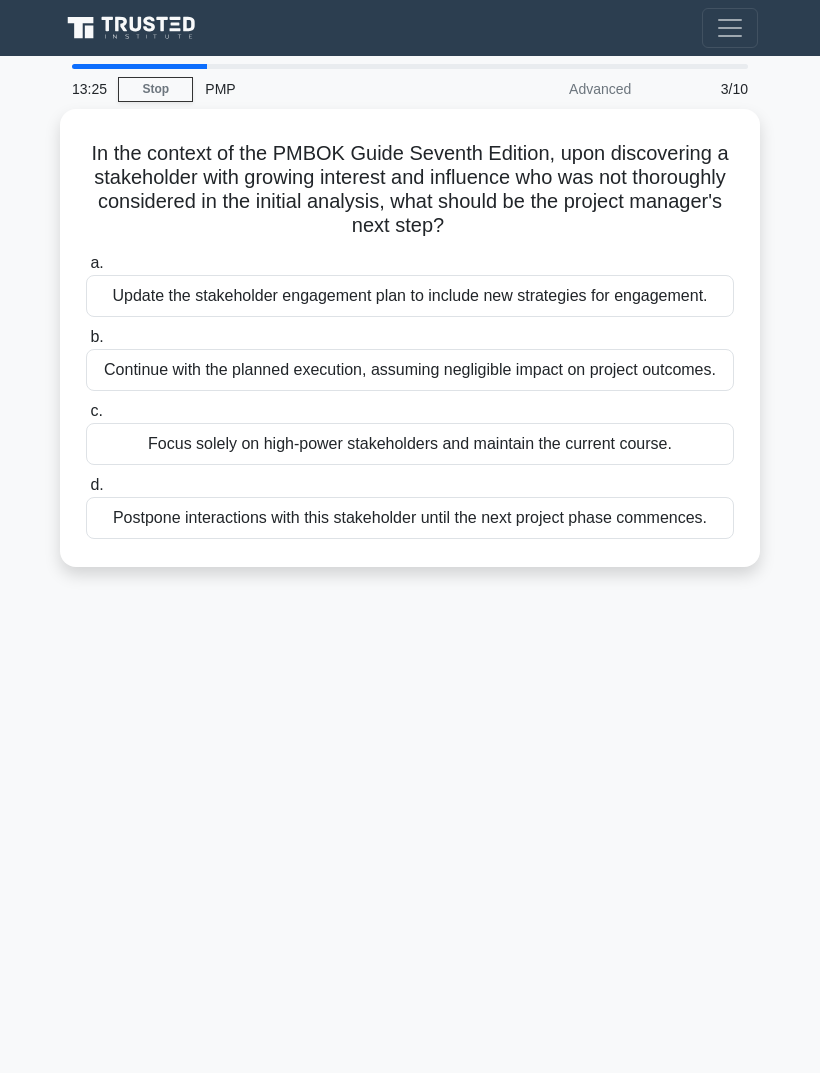 click on "13:25
Stop
PMP
Advanced
3/10
In the context of the PMBOK Guide Seventh Edition, upon discovering a stakeholder with growing interest and influence who was not thoroughly considered in the initial analysis, what should be the project manager's next step?
.spinner_0XTQ{transform-origin:center;animation:spinner_y6GP .75s linear infinite}@keyframes spinner_y6GP{100%{transform:rotate(360deg)}}
a.
b." at bounding box center [410, 564] 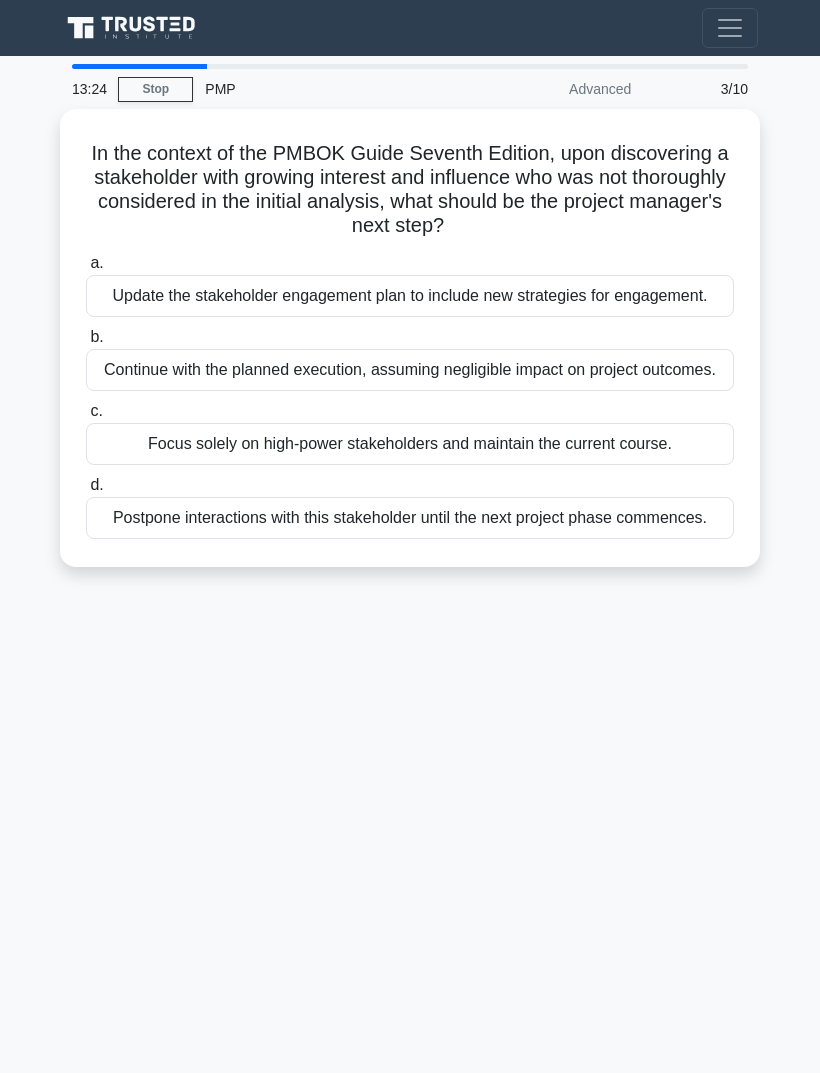click on "Update the stakeholder engagement plan to include new strategies for engagement." at bounding box center (410, 296) 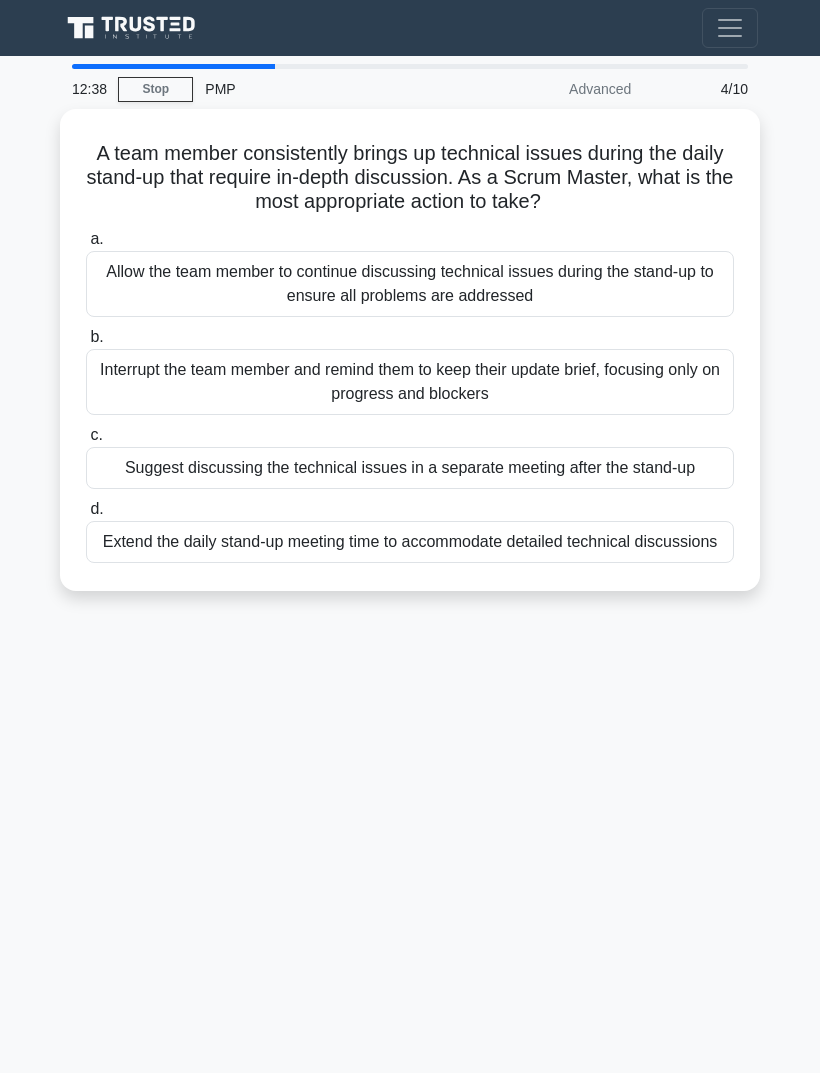 click on "12:38
Stop
PMP
Advanced
4/10
A team member consistently brings up technical issues during the daily stand-up that require in-depth discussion. As a Scrum Master, what is the most appropriate action to take?
.spinner_0XTQ{transform-origin:center;animation:spinner_y6GP .75s linear infinite}@keyframes spinner_y6GP{100%{transform:rotate(360deg)}}
a.
b. c. d." at bounding box center (410, 564) 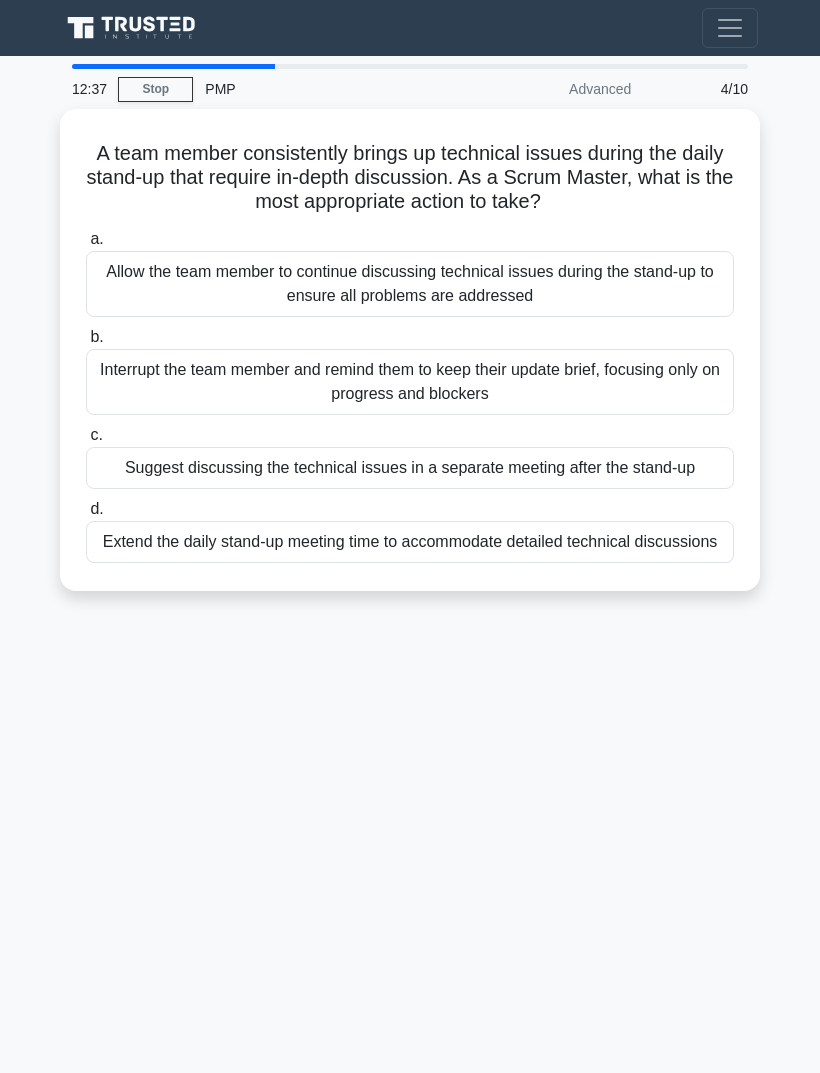 click on "Allow the team member to continue discussing technical issues during the stand-up to ensure all problems are addressed" at bounding box center (410, 284) 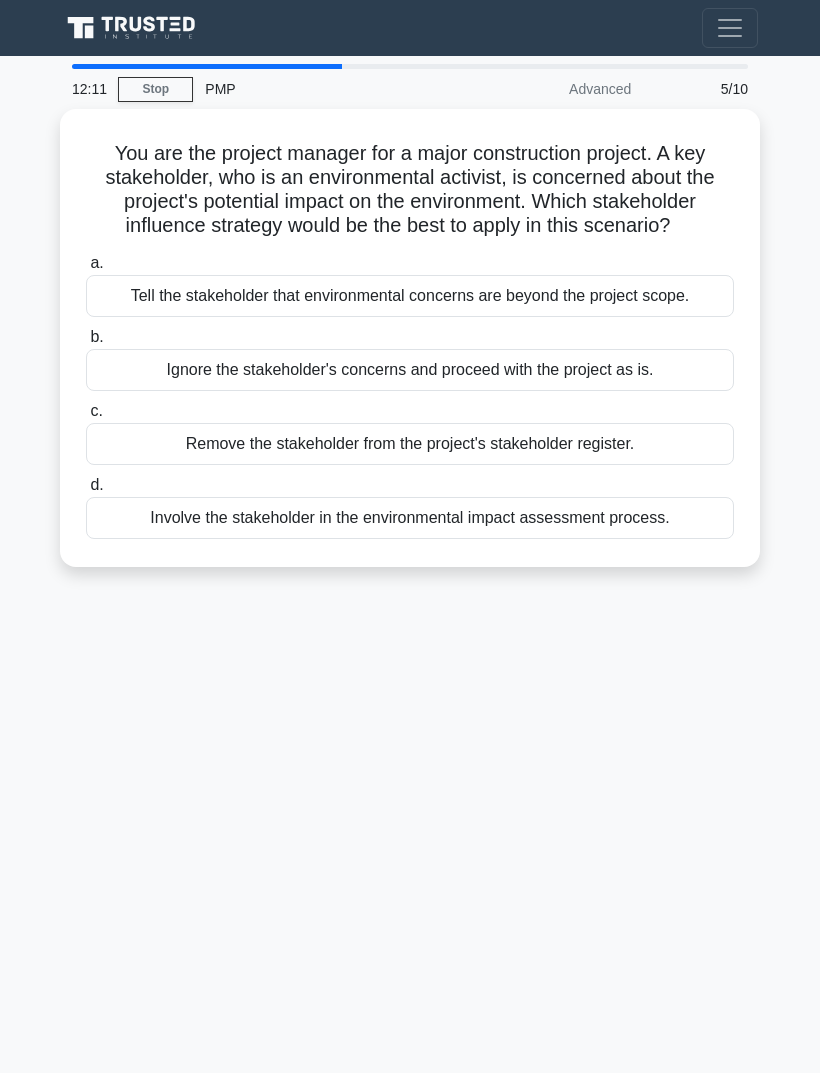 click on "12:11
Stop
PMP
Advanced
5/10
You are the project manager for a major construction project. A key stakeholder, who is an environmental activist, is concerned about the project's potential impact on the environment. Which stakeholder influence strategy would be the best to apply in this scenario?
.spinner_0XTQ{transform-origin:center;animation:spinner_y6GP .75s linear infinite}@keyframes spinner_y6GP{100%{transform:rotate(360deg)}}
a. b. c. d." at bounding box center (410, 564) 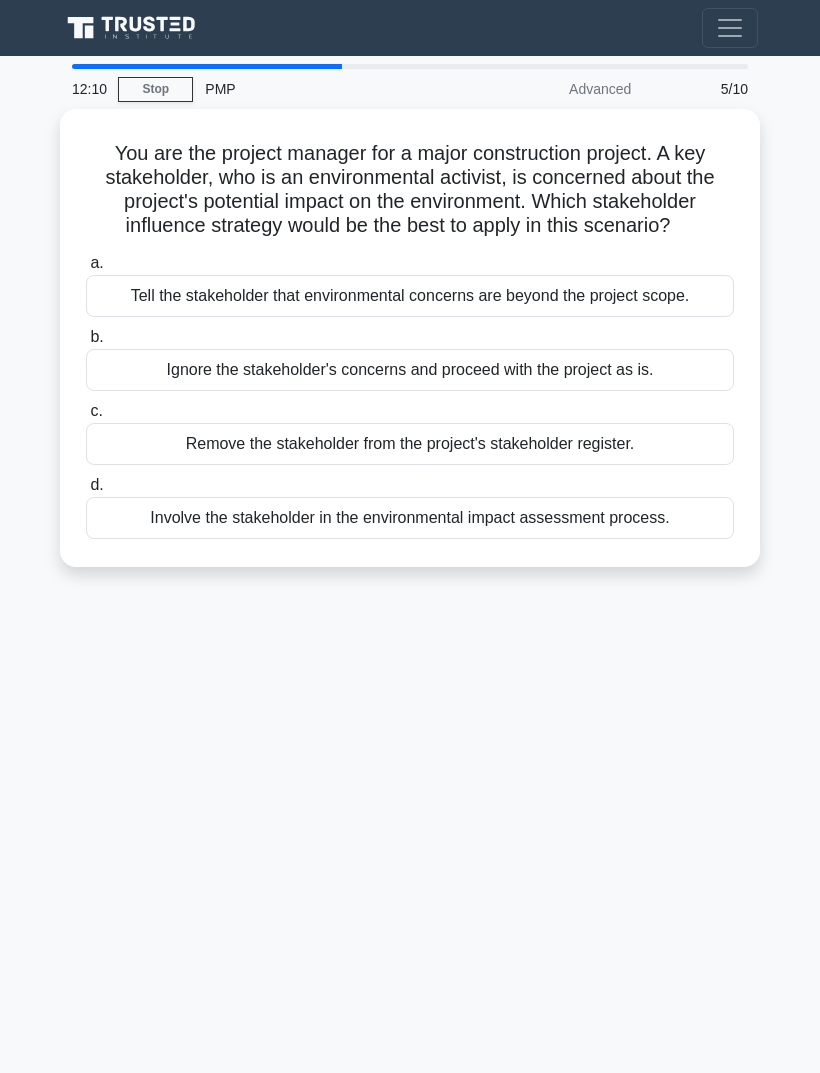 click on "Involve the stakeholder in the environmental impact assessment process." at bounding box center (410, 518) 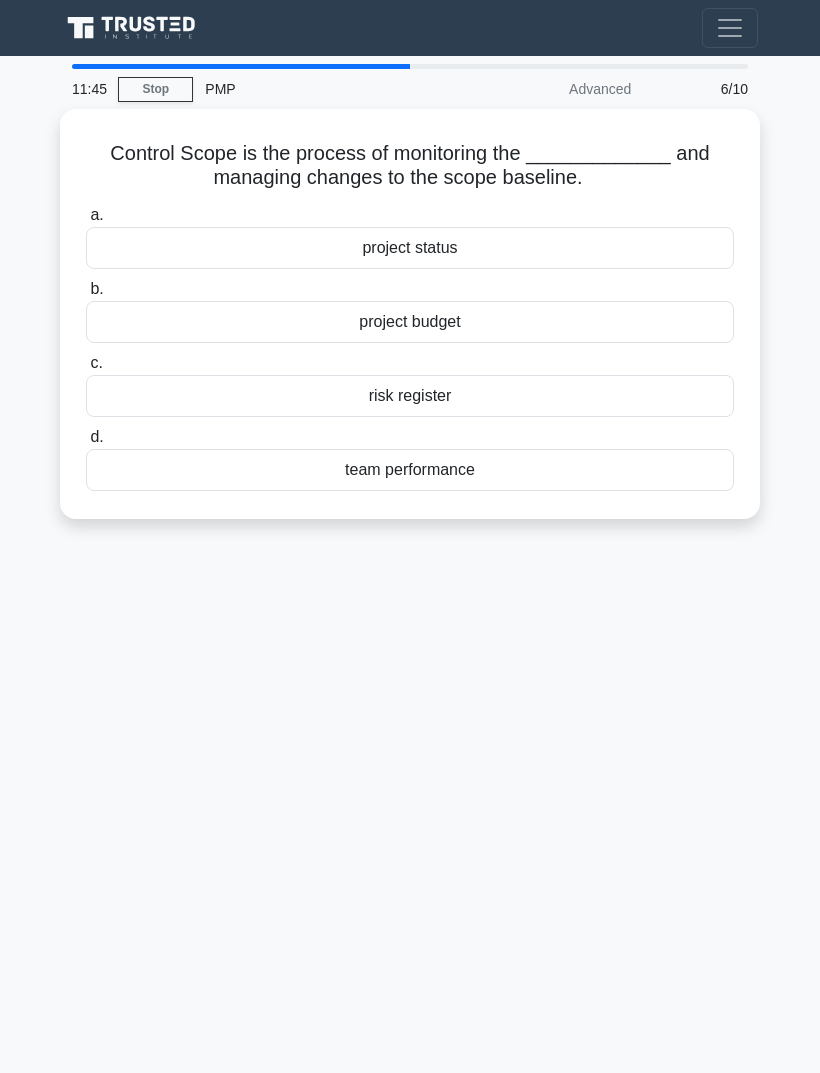click on "11:45
Stop
PMP
Advanced
6/10
Control Scope is the process of monitoring the _____________ and managing changes to the scope baseline.
.spinner_0XTQ{transform-origin:center;animation:spinner_y6GP .75s linear infinite}@keyframes spinner_y6GP{100%{transform:rotate(360deg)}}
a.
b. c. d." at bounding box center (410, 564) 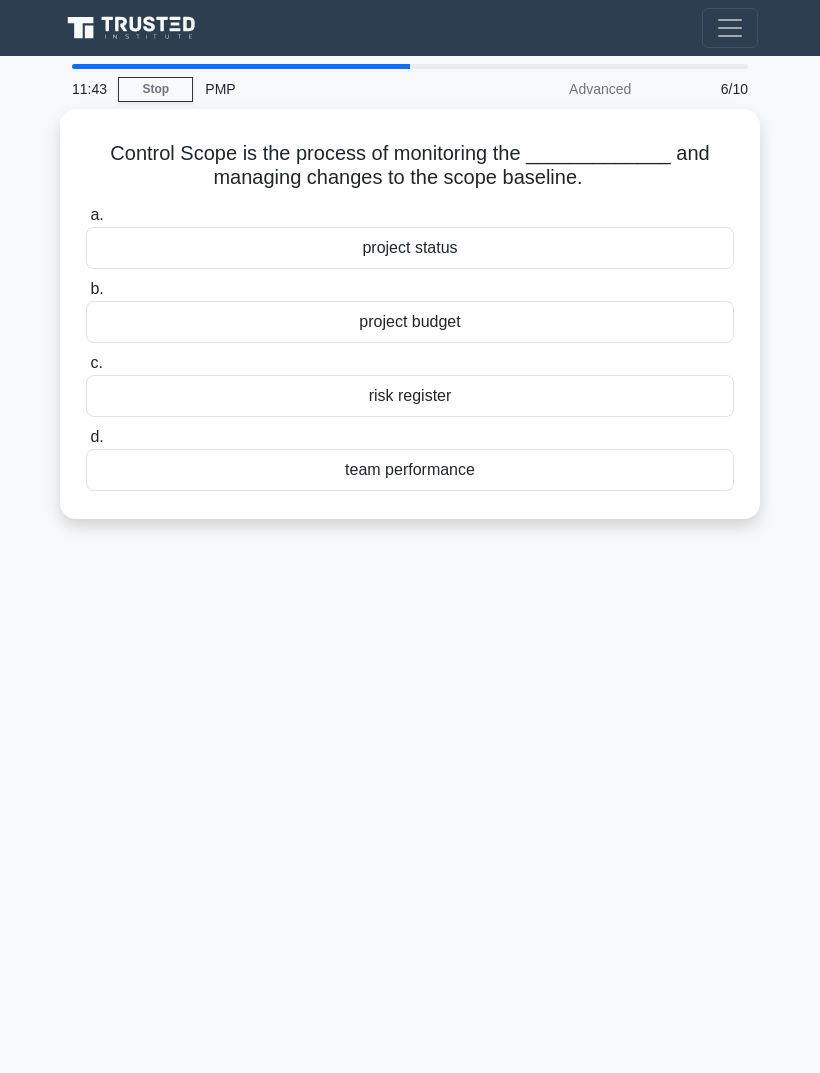 click on "project status" at bounding box center [410, 248] 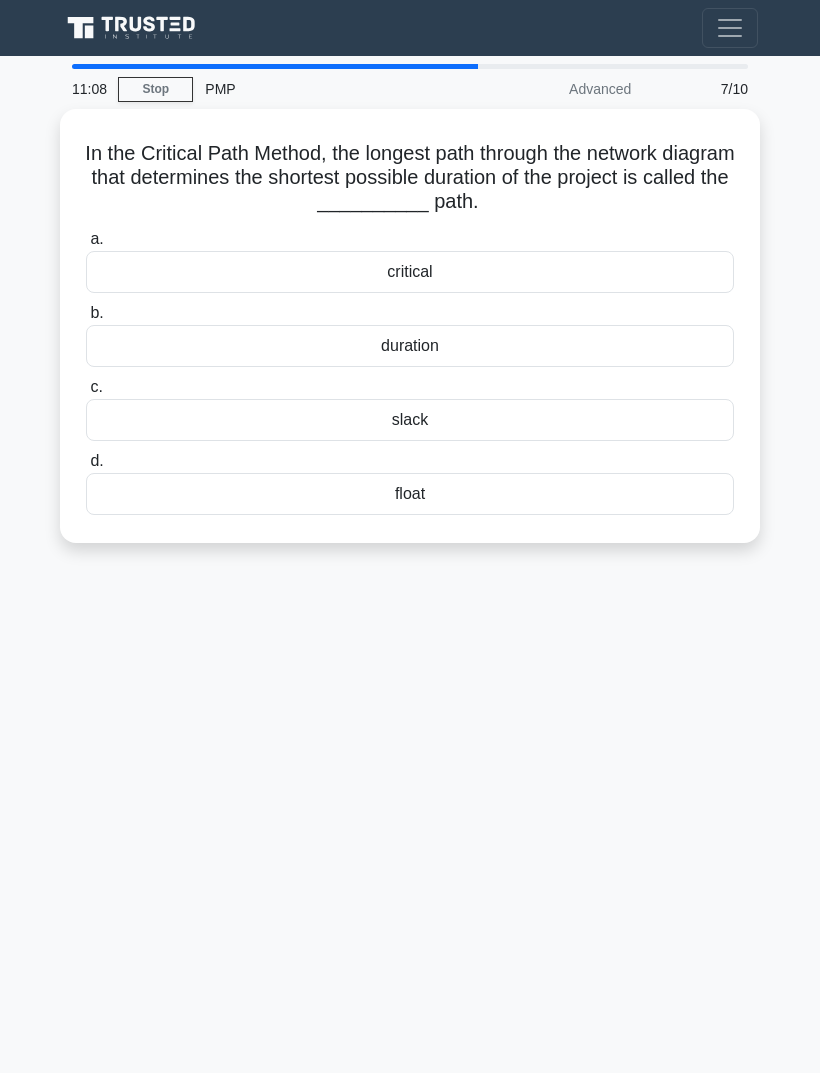 click on "11:08
Stop
PMP
Advanced
7/10
In the Critical Path Method, the longest path through the network diagram that determines the shortest possible duration of the project is called the __________ path.
.spinner_0XTQ{transform-origin:center;animation:spinner_y6GP .75s linear infinite}@keyframes spinner_y6GP{100%{transform:rotate(360deg)}}
a.
b." at bounding box center (410, 564) 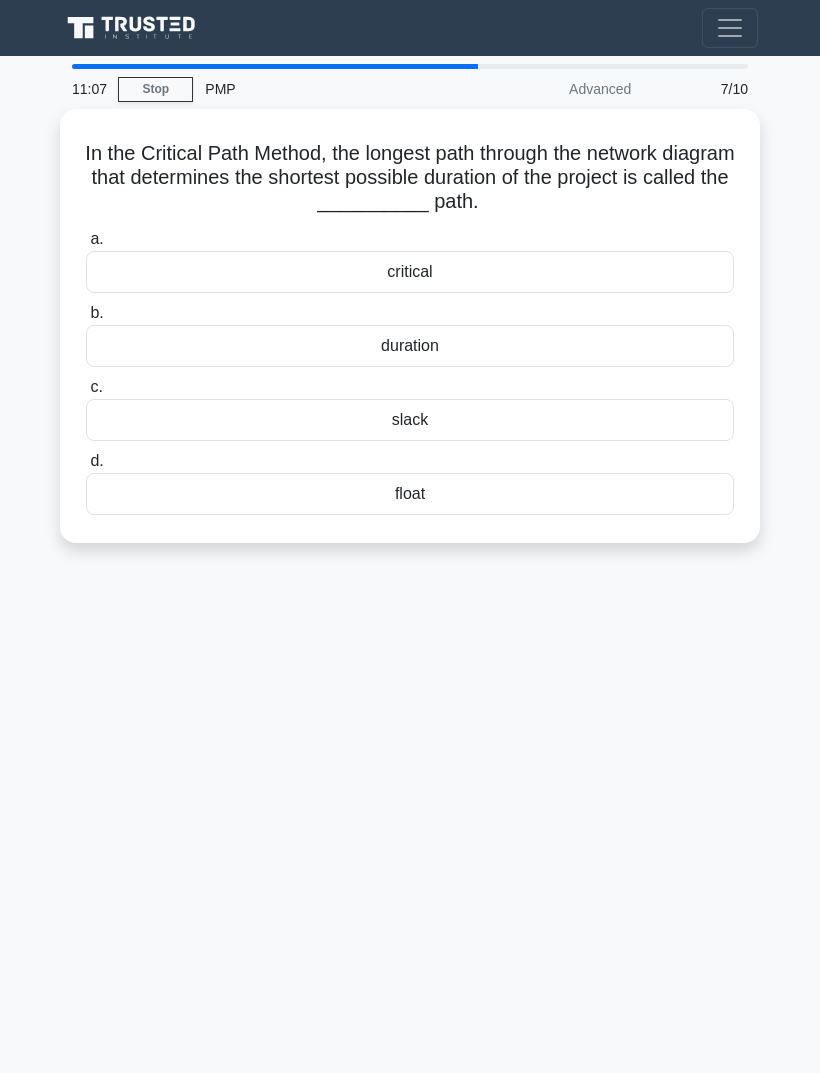click on "slack" at bounding box center (410, 420) 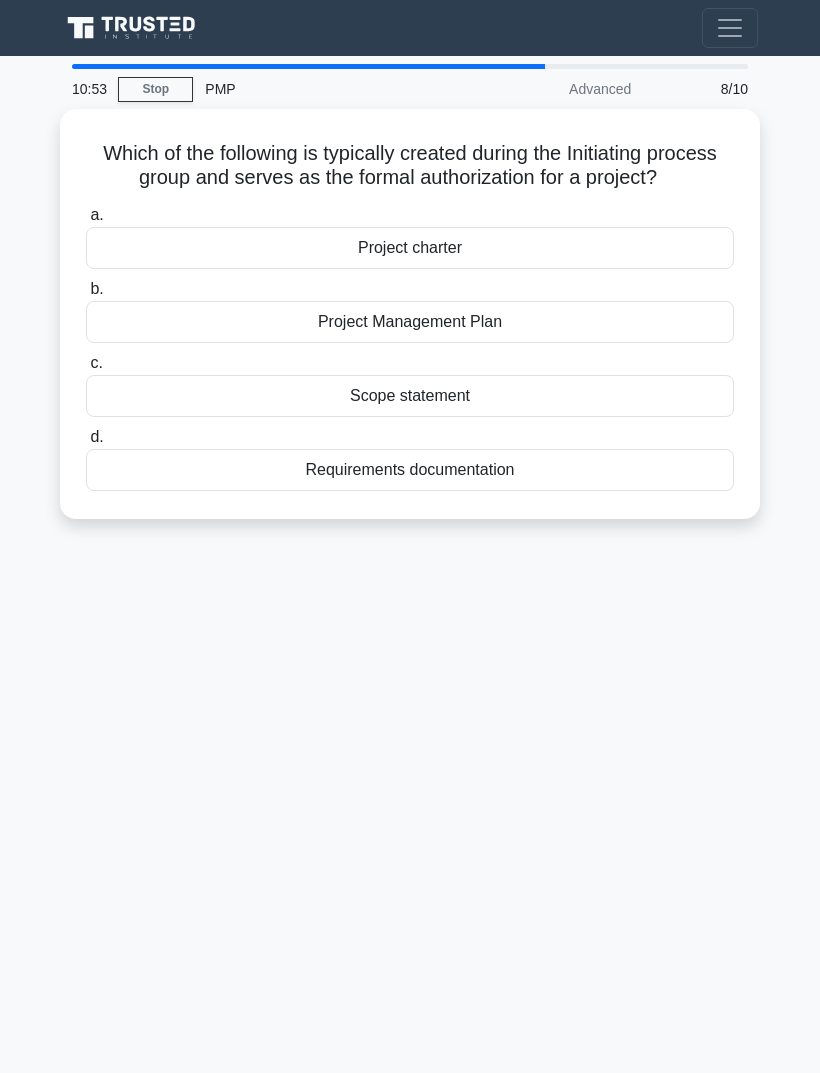 click on "10:53
Stop
PMP
Advanced
8/10
Which of the following is typically created during the Initiating process group and serves as the formal authorization for a project?
.spinner_0XTQ{transform-origin:center;animation:spinner_y6GP .75s linear infinite}@keyframes spinner_y6GP{100%{transform:rotate(360deg)}}
a.
b. c. d." at bounding box center (410, 564) 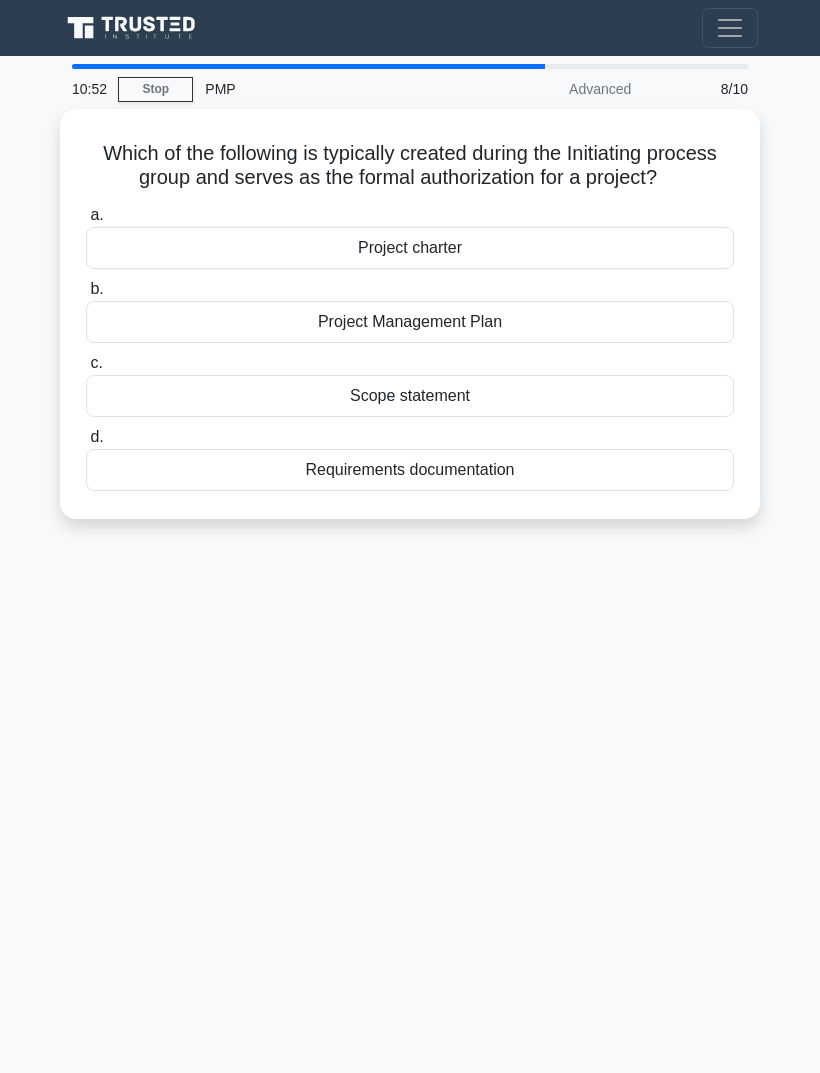 click on "Project charter" at bounding box center [410, 248] 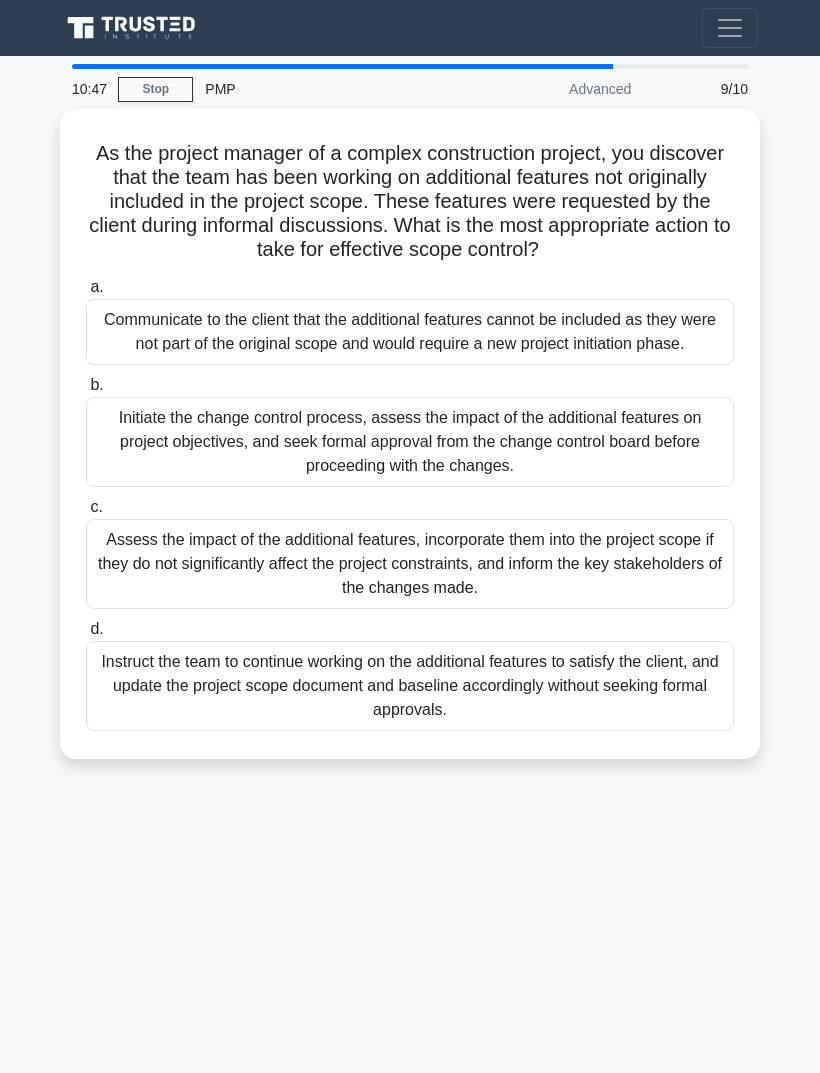 click on "PMP" at bounding box center [330, 89] 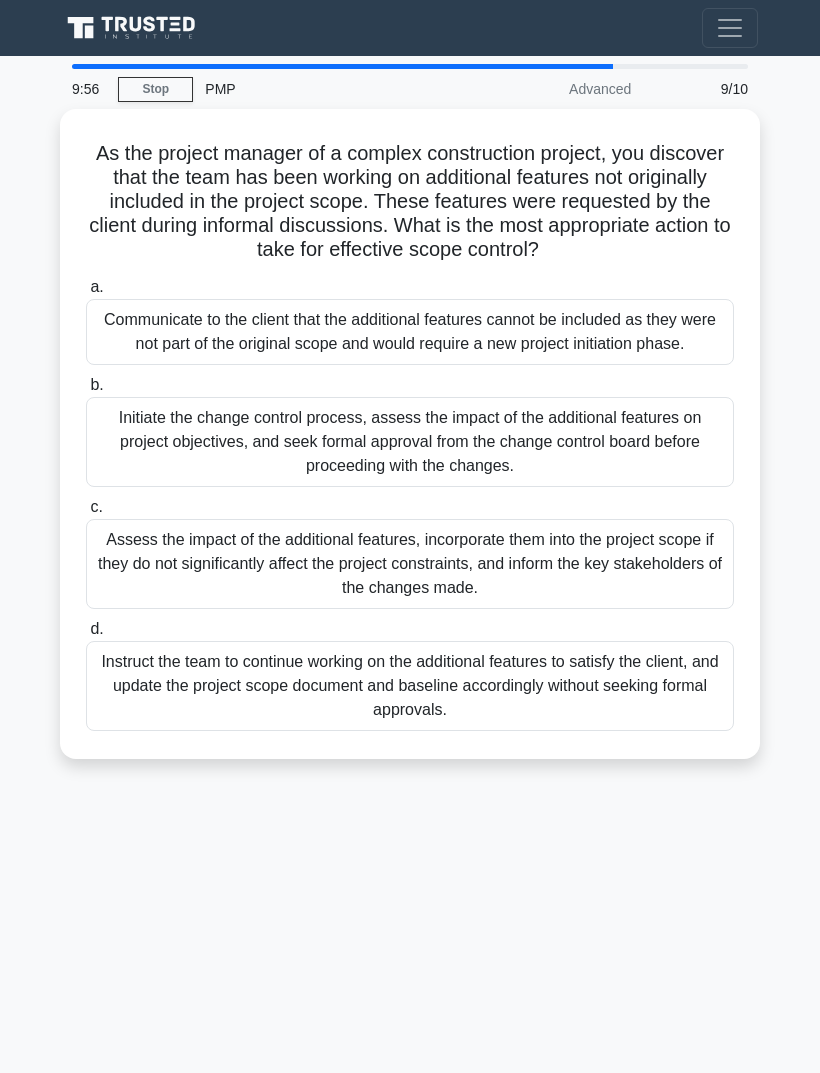 click on "9:56
Stop
PMP
Advanced
9/10
As the project manager of a complex construction project, you discover that the team has been working on additional features not originally included in the project scope. These features were requested by the client during informal discussions. What is the most appropriate action to take for effective scope control?
.spinner_0XTQ{transform-origin:center;animation:spinner_y6GP .75s linear infinite}@keyframes spinner_y6GP{100%{transform:rotate(360deg)}}
a. b. c. d." at bounding box center (410, 564) 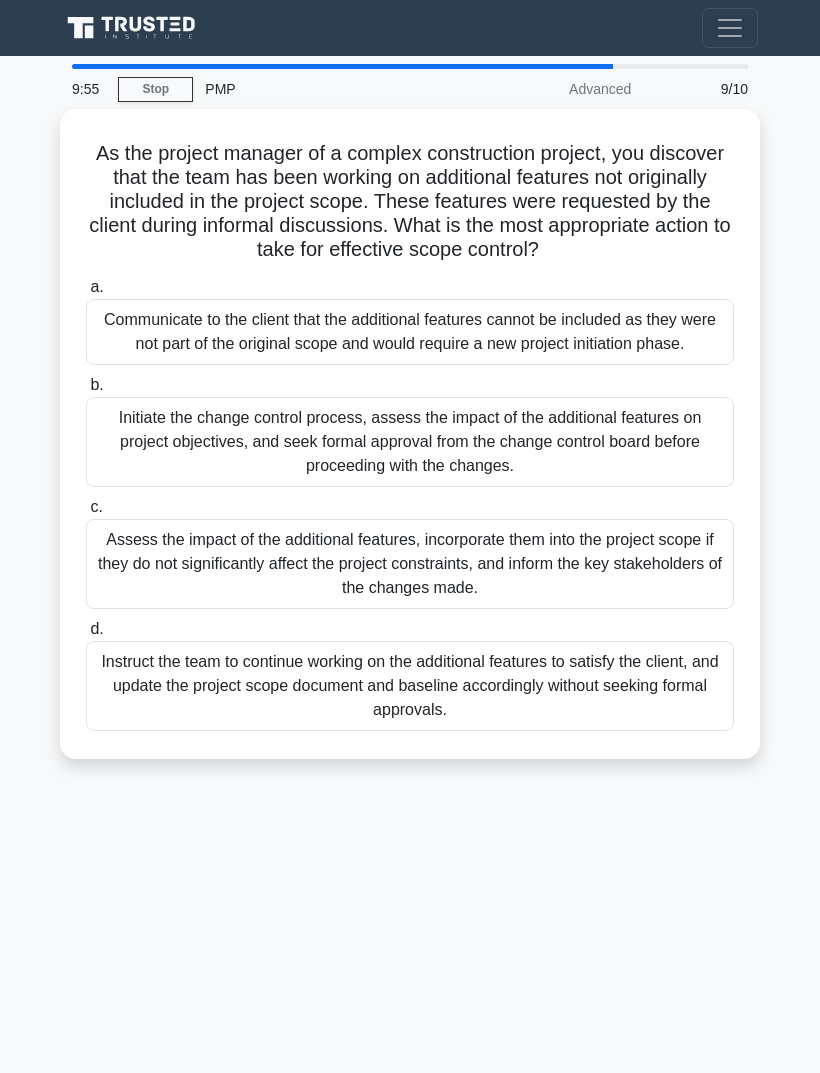 click on "Initiate the change control process, assess the impact of the additional features on project objectives, and seek formal approval from the change control board before proceeding with the changes." at bounding box center [410, 442] 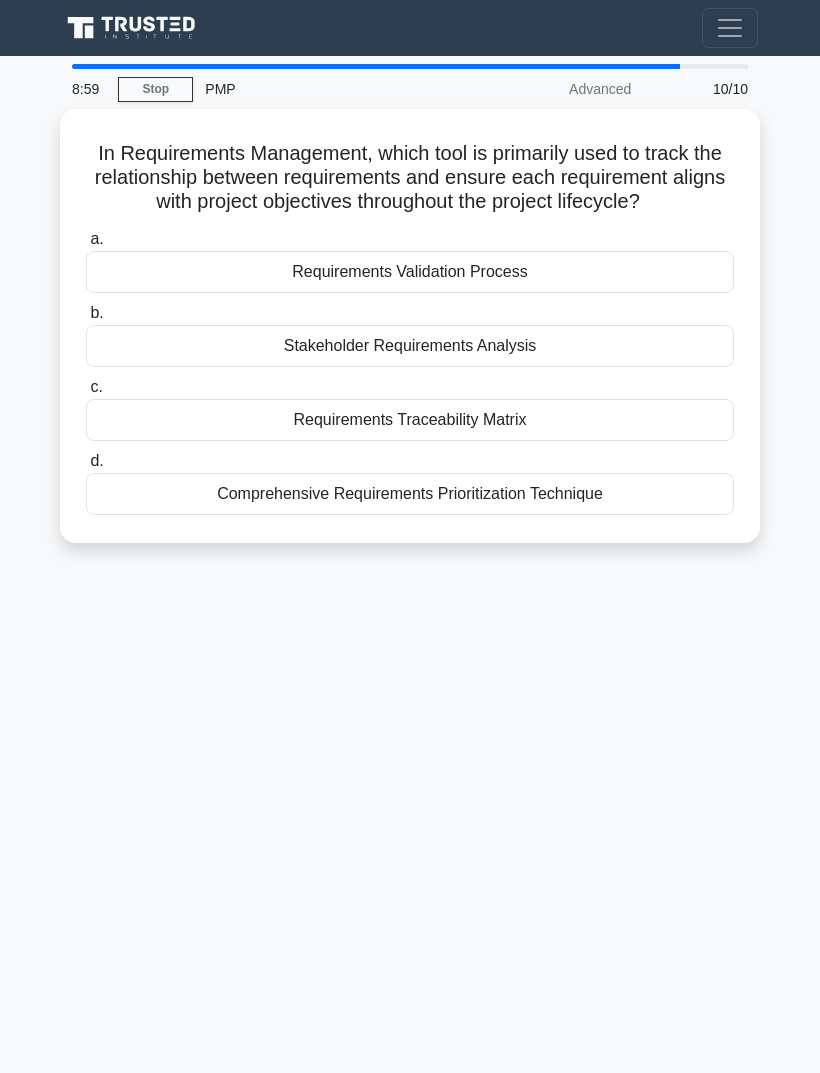 click on "8:59
Stop
PMP
Advanced
10/10
In Requirements Management, which tool is primarily used to track the relationship between requirements and ensure each requirement aligns with project objectives throughout the project lifecycle?
.spinner_0XTQ{transform-origin:center;animation:spinner_y6GP .75s linear infinite}@keyframes spinner_y6GP{100%{transform:rotate(360deg)}}
a.
b." at bounding box center [410, 564] 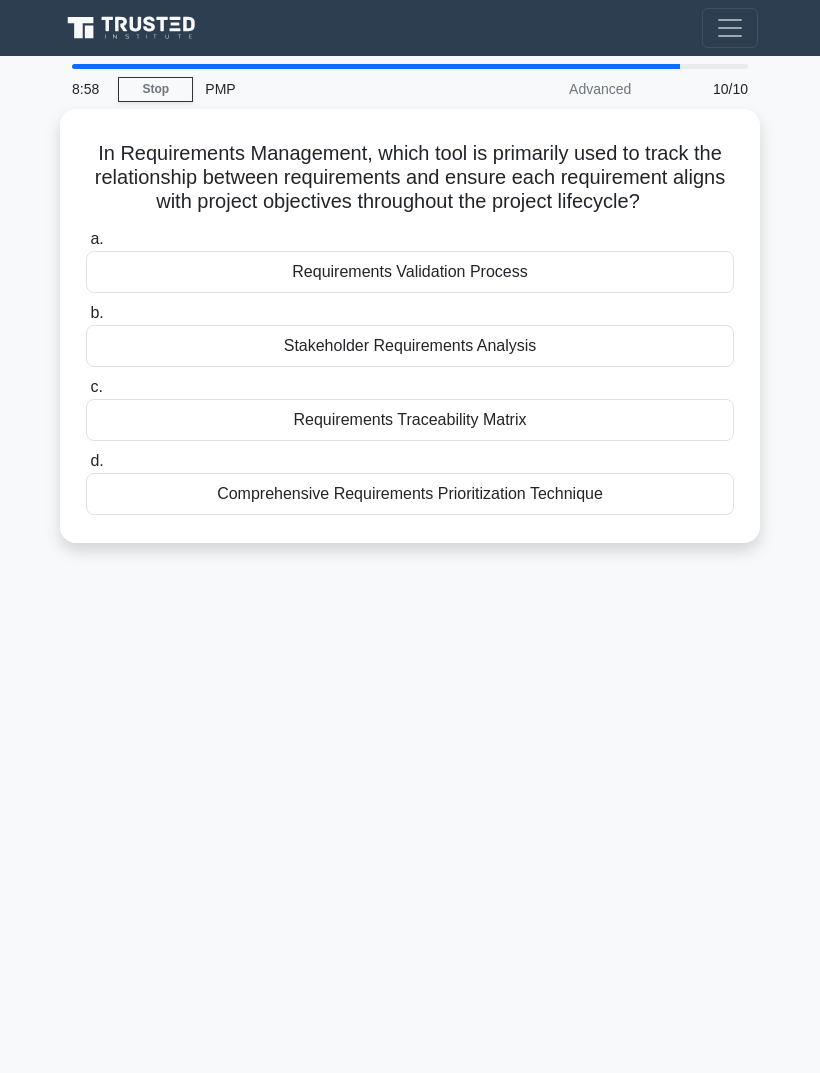 click on "Requirements Traceability Matrix" at bounding box center (410, 420) 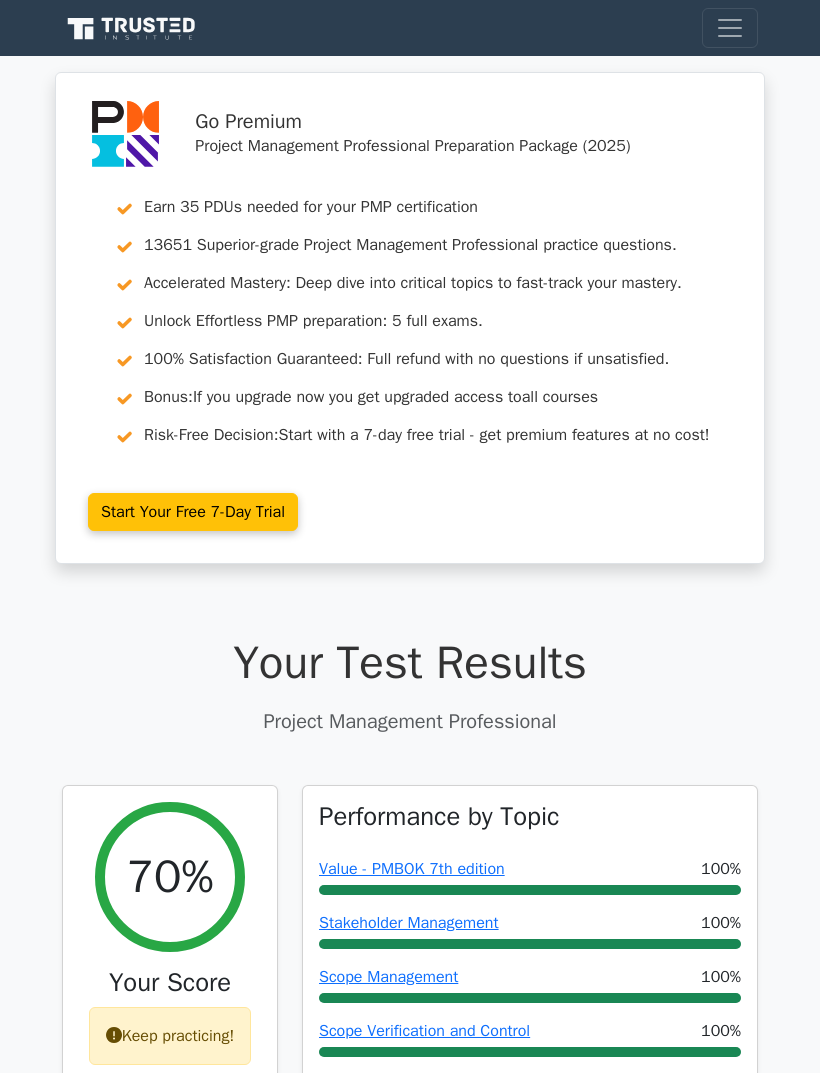 scroll, scrollTop: 0, scrollLeft: 0, axis: both 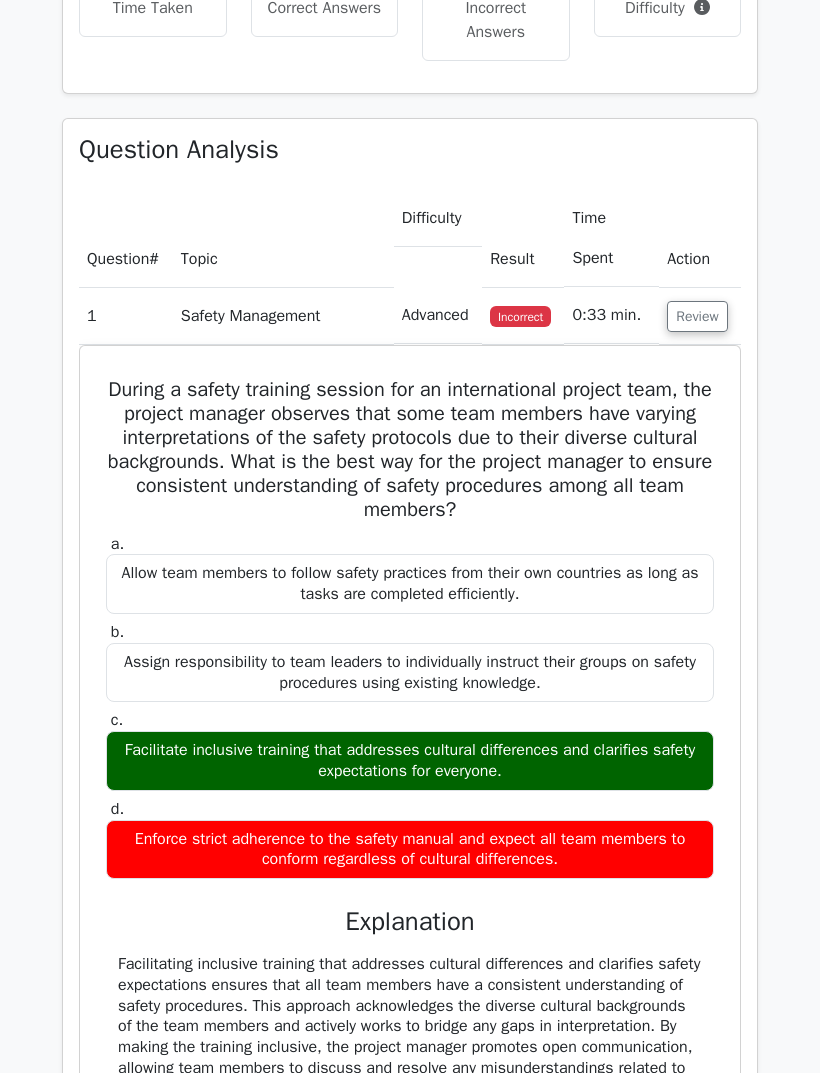 click on "Review" at bounding box center [697, 317] 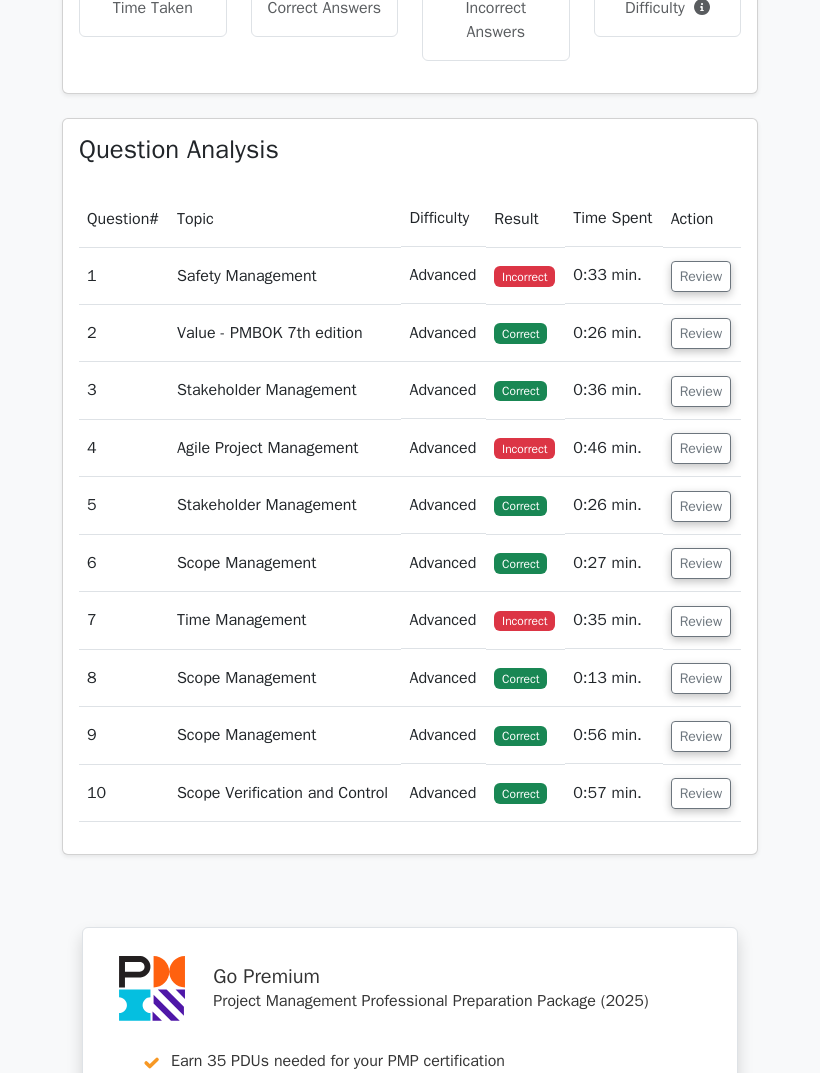 click on "Review" at bounding box center (701, 276) 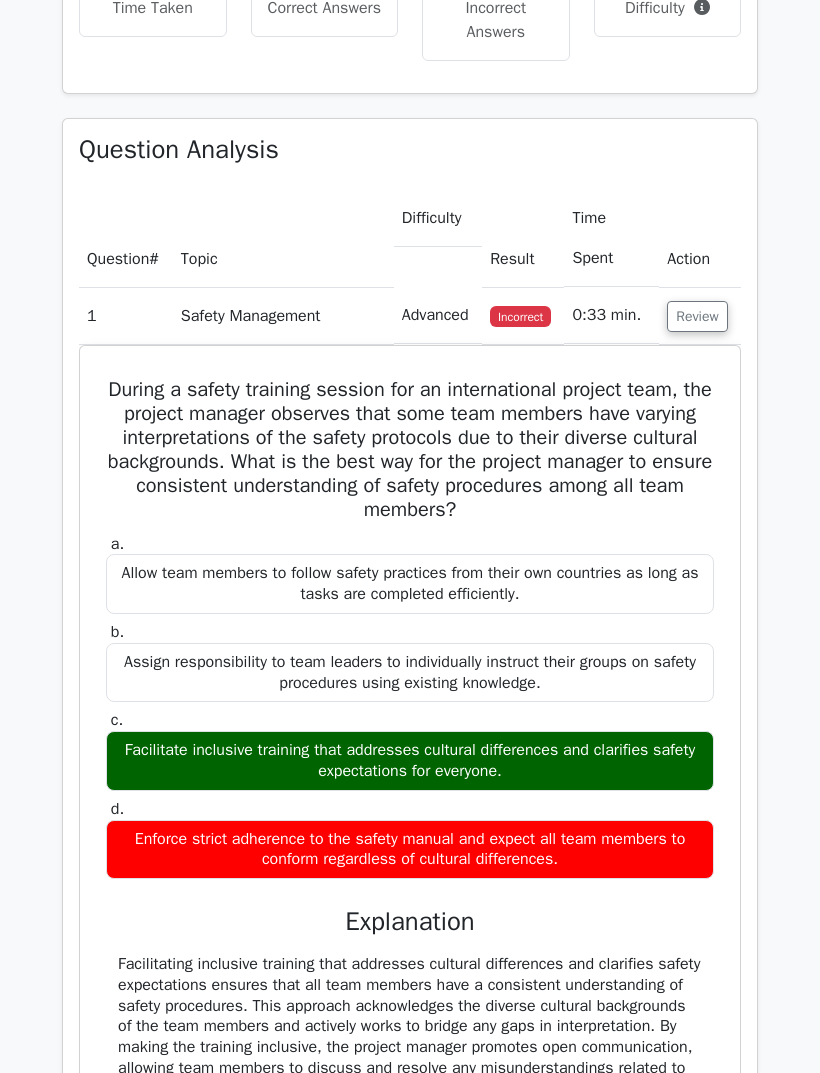 scroll, scrollTop: 1452, scrollLeft: 0, axis: vertical 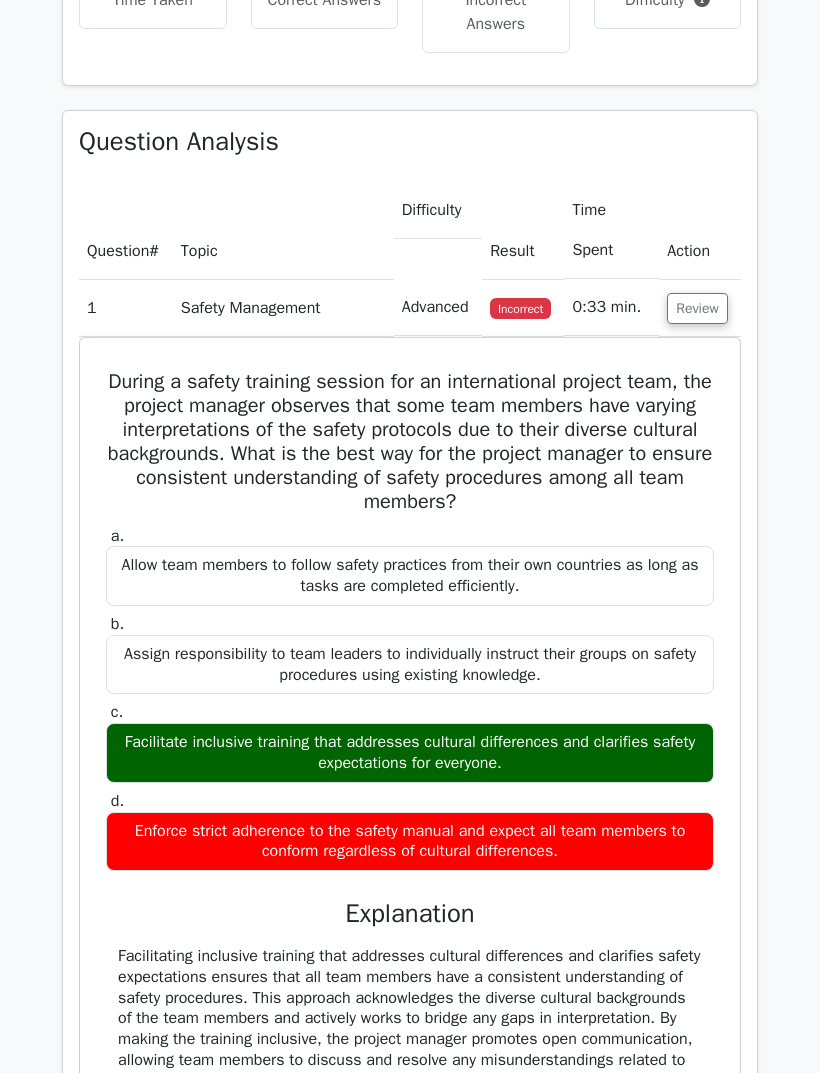 click on "Review" at bounding box center [697, 308] 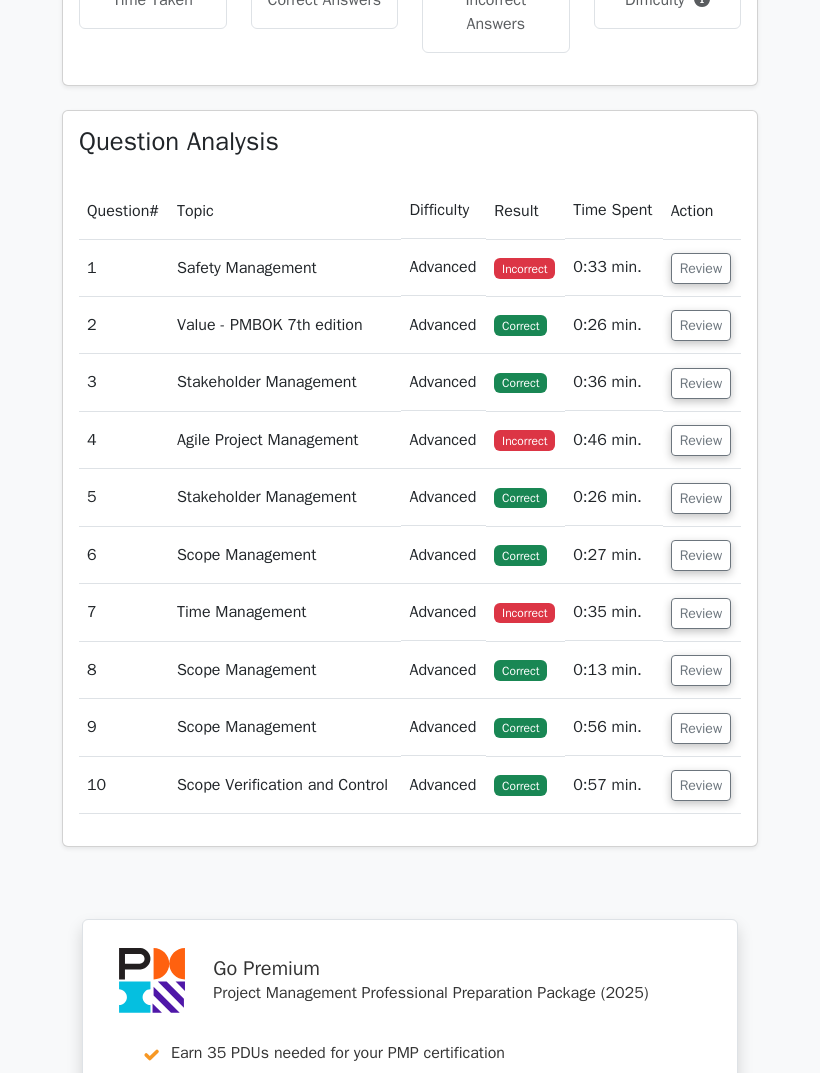 click on "Review" at bounding box center [701, 325] 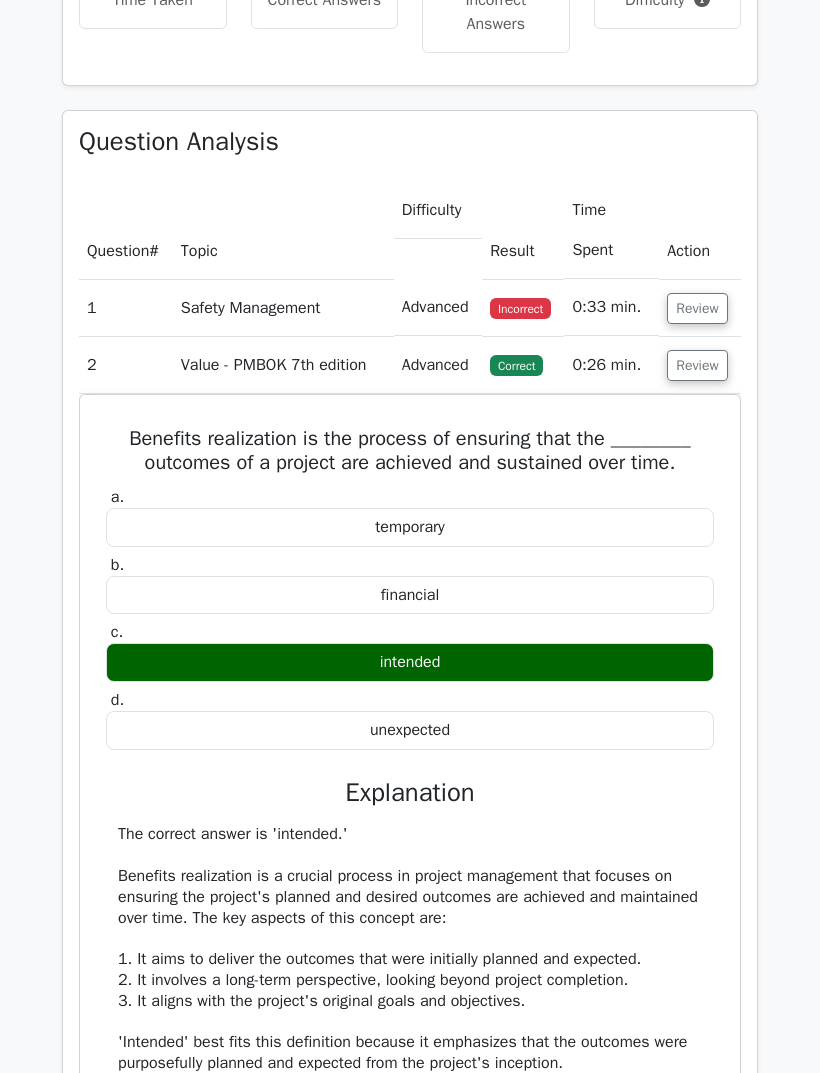 click on "Review" at bounding box center [697, 365] 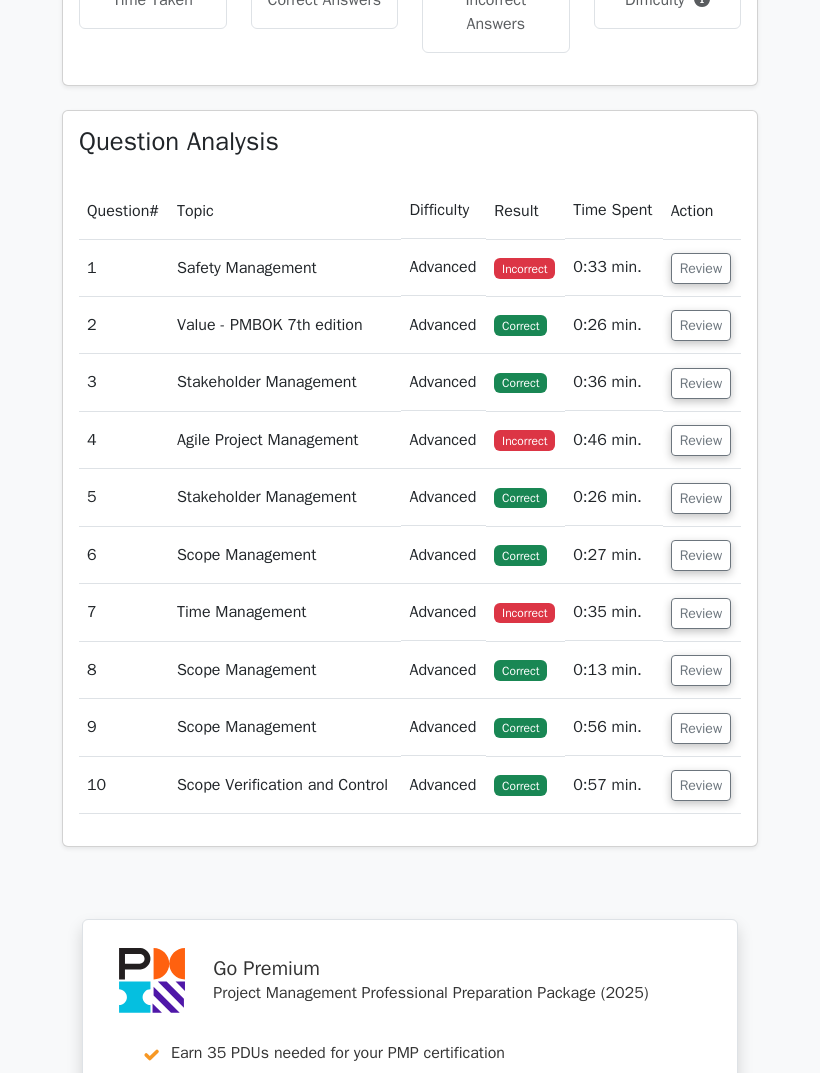 click on "Review" at bounding box center (701, 325) 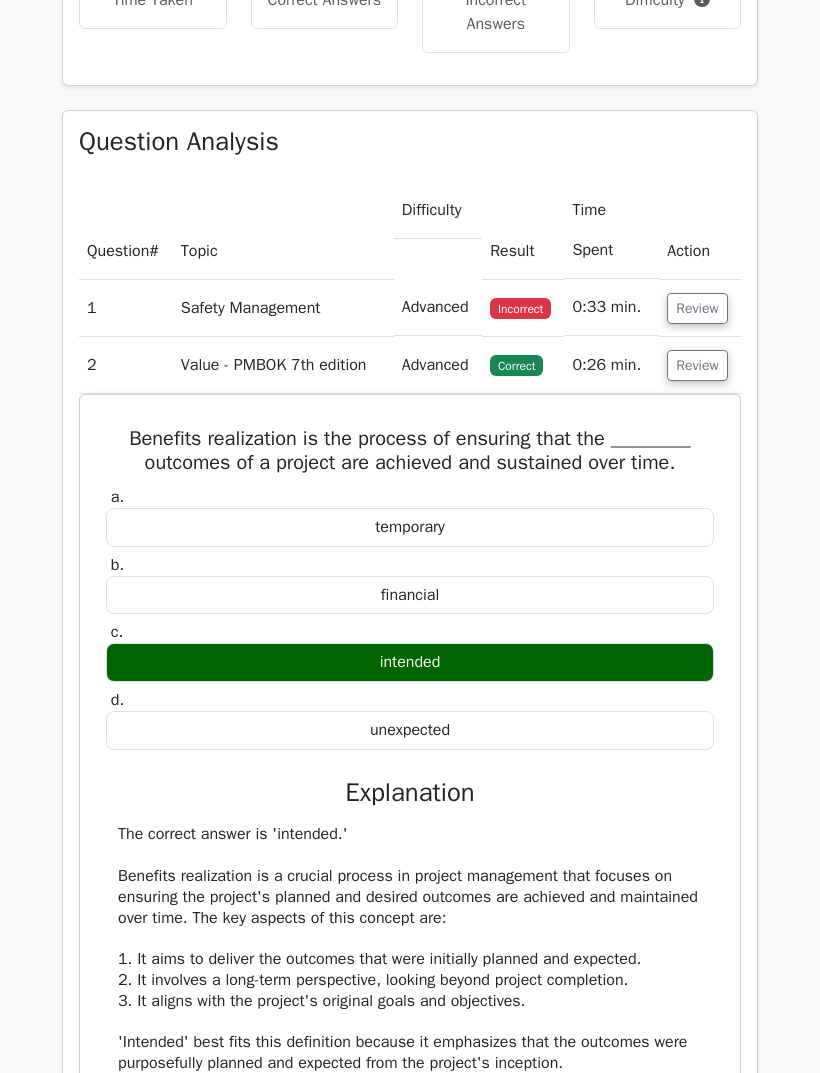 click on "Review" at bounding box center (697, 365) 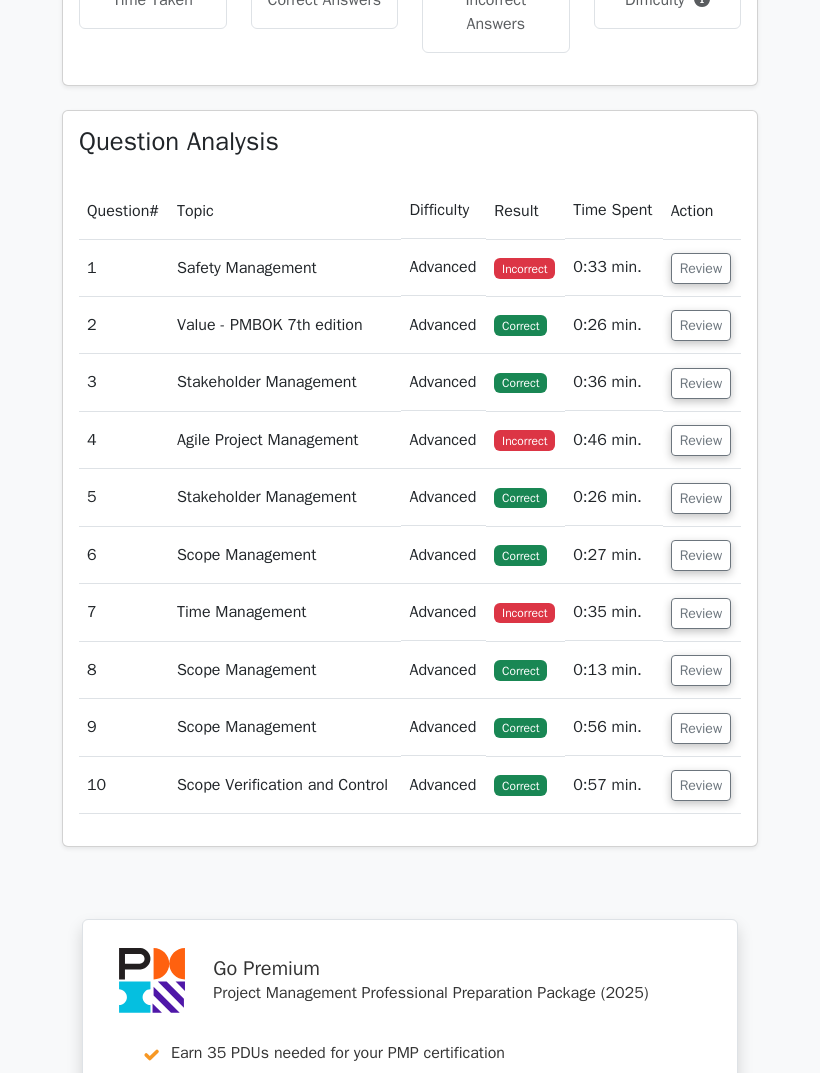 click on "Review" at bounding box center (701, 383) 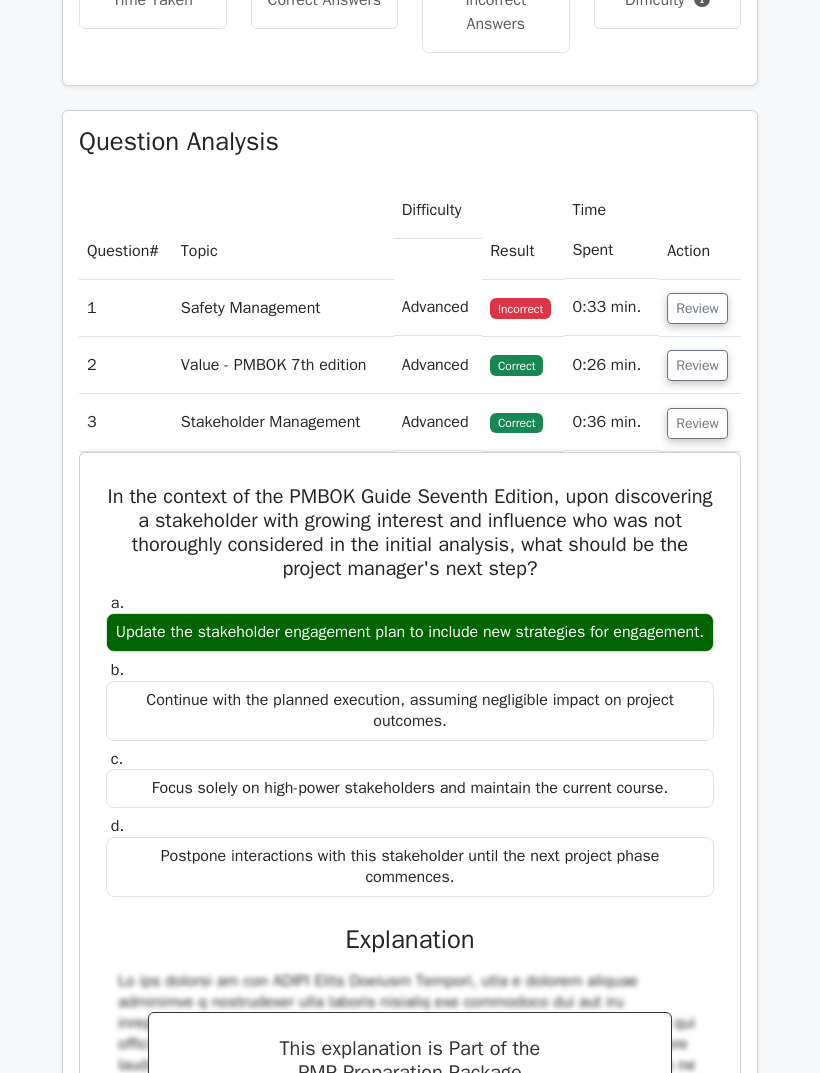 click on "Review" at bounding box center (697, 423) 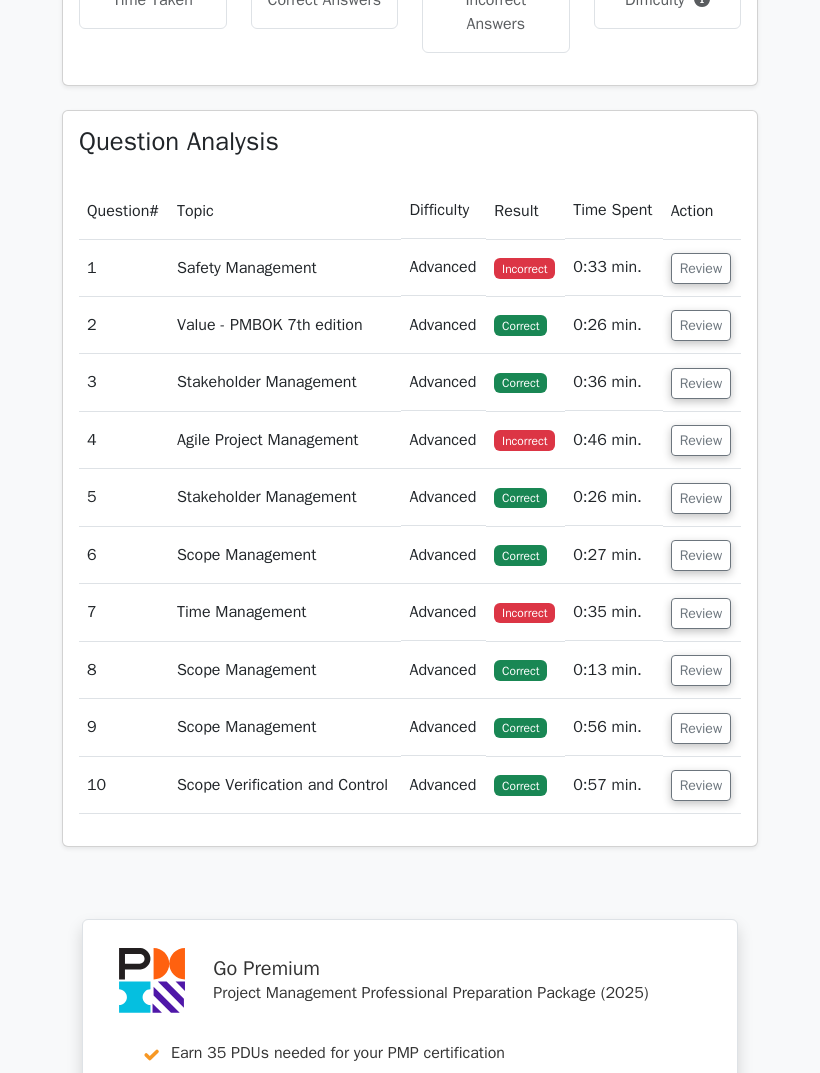 click on "Review" at bounding box center [701, 383] 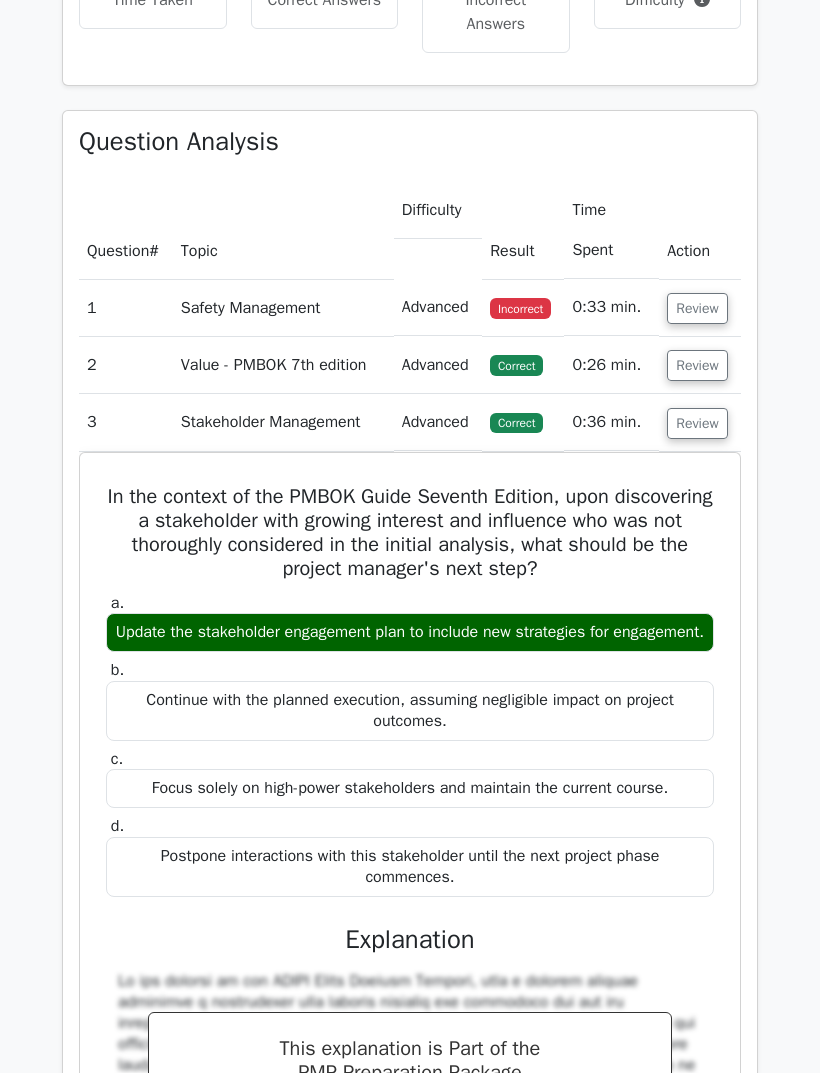 click on "Review" at bounding box center (697, 423) 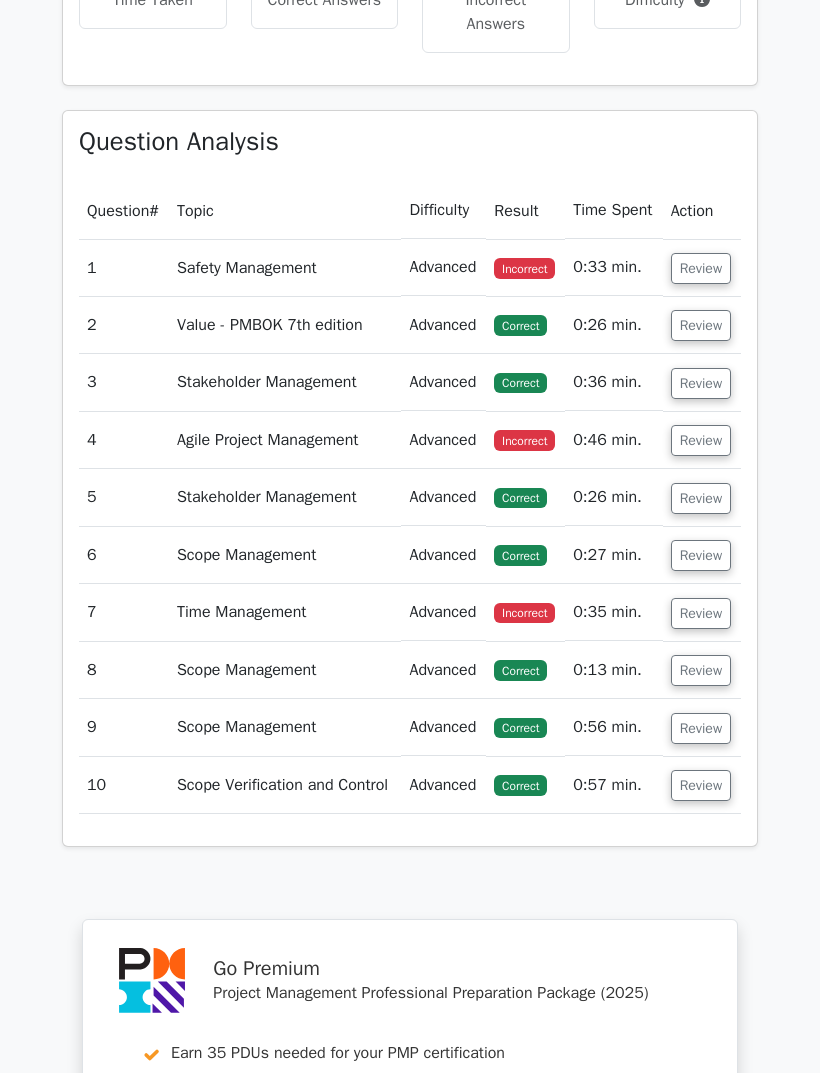 click on "Review" at bounding box center [701, 440] 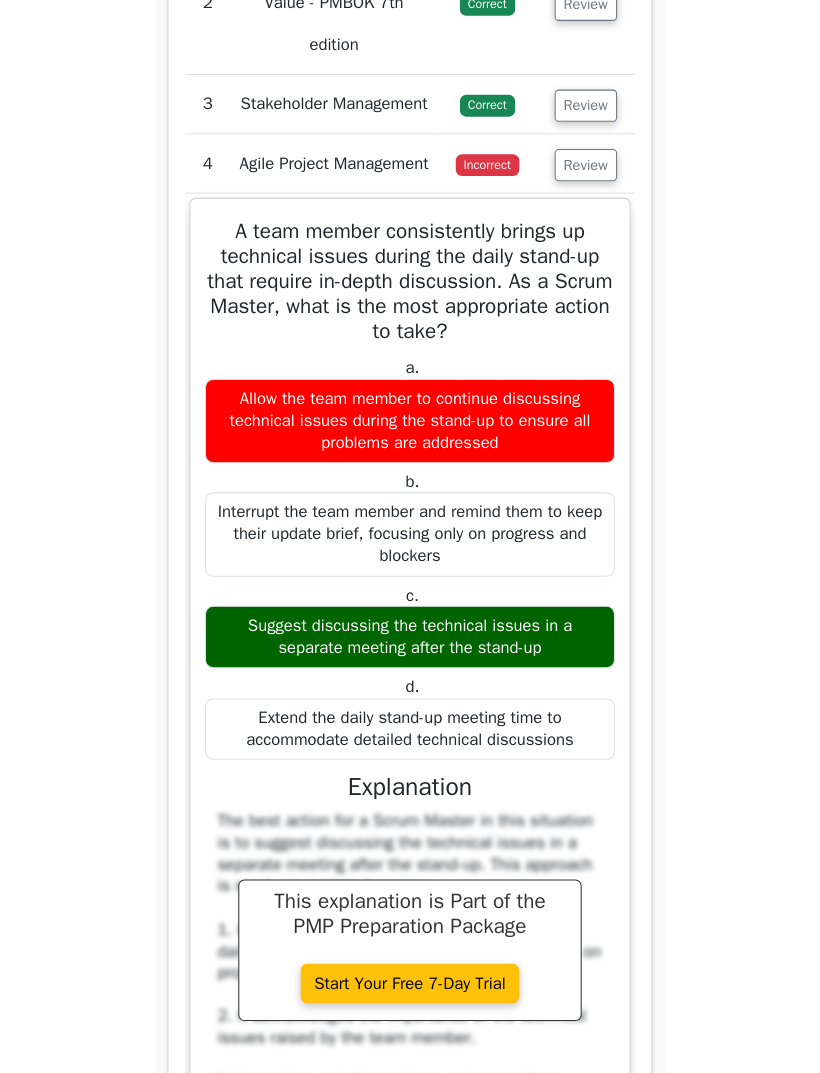 scroll, scrollTop: 1639, scrollLeft: 0, axis: vertical 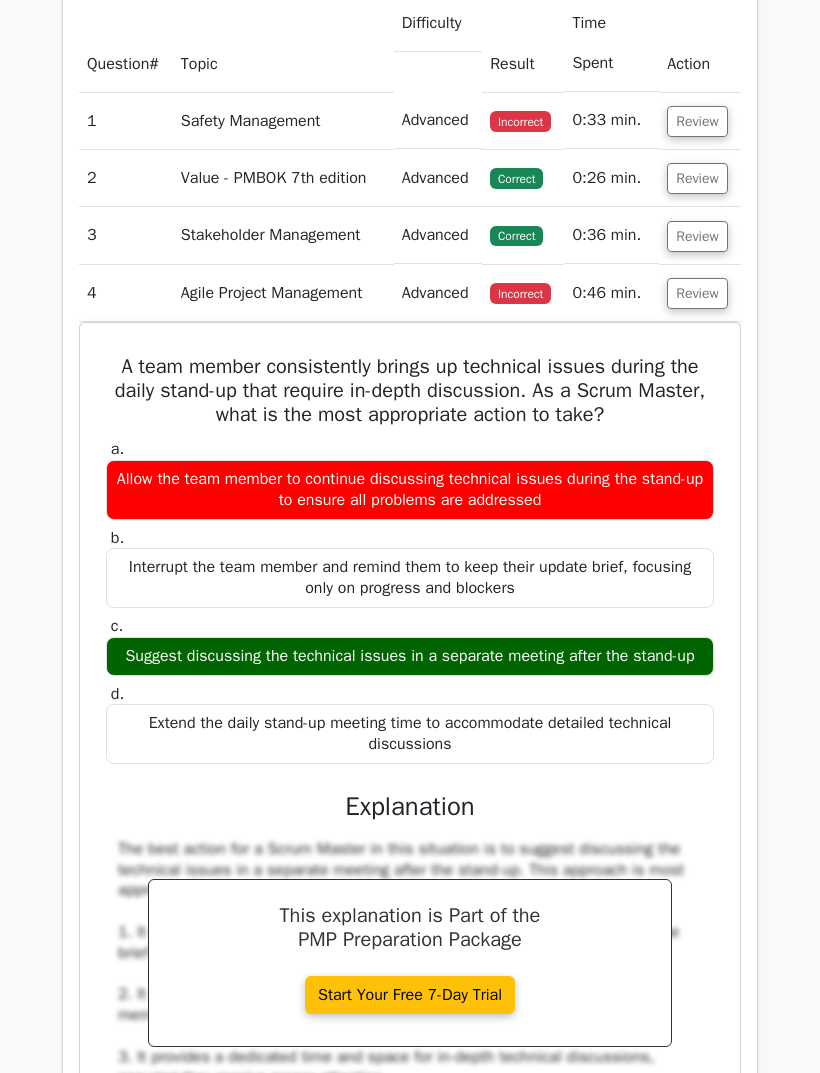 click on "Review" at bounding box center [697, 293] 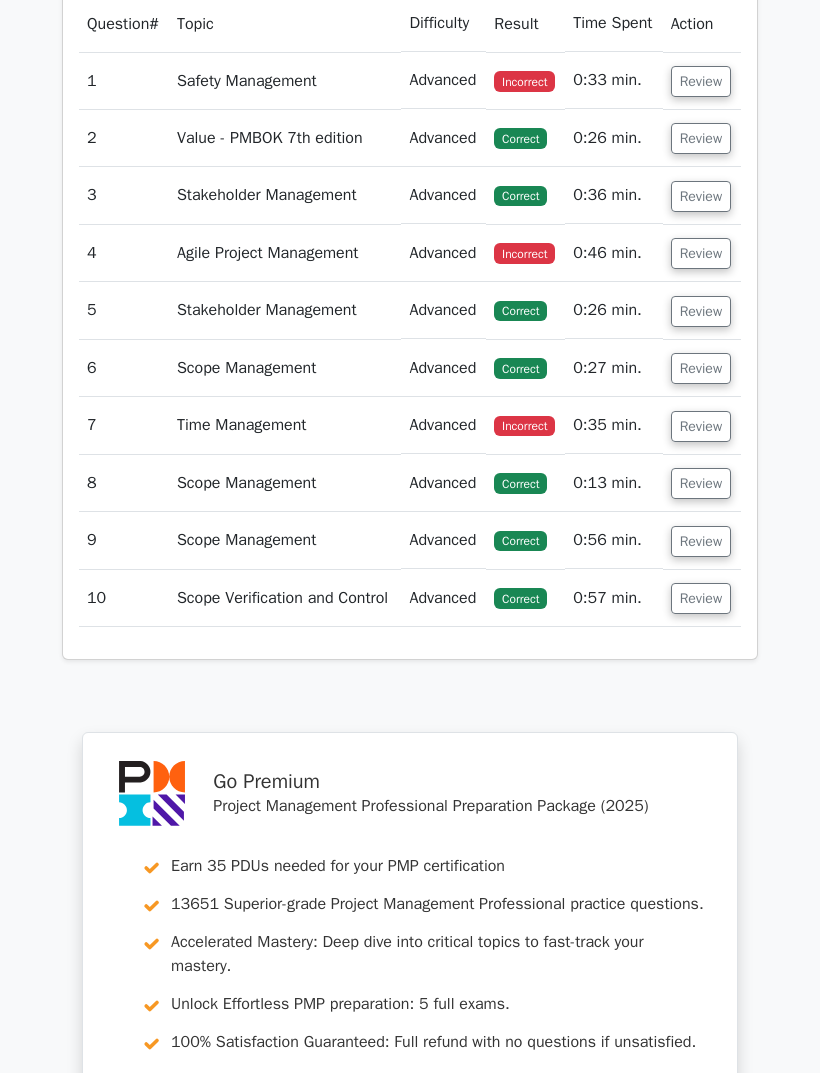 click on "Review" at bounding box center [701, 311] 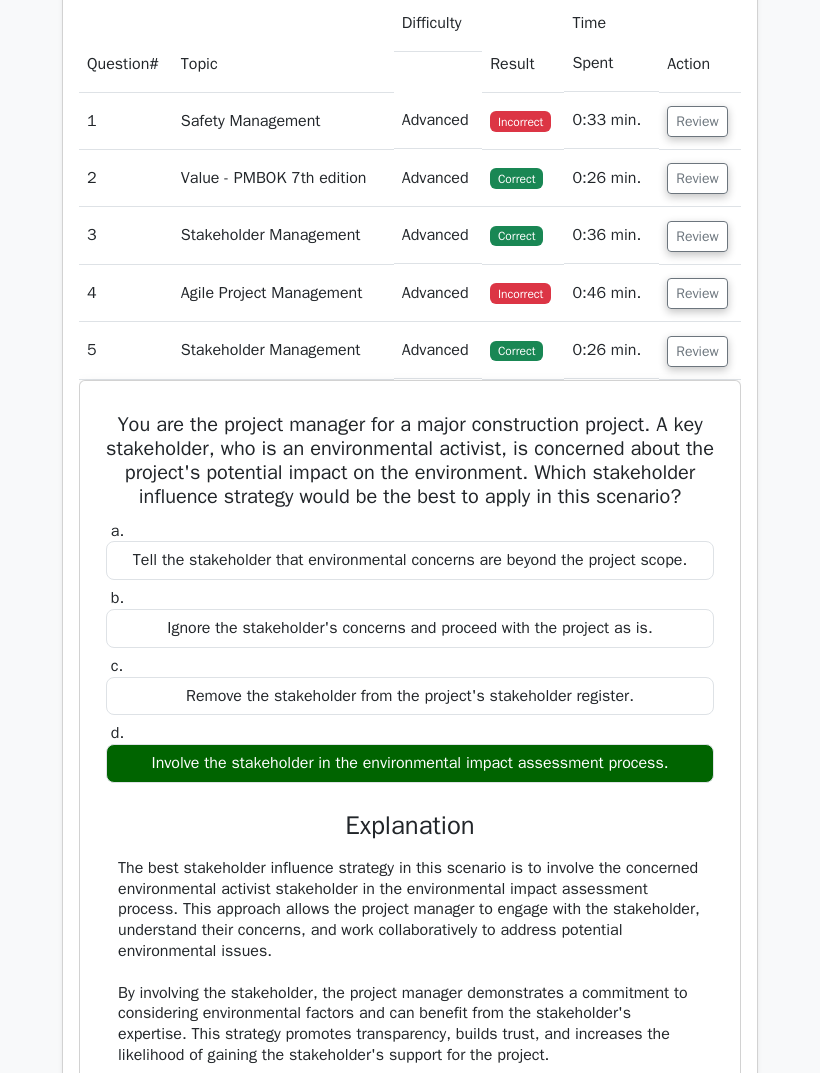 click on "Review" at bounding box center [697, 351] 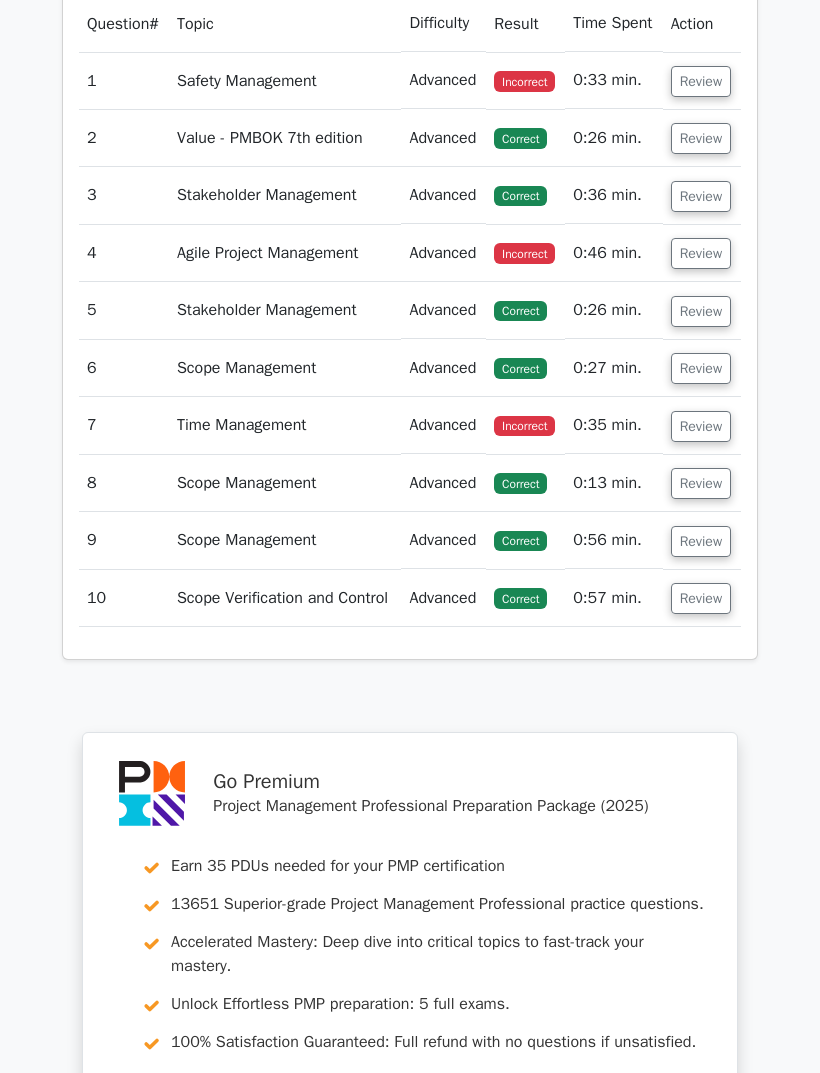 click on "Review" at bounding box center (701, 368) 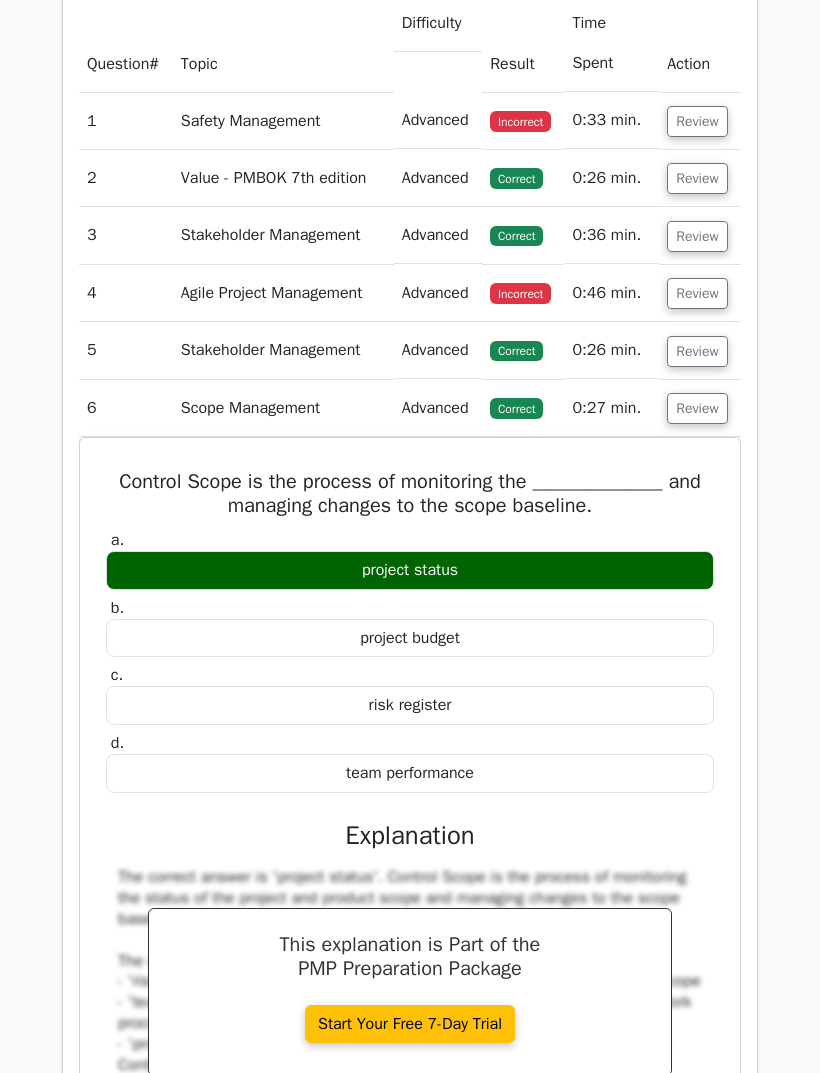 click on "Review" at bounding box center [697, 408] 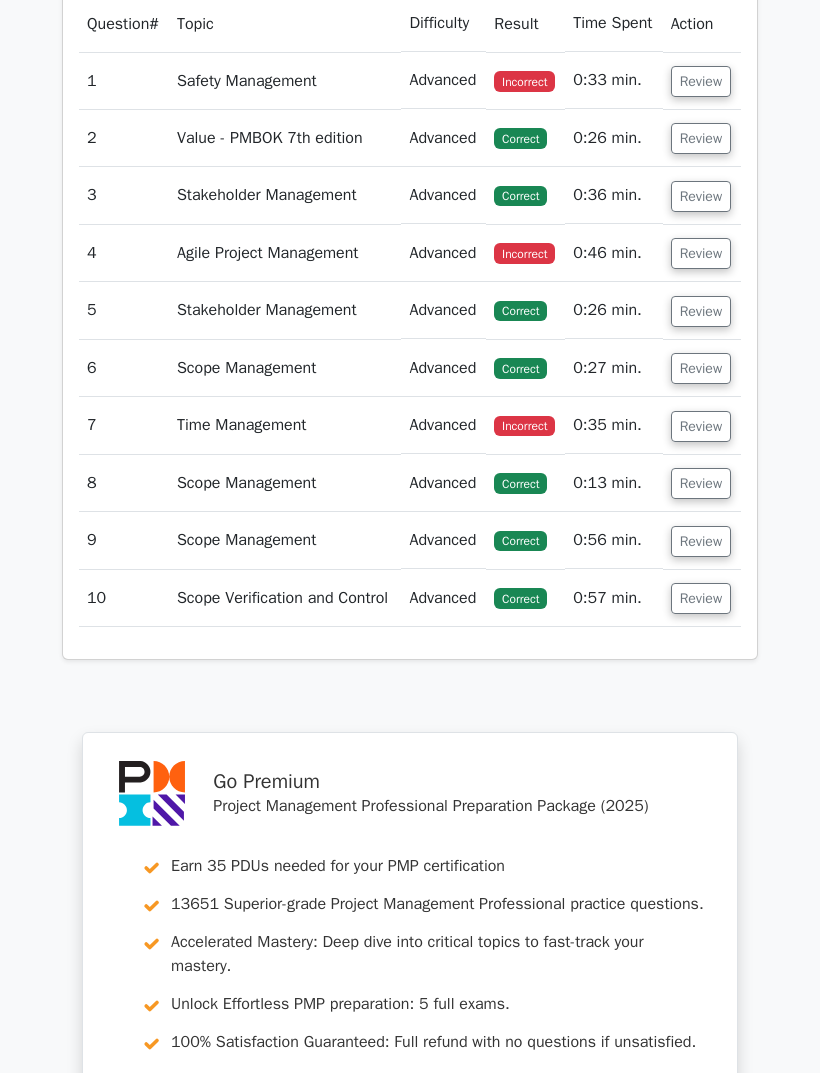 click on "Review" at bounding box center [701, 426] 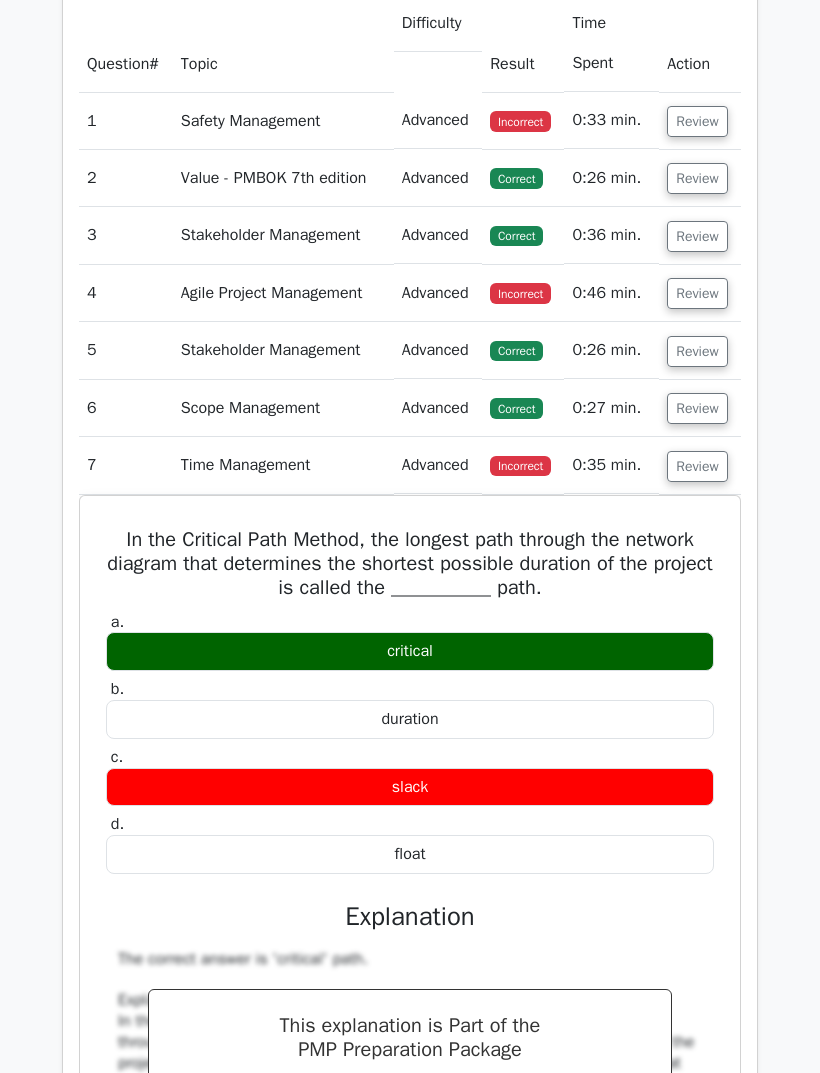 scroll, scrollTop: 1612, scrollLeft: 0, axis: vertical 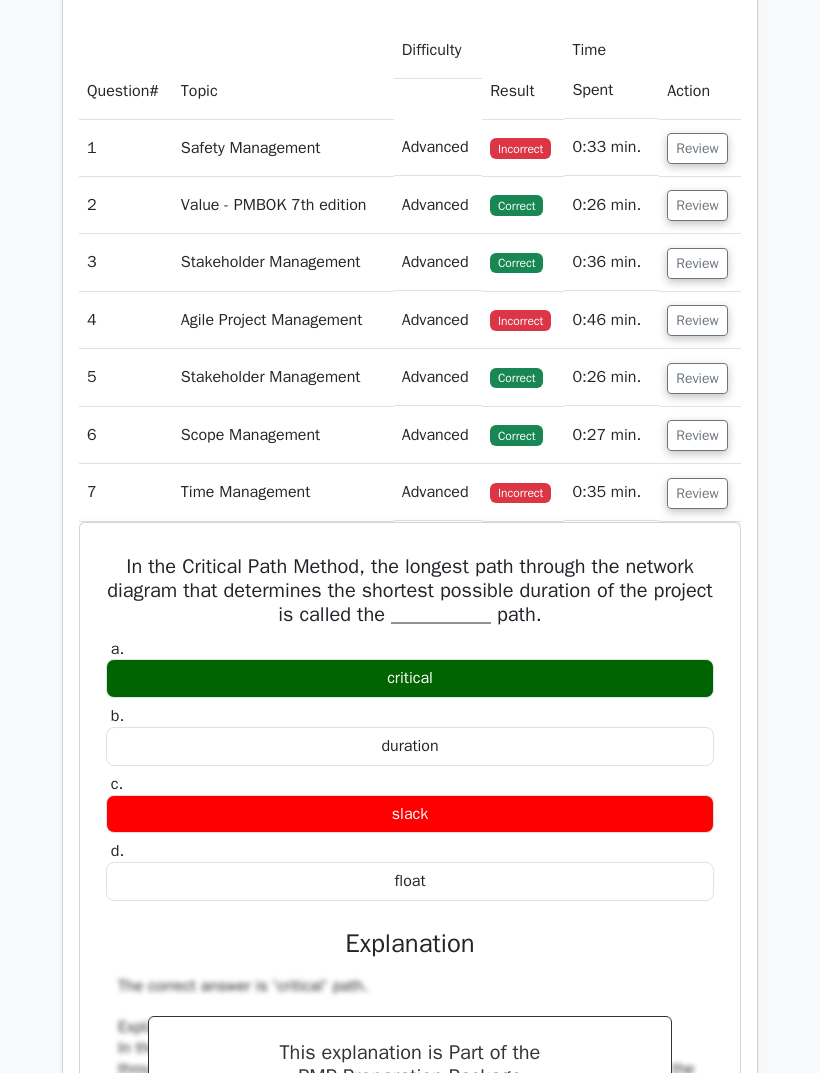 click on "Review" at bounding box center [697, 493] 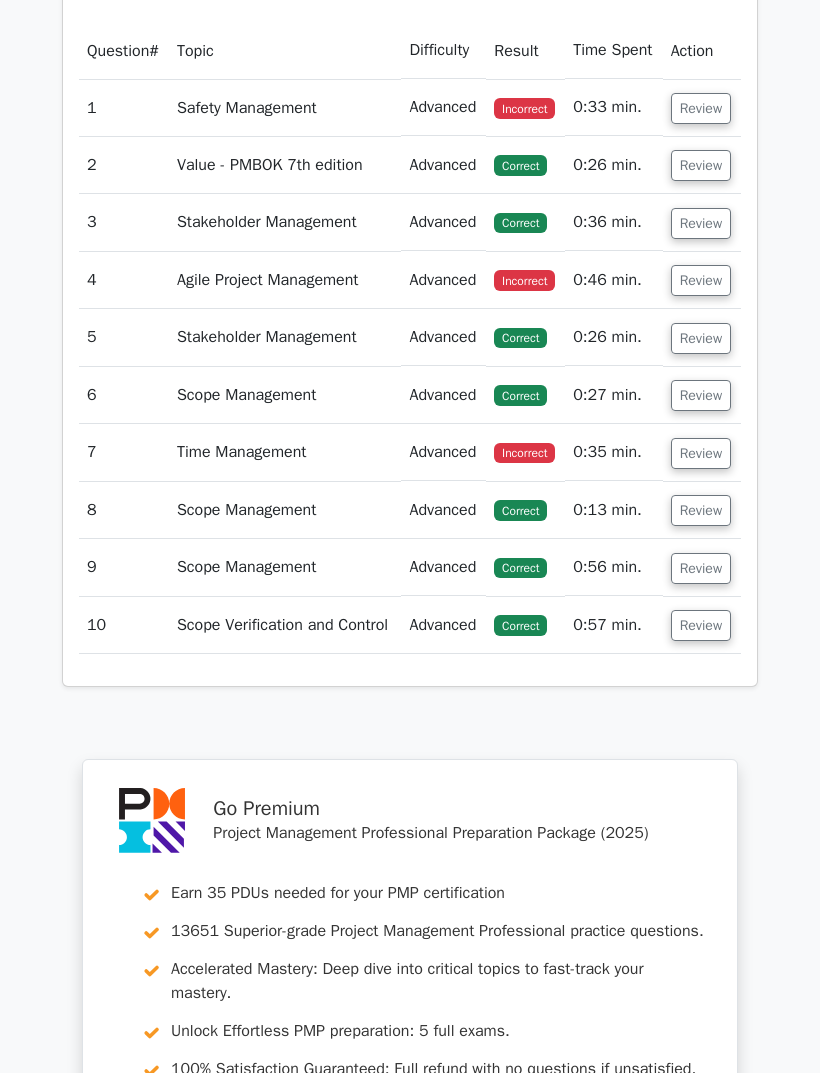 click on "Review" at bounding box center [701, 510] 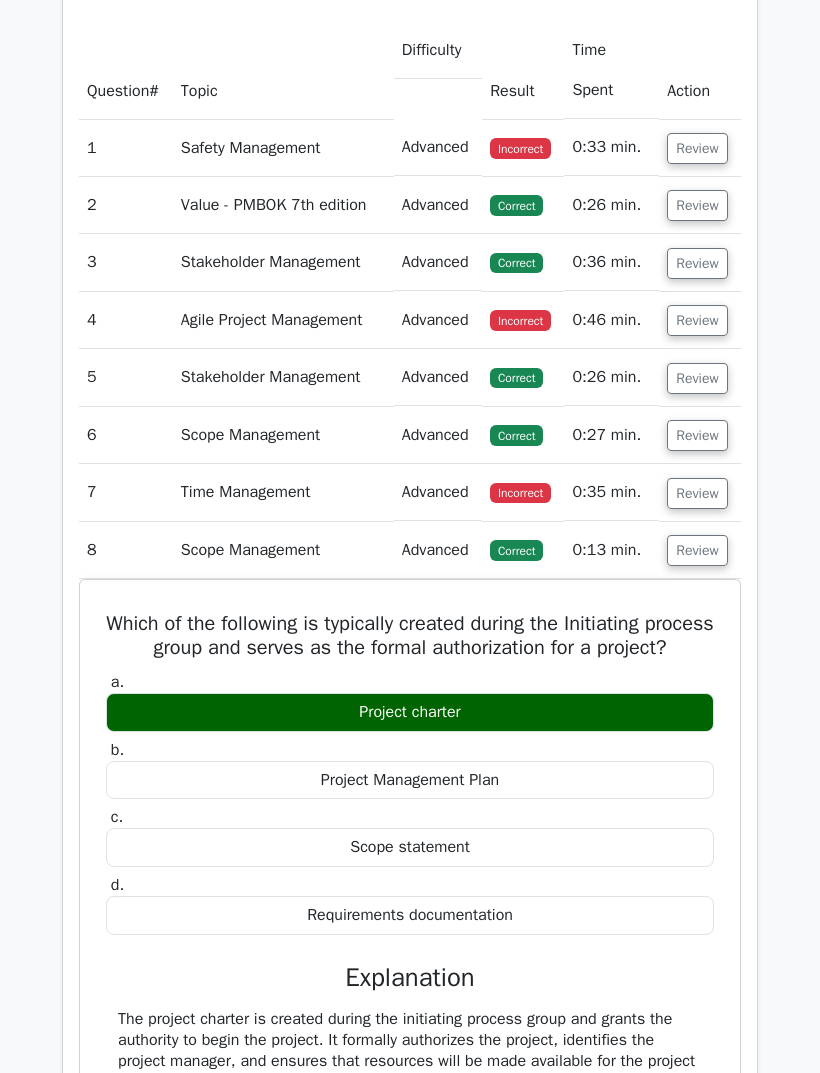 click on "Review" at bounding box center [697, 550] 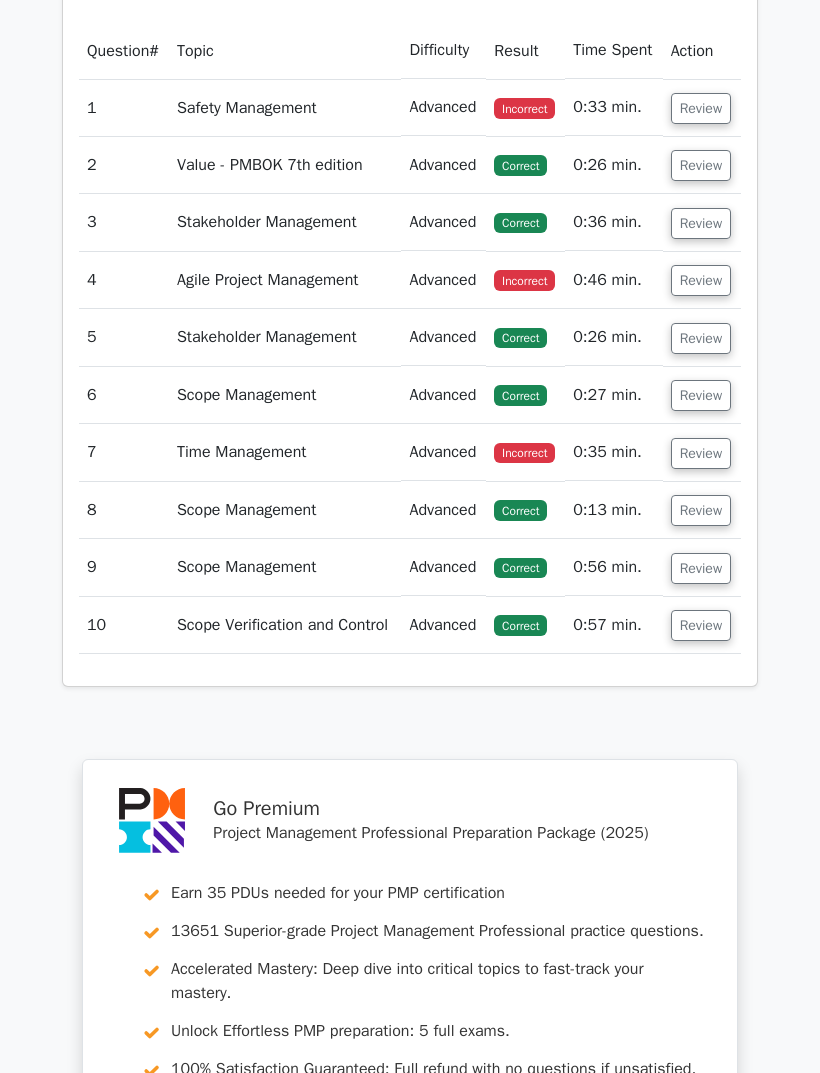 click on "Review" at bounding box center [701, 568] 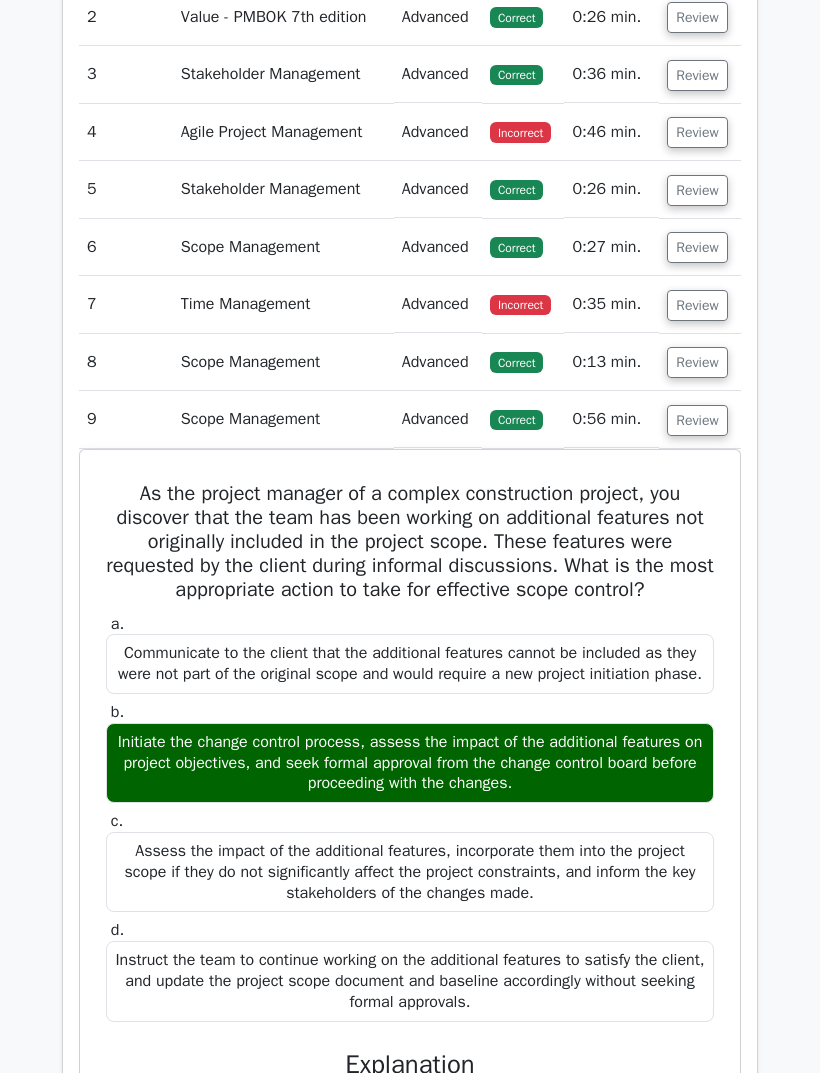 scroll, scrollTop: 1800, scrollLeft: 0, axis: vertical 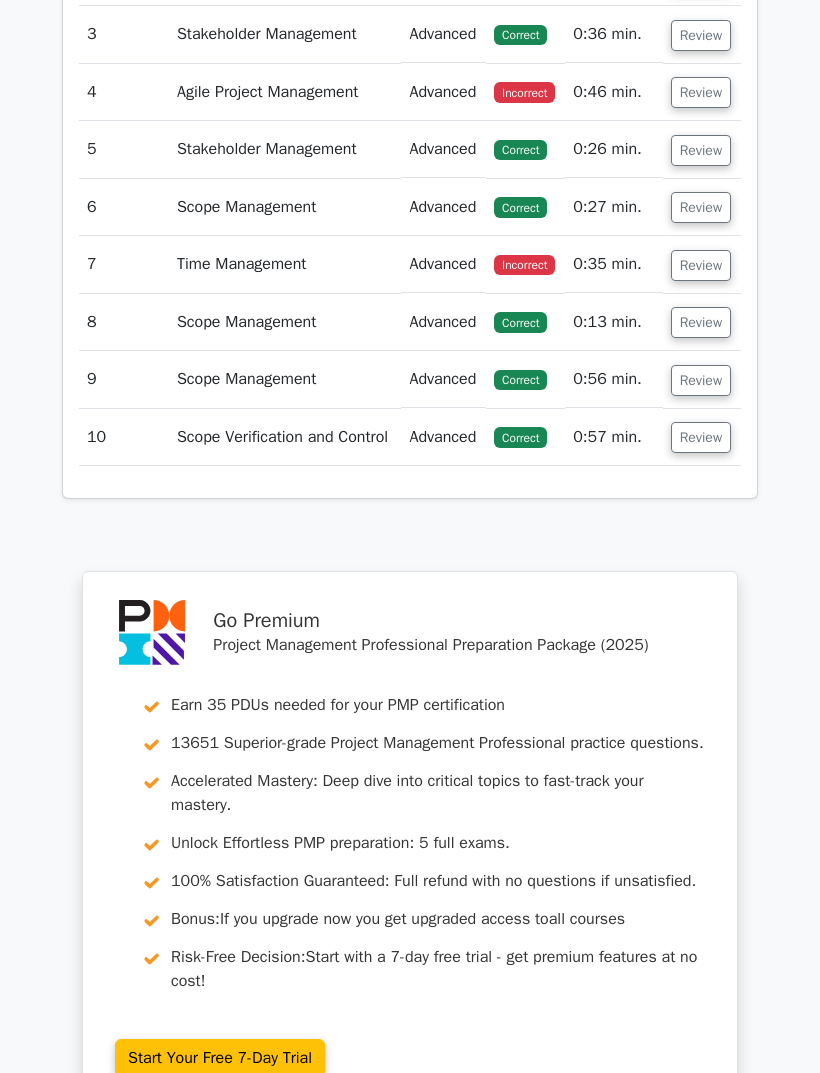click on "Review" at bounding box center [701, 437] 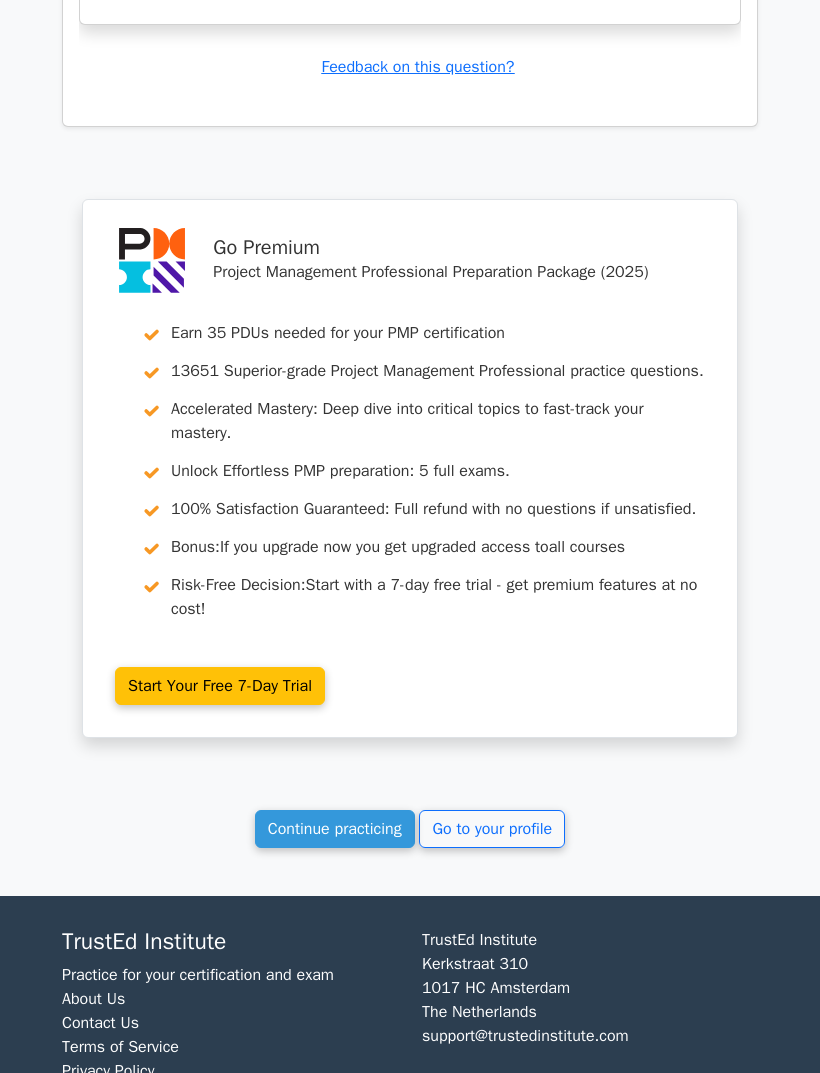 scroll, scrollTop: 3087, scrollLeft: 0, axis: vertical 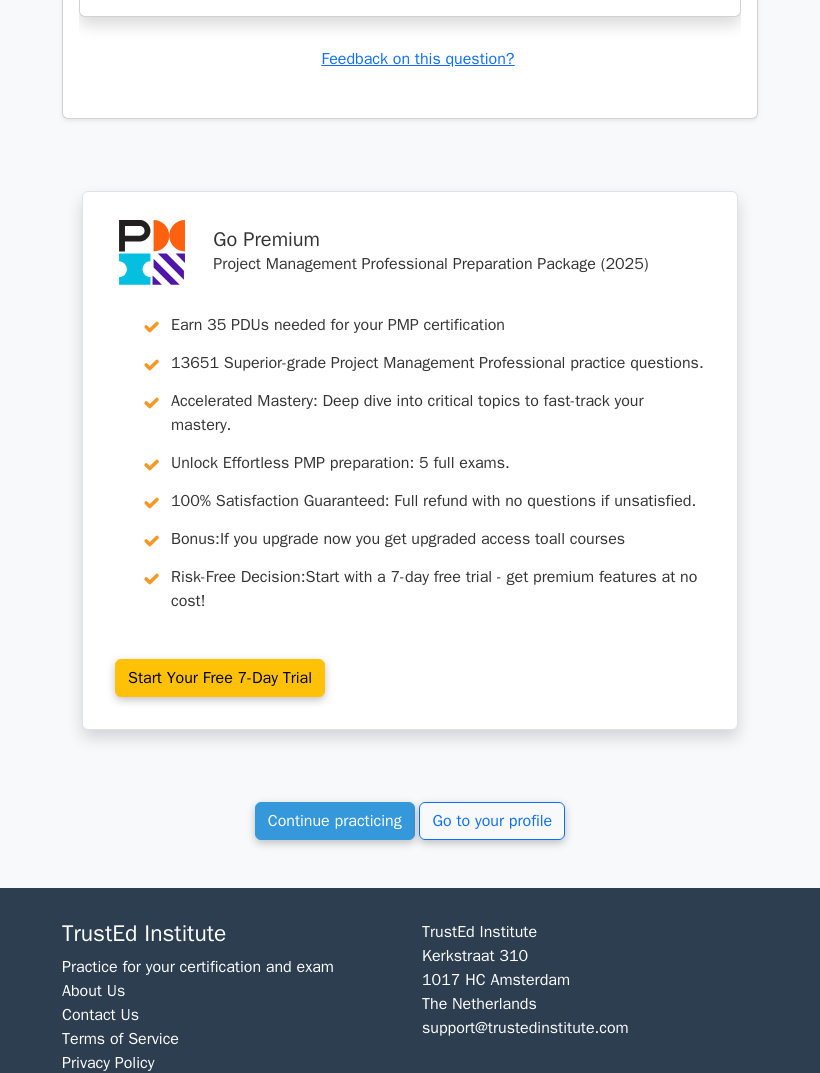 click on "Go to your profile" at bounding box center [492, 822] 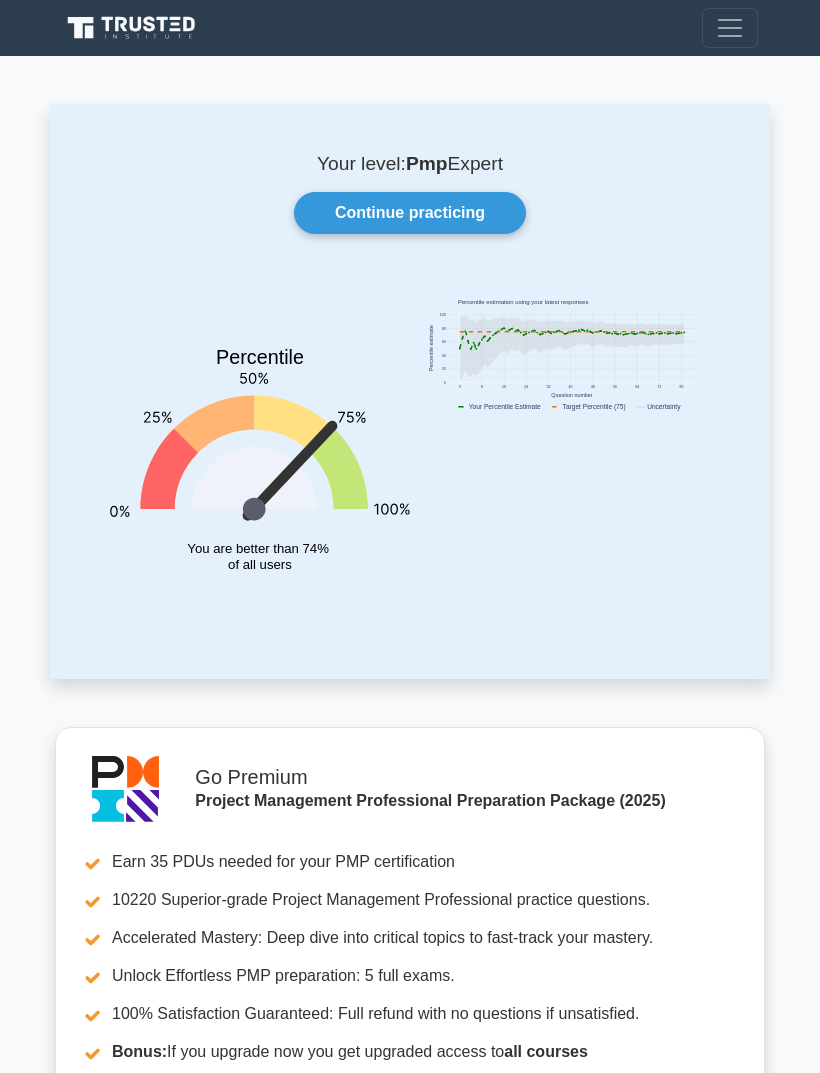 scroll, scrollTop: 0, scrollLeft: 0, axis: both 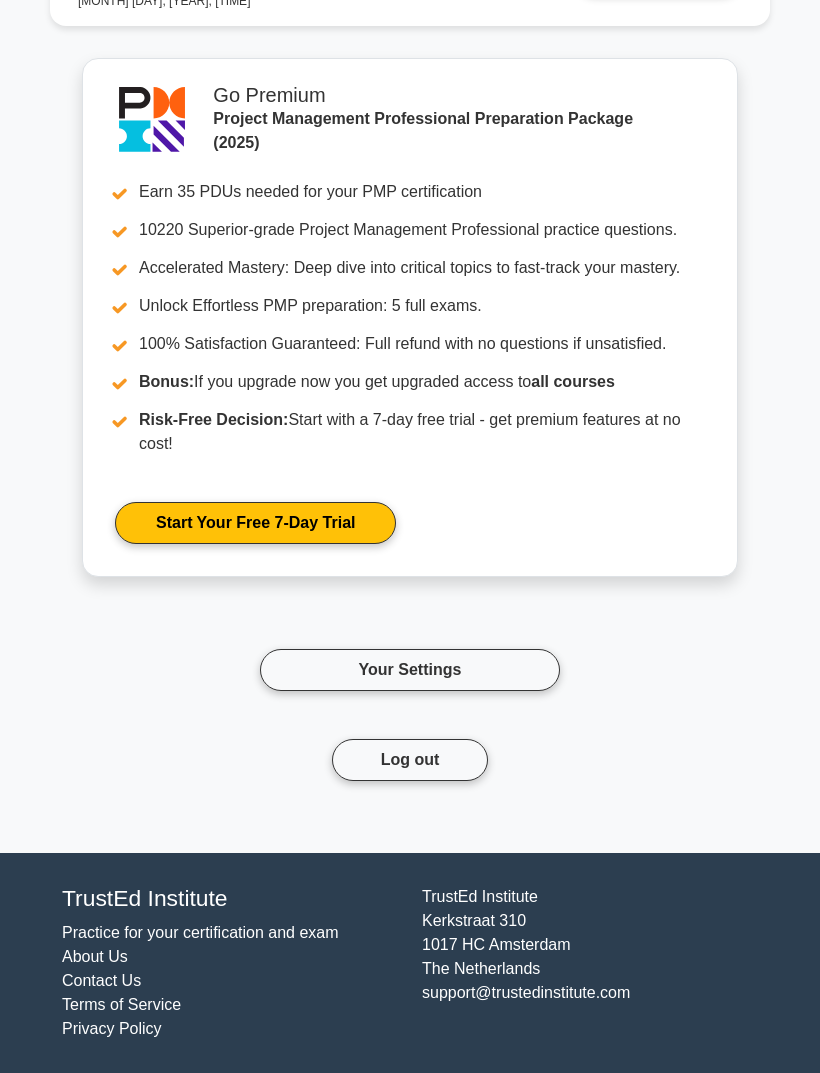 click on "Your Settings" at bounding box center (410, 670) 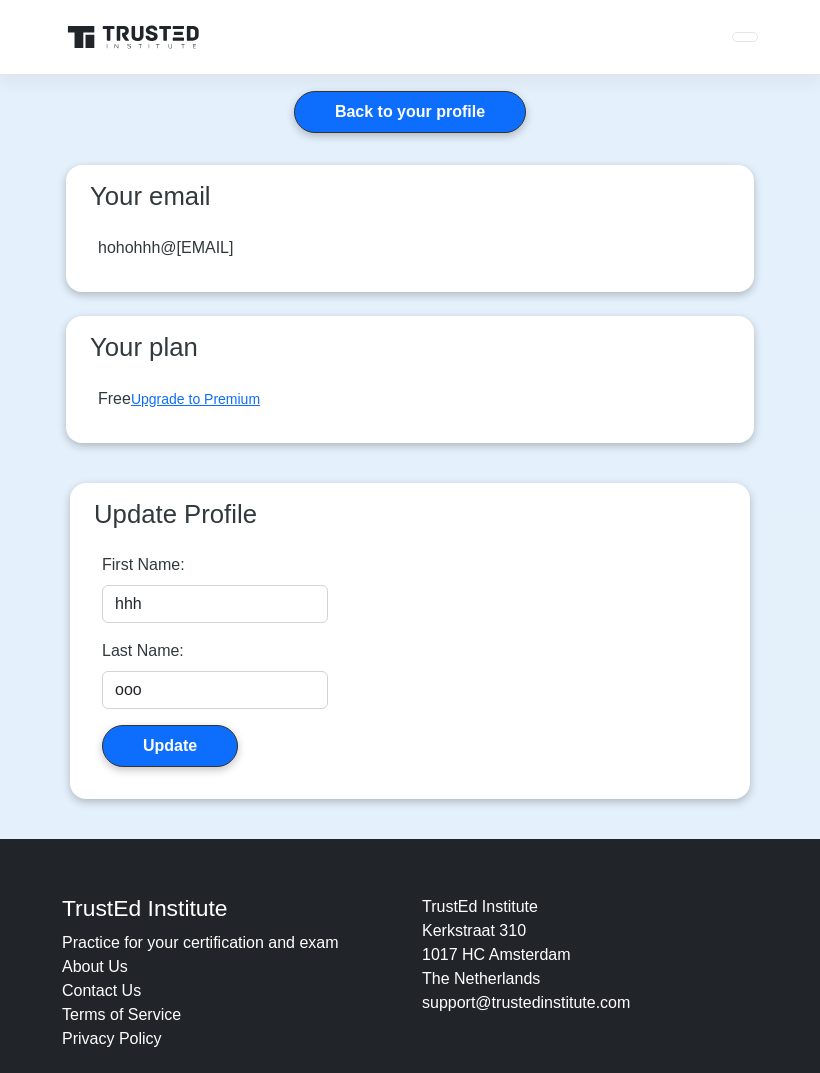 scroll, scrollTop: 0, scrollLeft: 0, axis: both 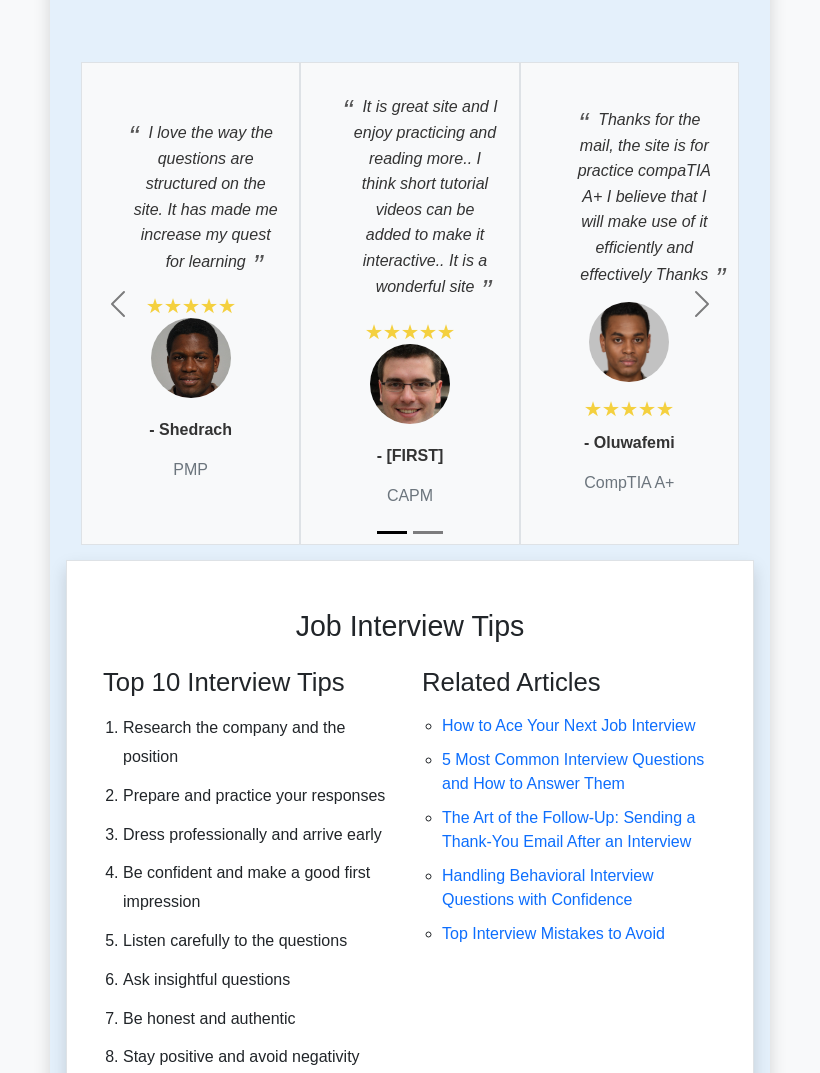 click at bounding box center [118, 305] 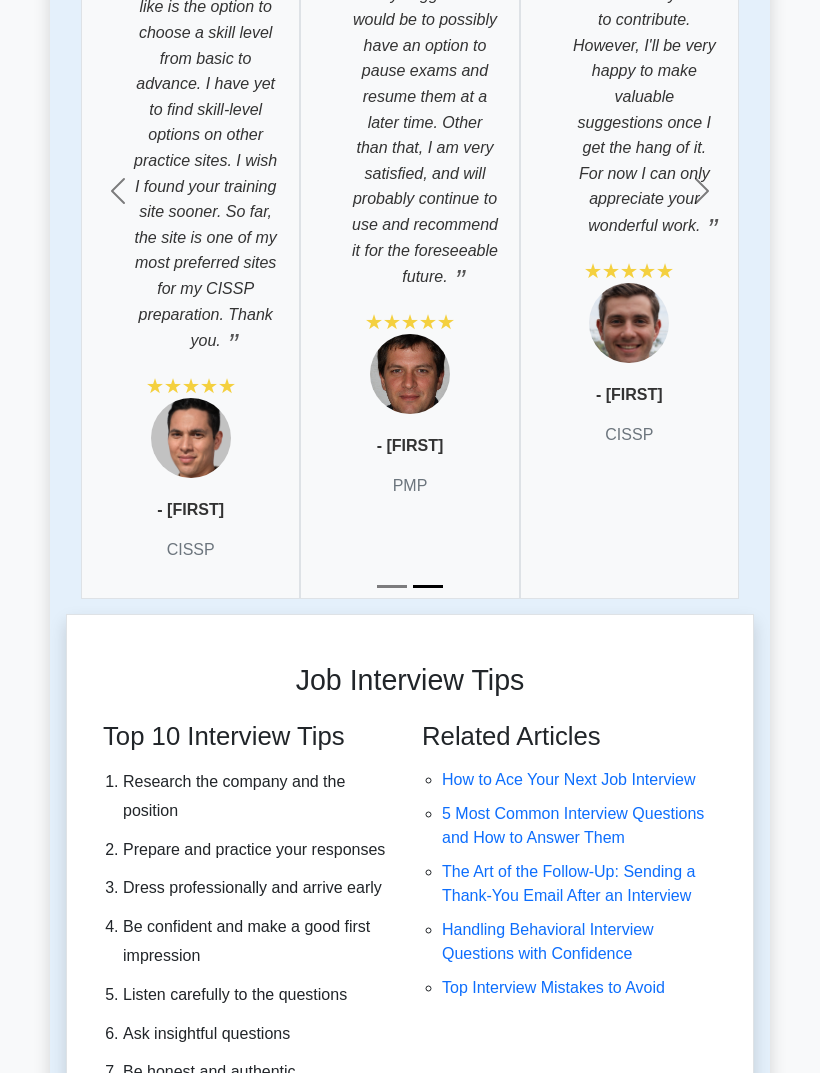 click at bounding box center (118, 192) 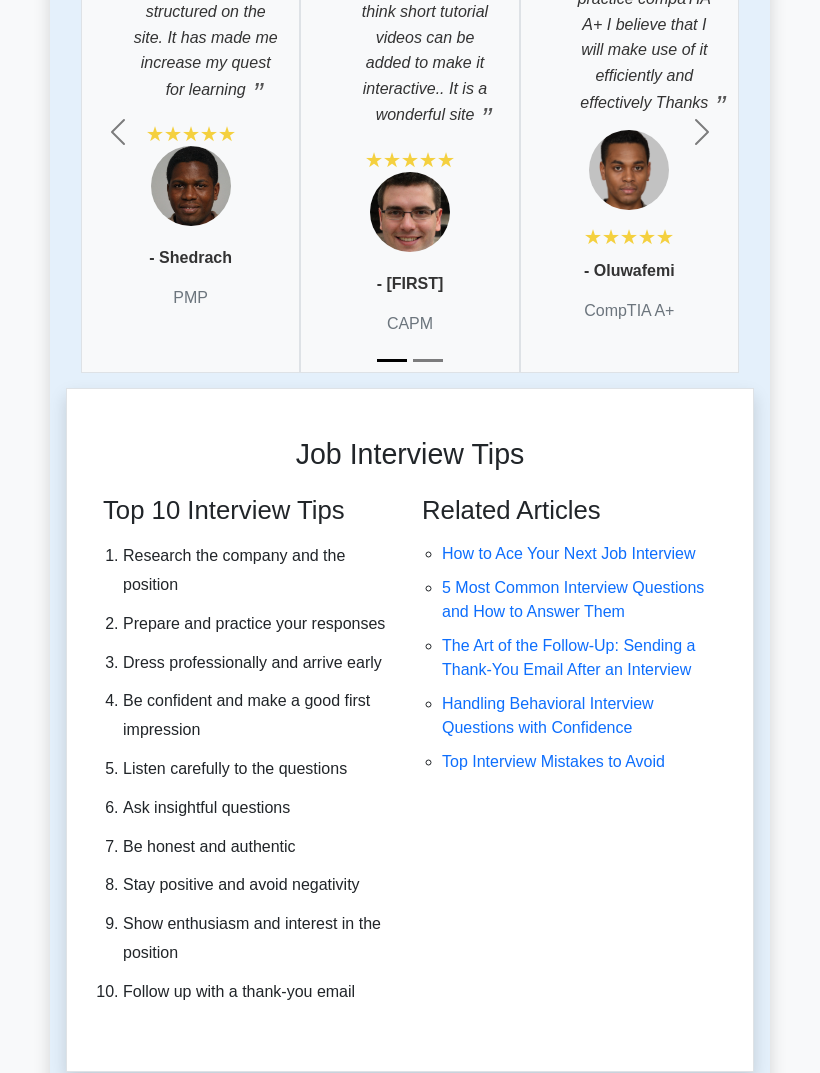 click on "Previous" at bounding box center (117, 132) 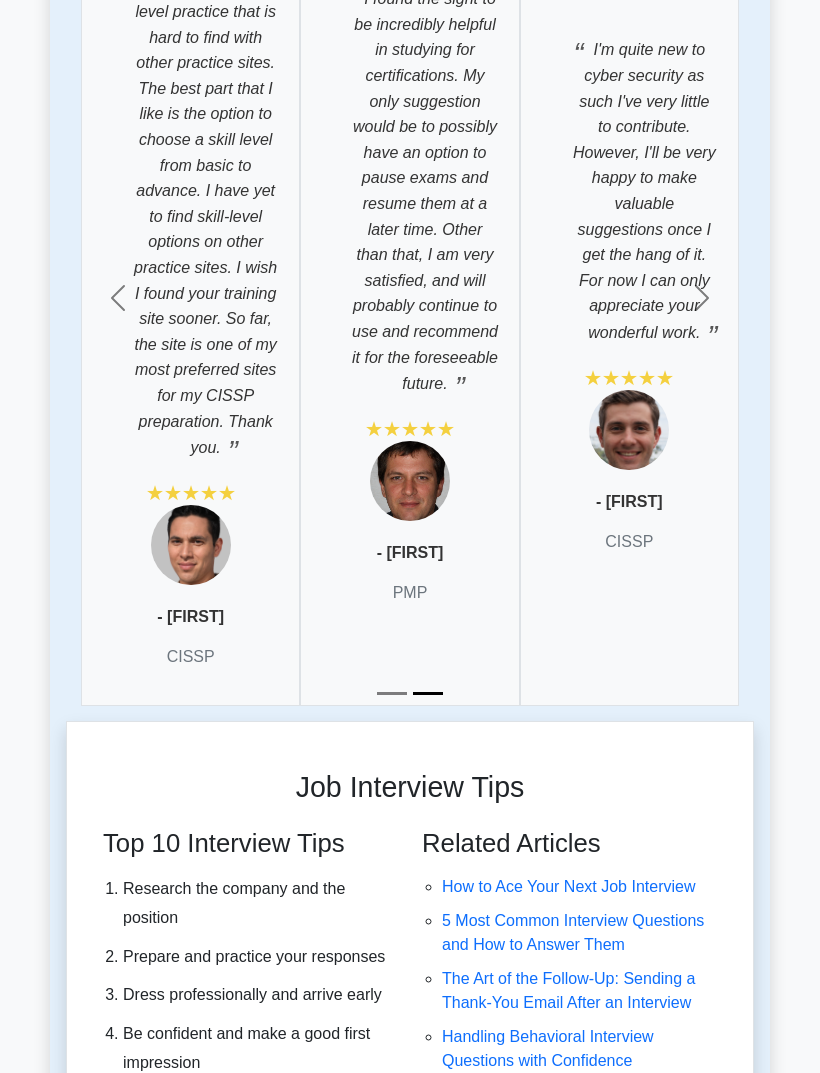 click on "Previous" at bounding box center [117, 297] 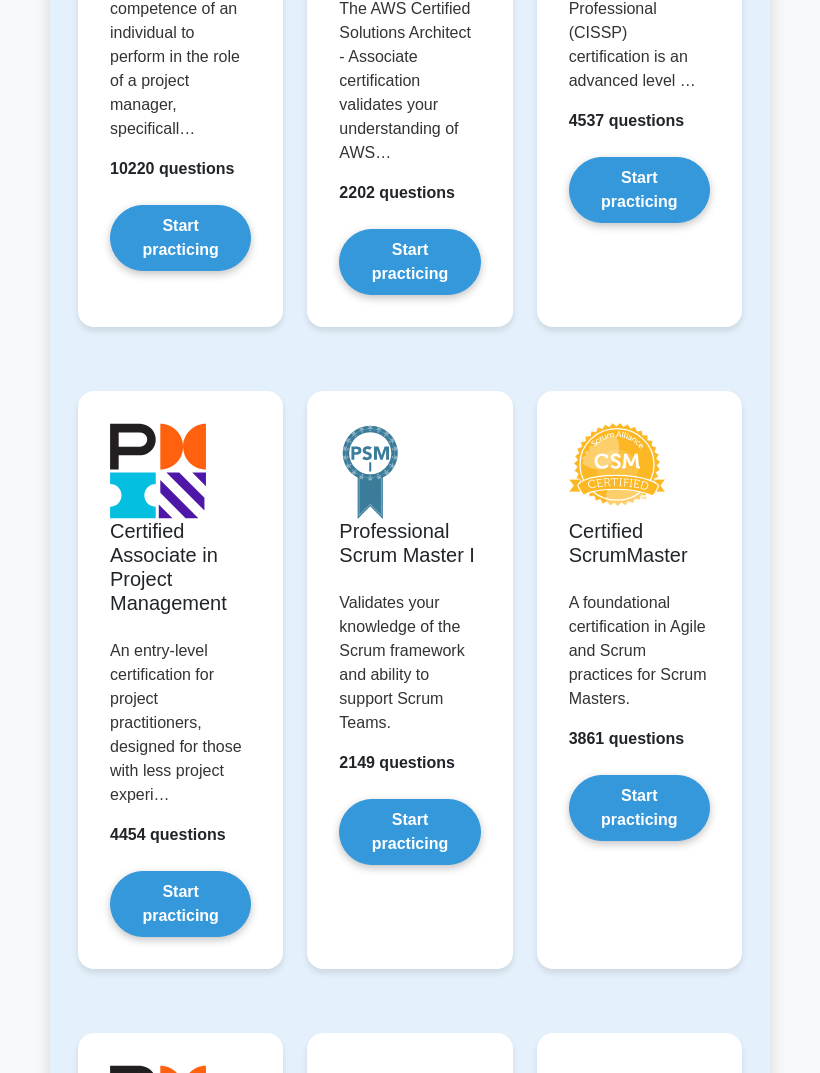 scroll, scrollTop: 0, scrollLeft: 0, axis: both 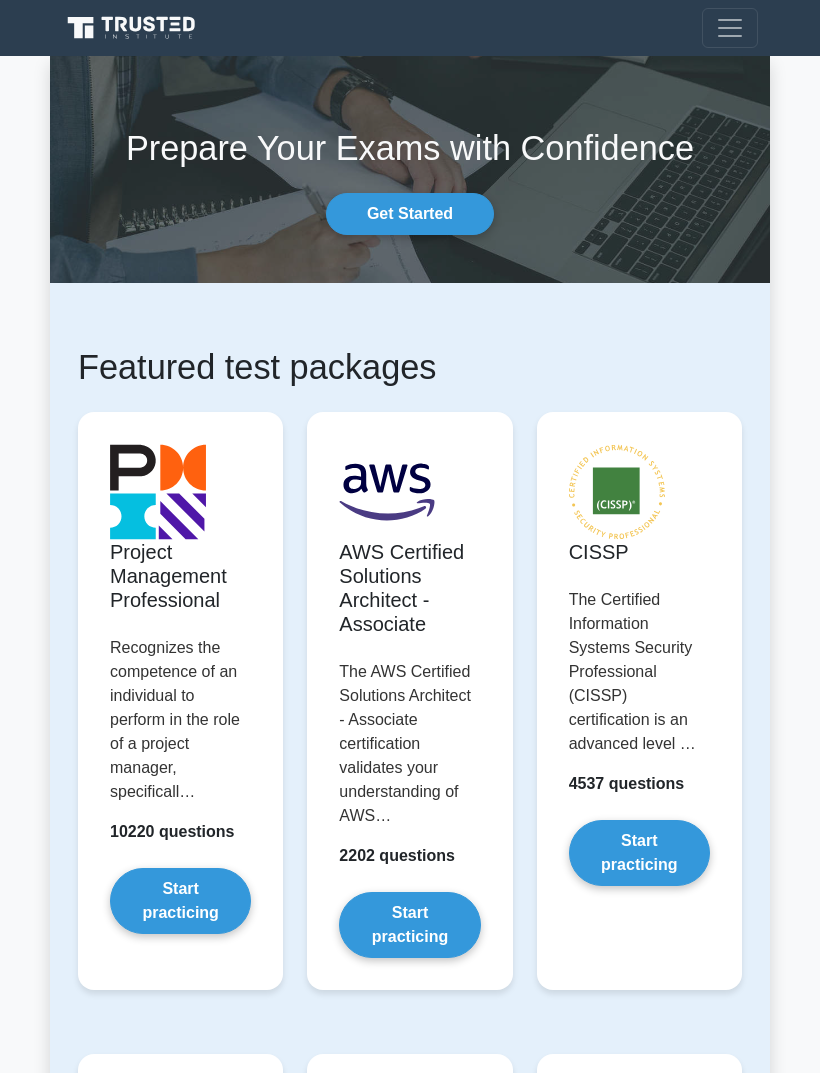 click at bounding box center (730, 28) 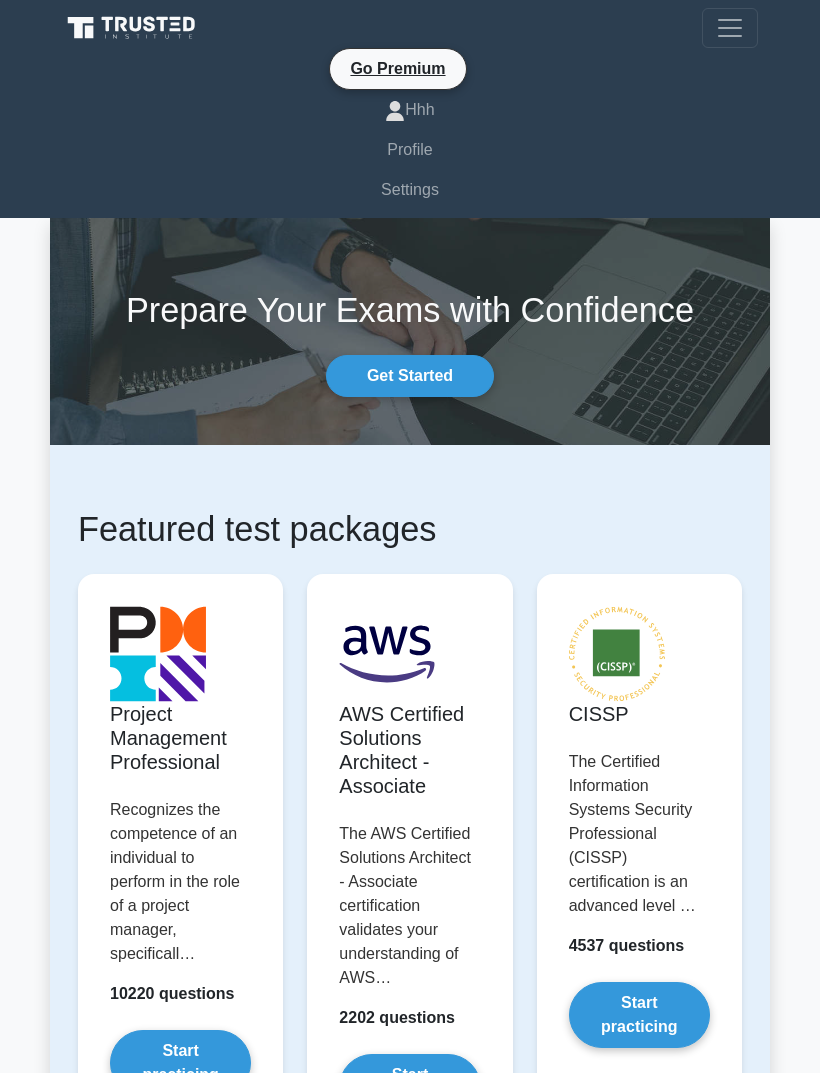 click on "Profile" at bounding box center (410, 150) 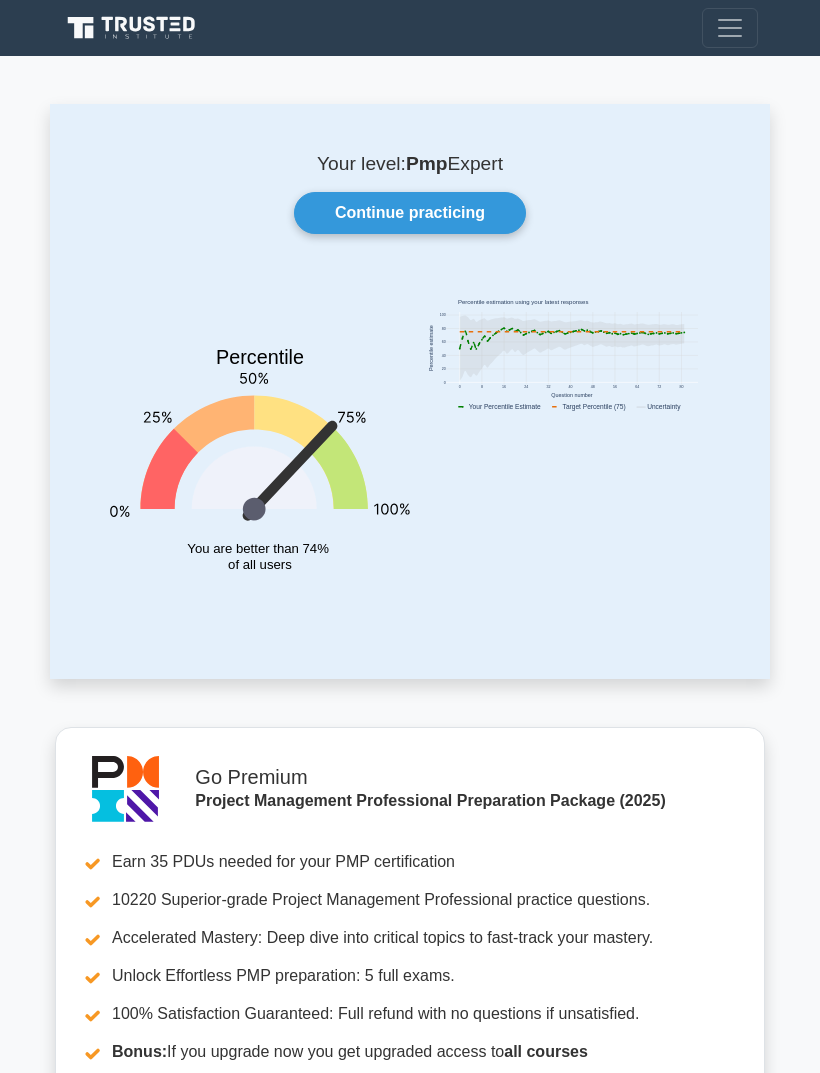 scroll, scrollTop: 0, scrollLeft: 0, axis: both 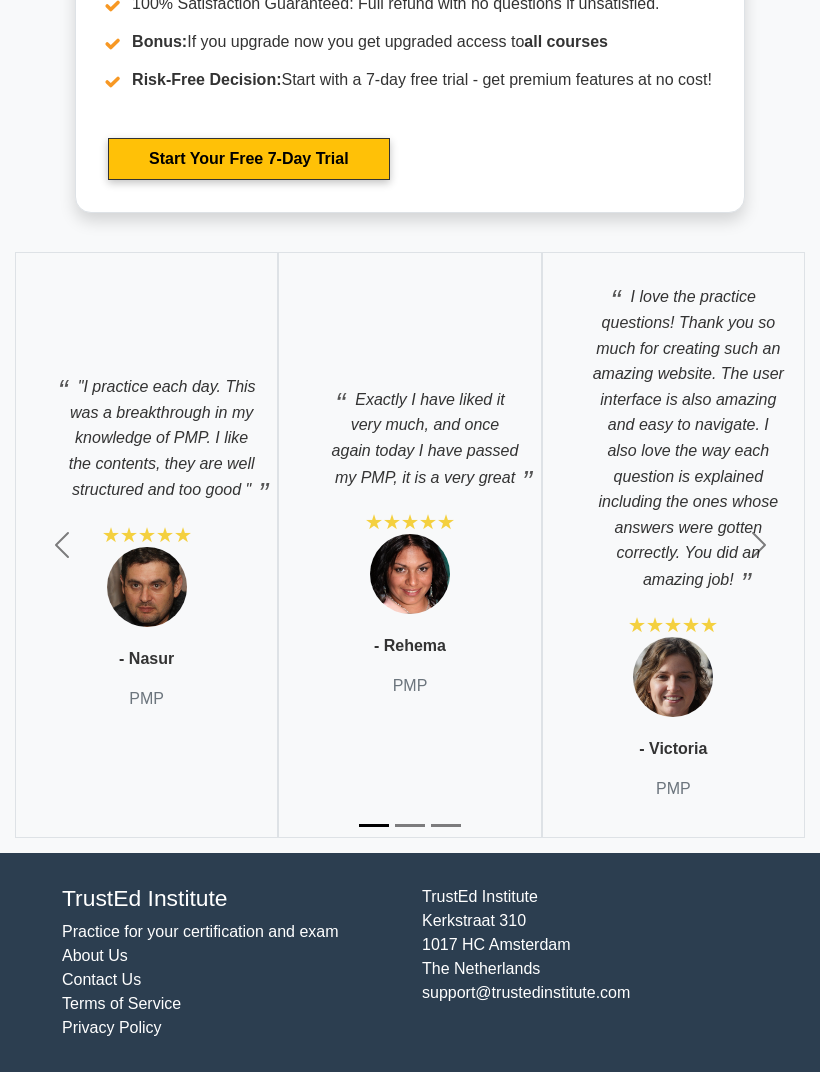click at bounding box center [62, 546] 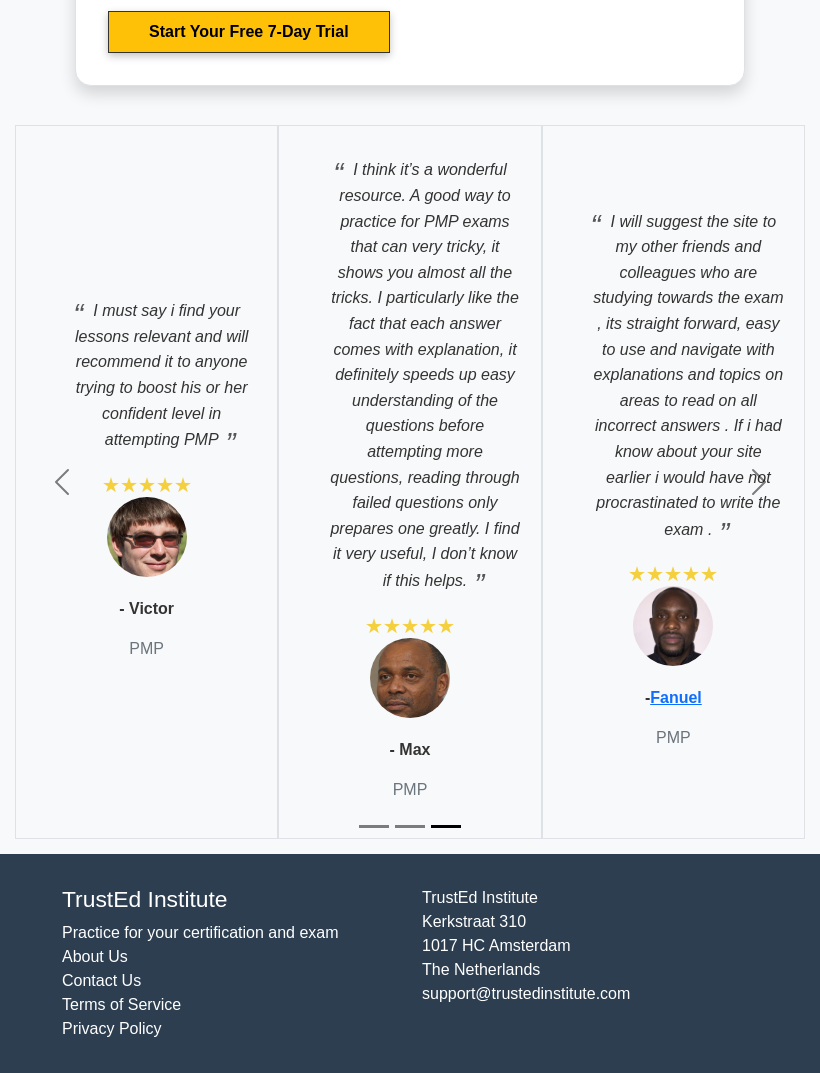 click at bounding box center (62, 482) 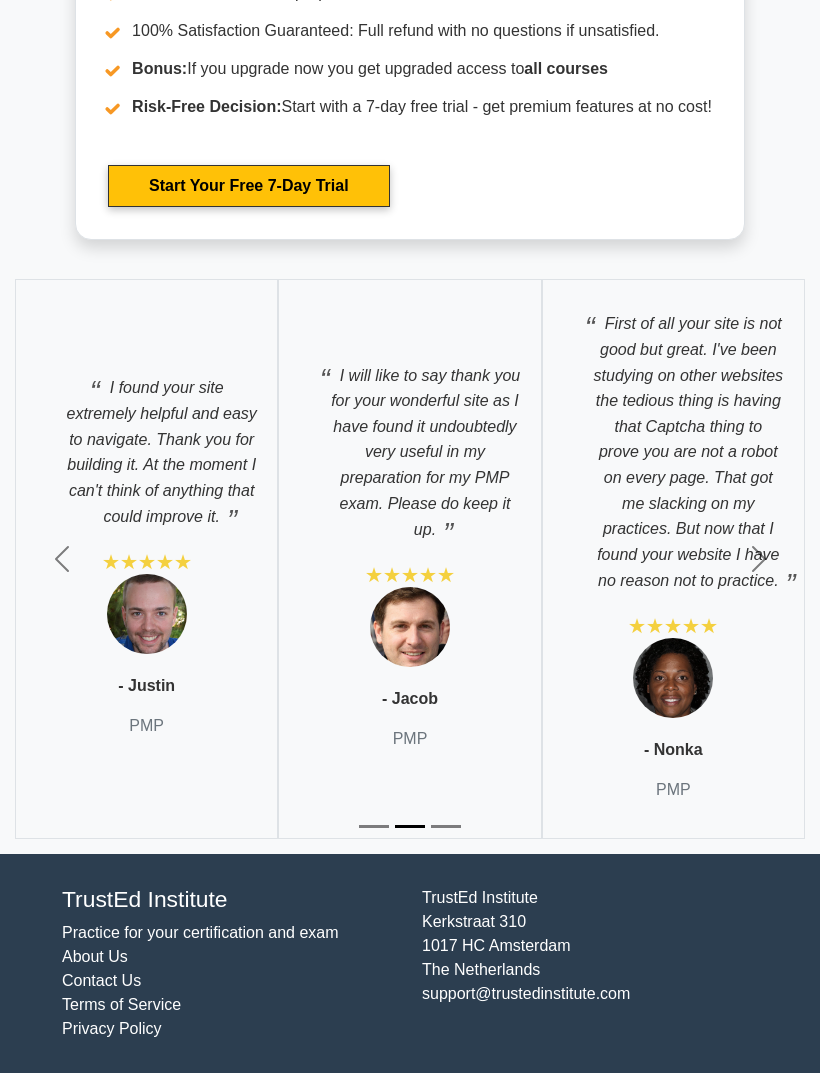 click on "Previous" at bounding box center [61, 559] 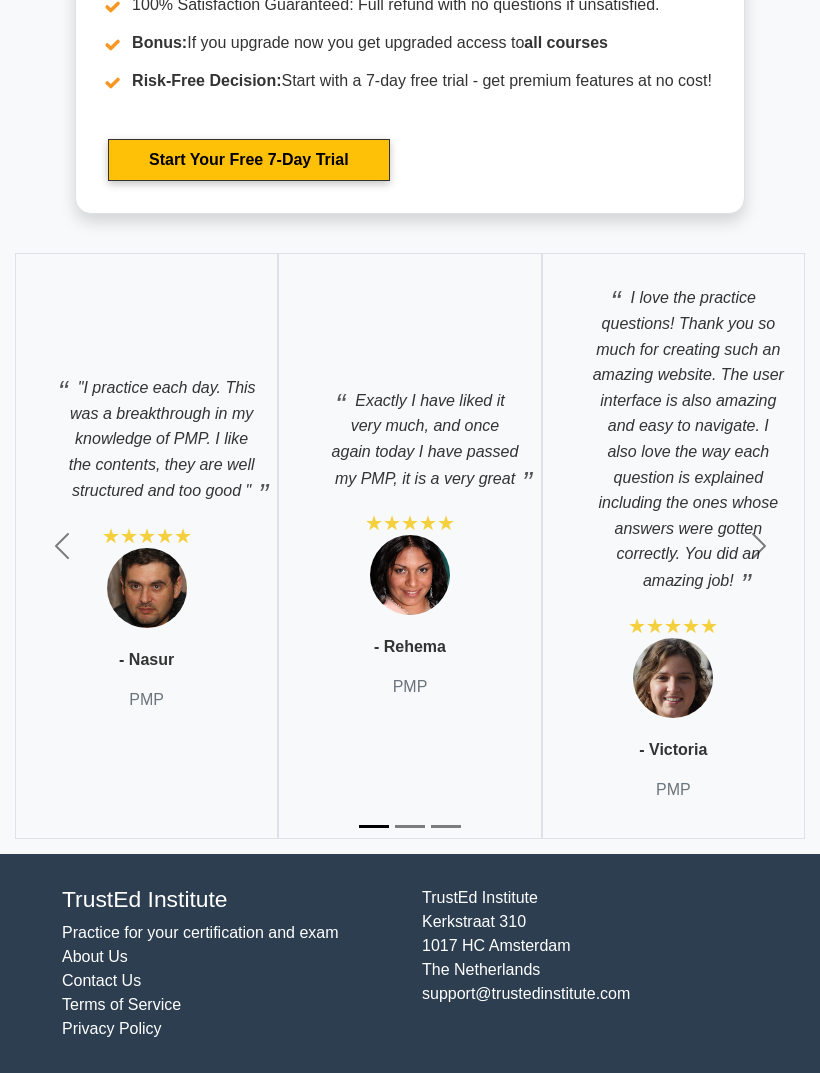 click on "Previous" at bounding box center (61, 545) 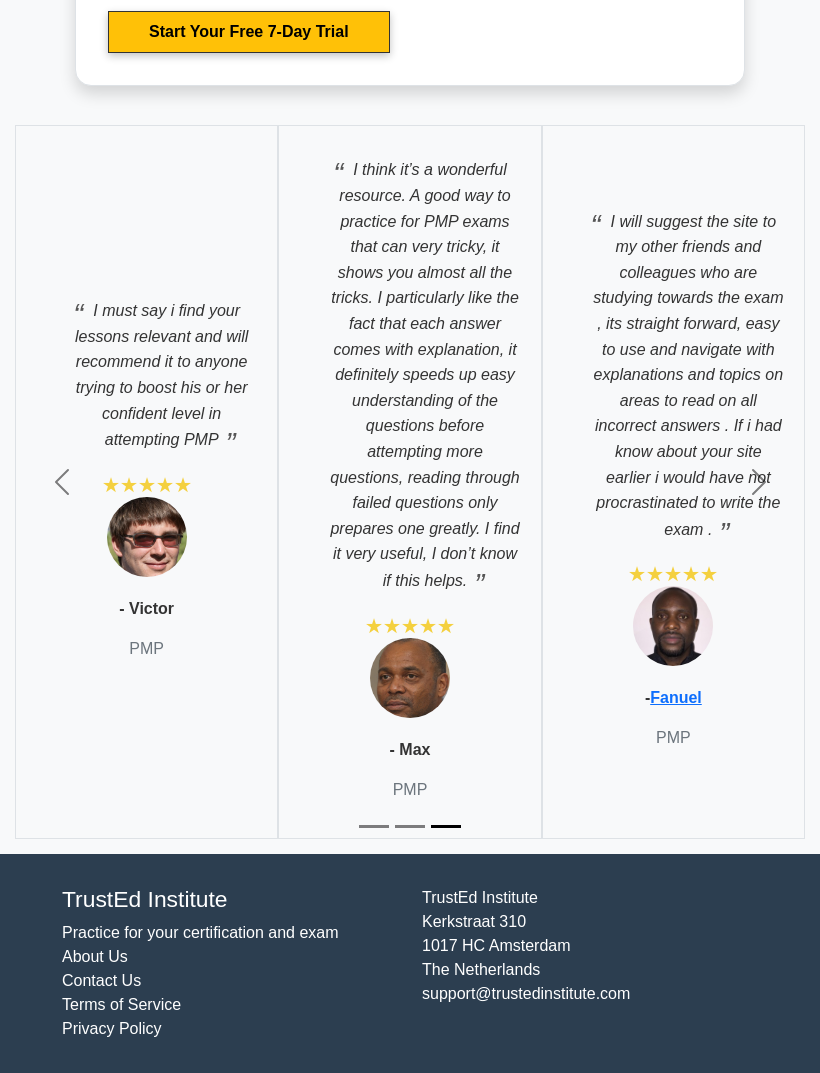 click on "Previous" at bounding box center [61, 481] 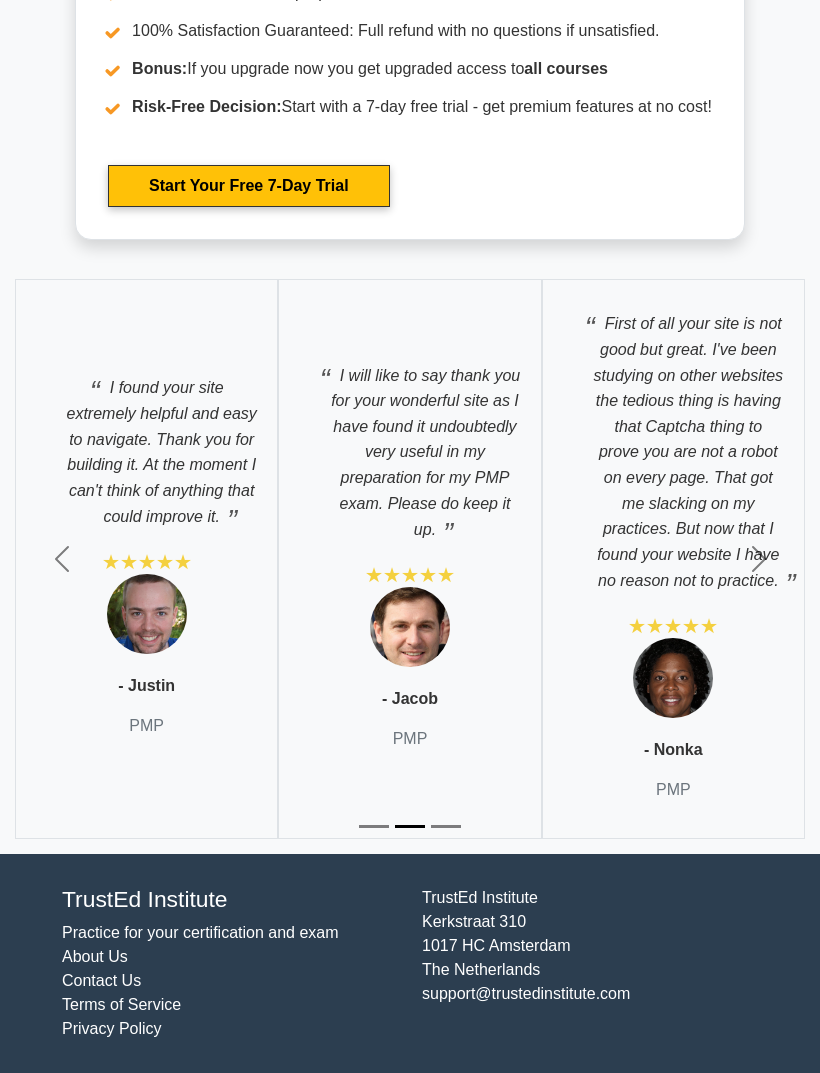 click on "Previous" at bounding box center [61, 559] 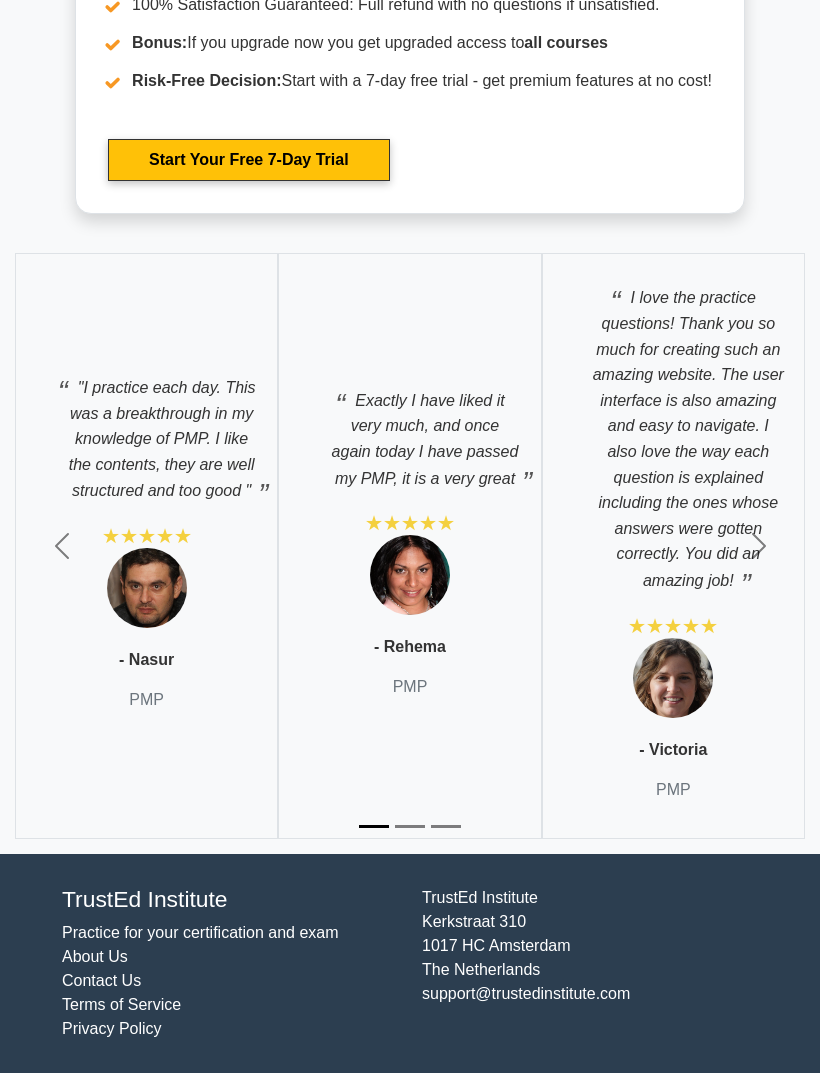 click on "Previous" at bounding box center (61, 545) 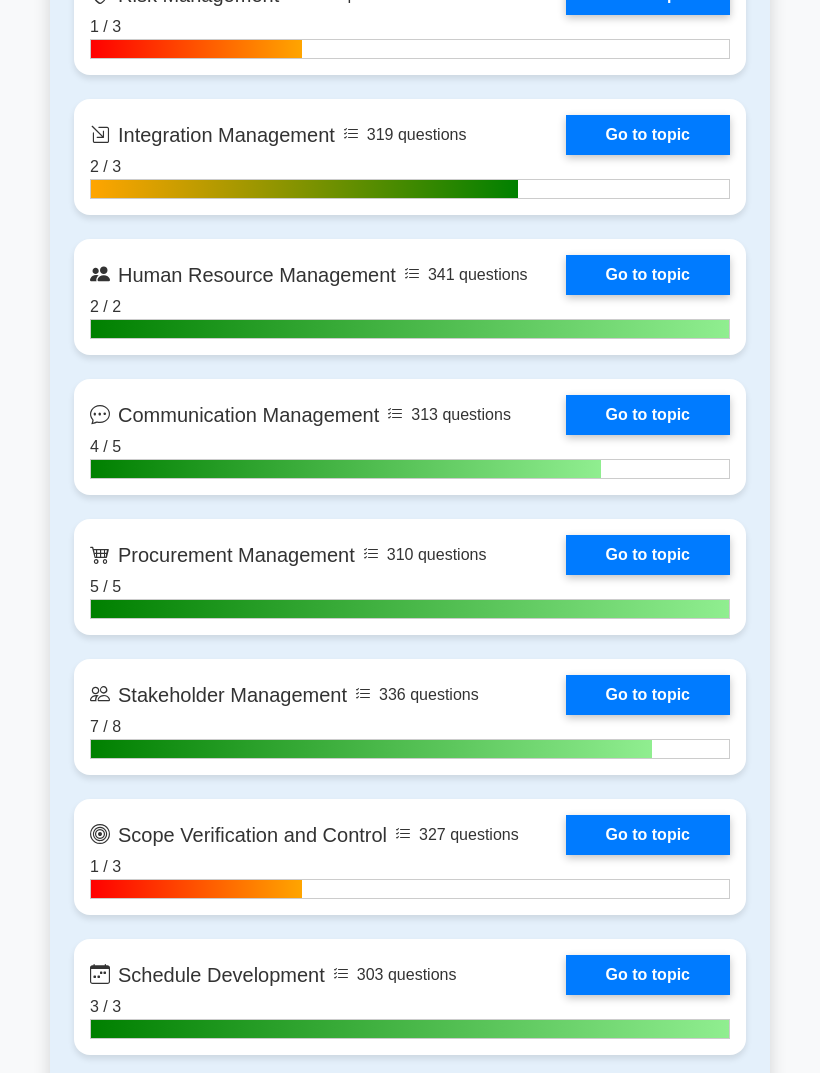 scroll, scrollTop: 0, scrollLeft: 0, axis: both 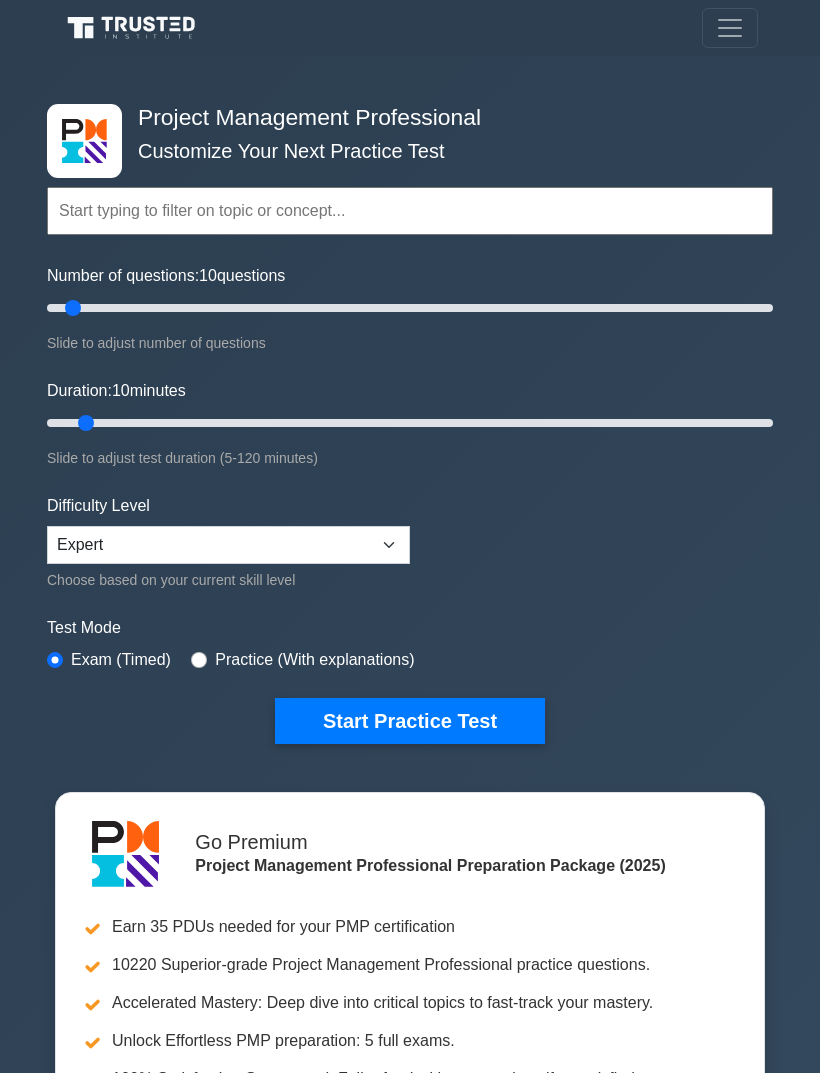 click on "Duration:  10  minutes" at bounding box center [410, 423] 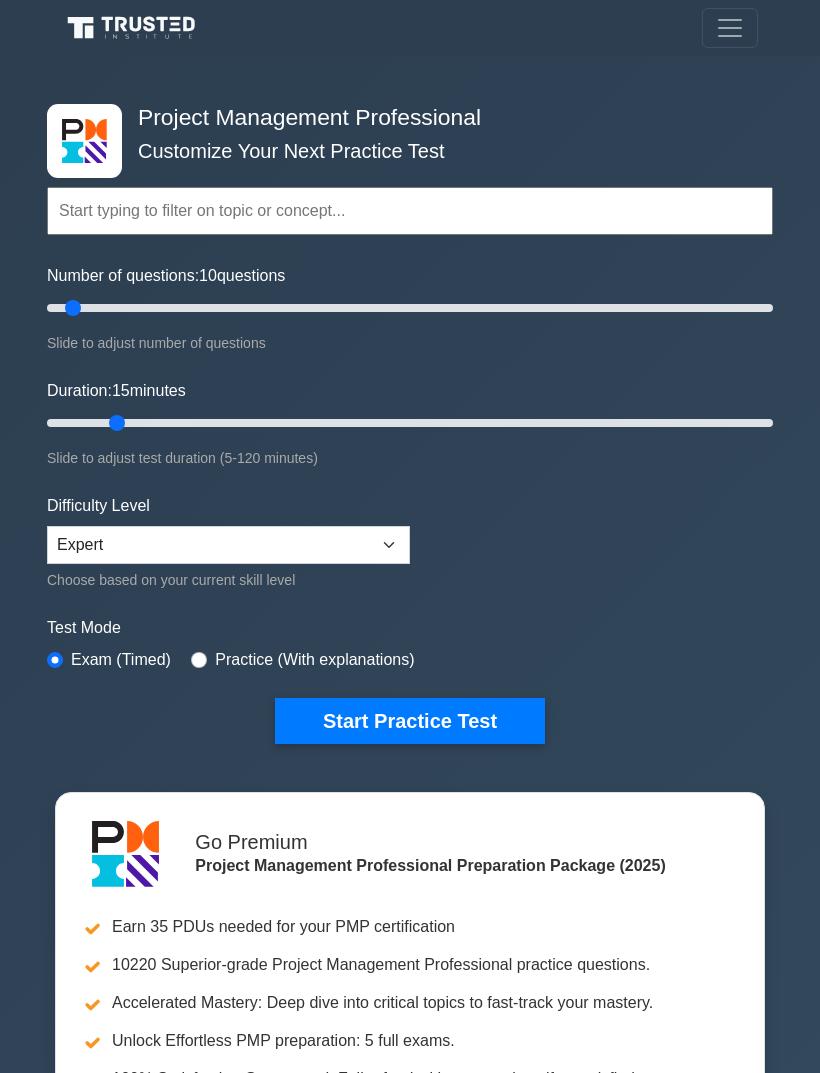 type on "15" 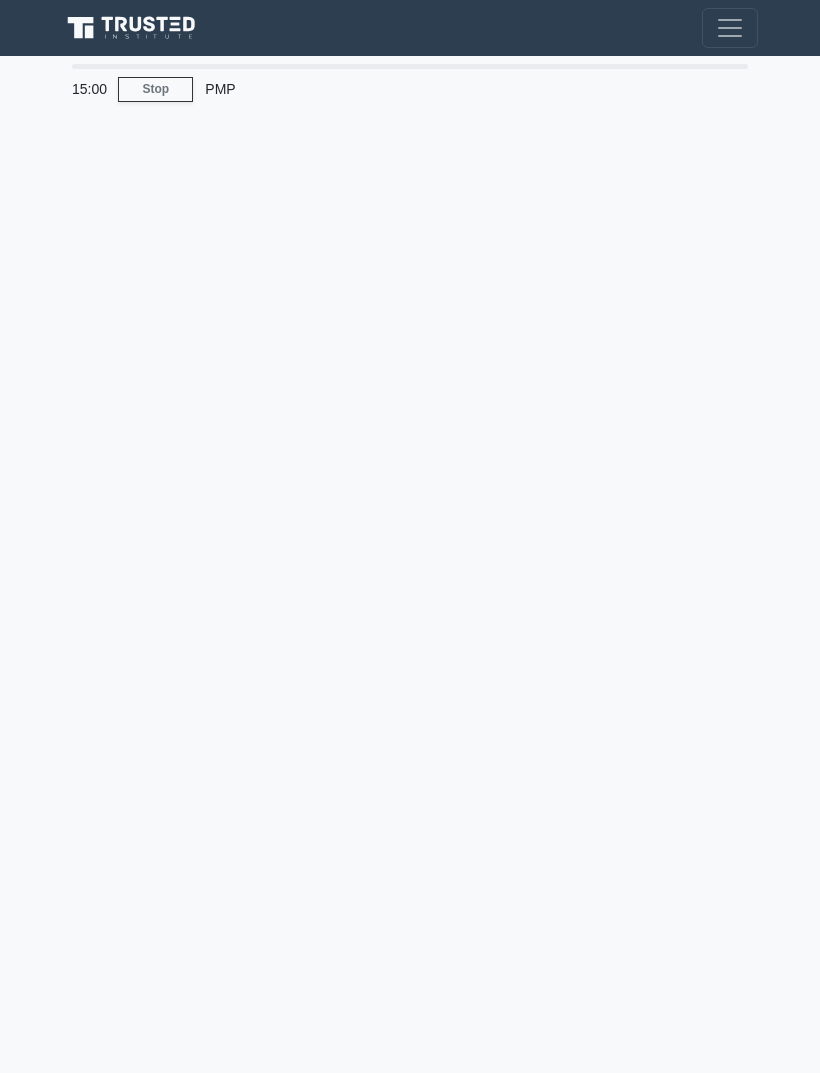 scroll, scrollTop: 0, scrollLeft: 0, axis: both 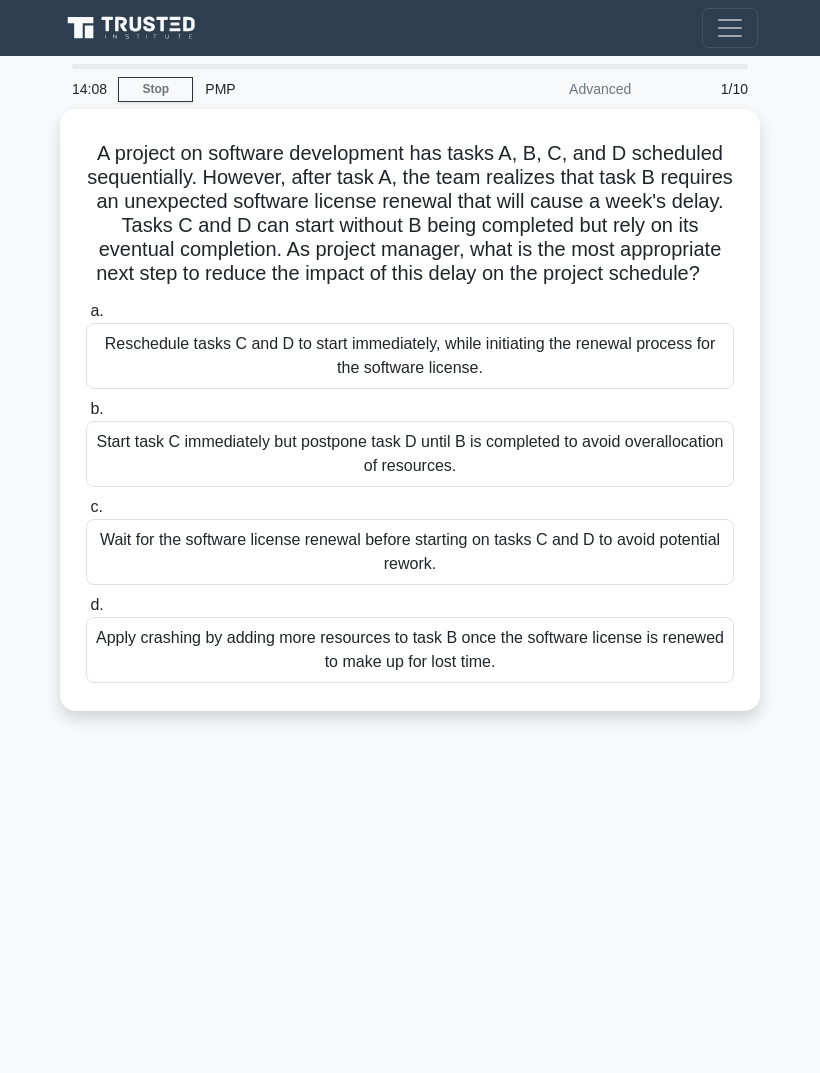 click on "14:08
Stop
PMP
Advanced
1/10
A project on software development has tasks A, B, C, and D scheduled sequentially. However, after task A, the team realizes that task B requires an unexpected software license renewal that will cause a week's delay. Tasks C and D can start without B being completed but rely on its eventual completion. As project manager, what is the most appropriate next step to reduce the impact of this delay on the project schedule?
.spinner_0XTQ{transform-origin:center;animation:spinner_y6GP .75s linear infinite}@keyframes spinner_y6GP{100%{transform:rotate(360deg)}}
a. b. c. d." at bounding box center (410, 564) 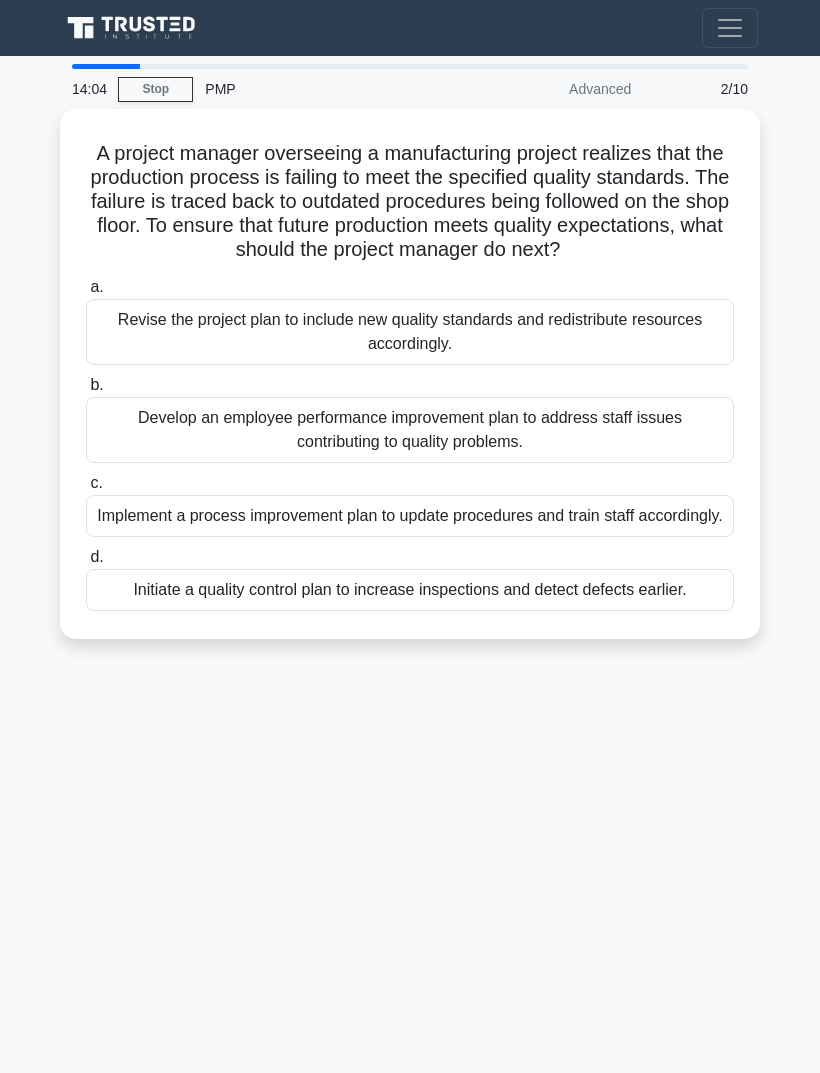 click on "A project manager overseeing a manufacturing project realizes that the production process is failing to meet the specified quality standards. The failure is traced back to outdated procedures being followed on the shop floor. To ensure that future production meets quality expectations, what should the project manager do next?
.spinner_0XTQ{transform-origin:center;animation:spinner_y6GP .75s linear infinite}@keyframes spinner_y6GP{100%{transform:rotate(360deg)}}
a.
b. c. d." at bounding box center (410, 374) 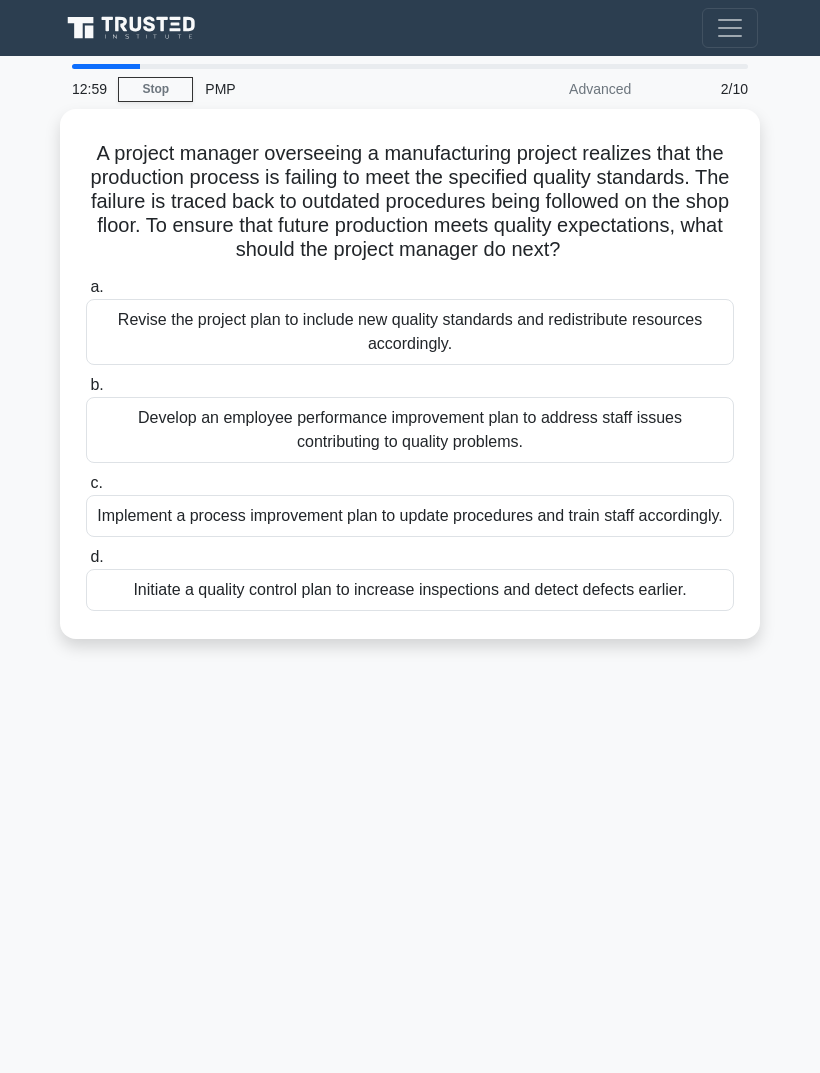 click on "12:59
Stop
PMP
Advanced
2/10
A project manager overseeing a manufacturing project realizes that the production process is failing to meet the specified quality standards. The failure is traced back to outdated procedures being followed on the shop floor. To ensure that future production meets quality expectations, what should the project manager do next?
.spinner_0XTQ{transform-origin:center;animation:spinner_y6GP .75s linear infinite}@keyframes spinner_y6GP{100%{transform:rotate(360deg)}}" at bounding box center [410, 564] 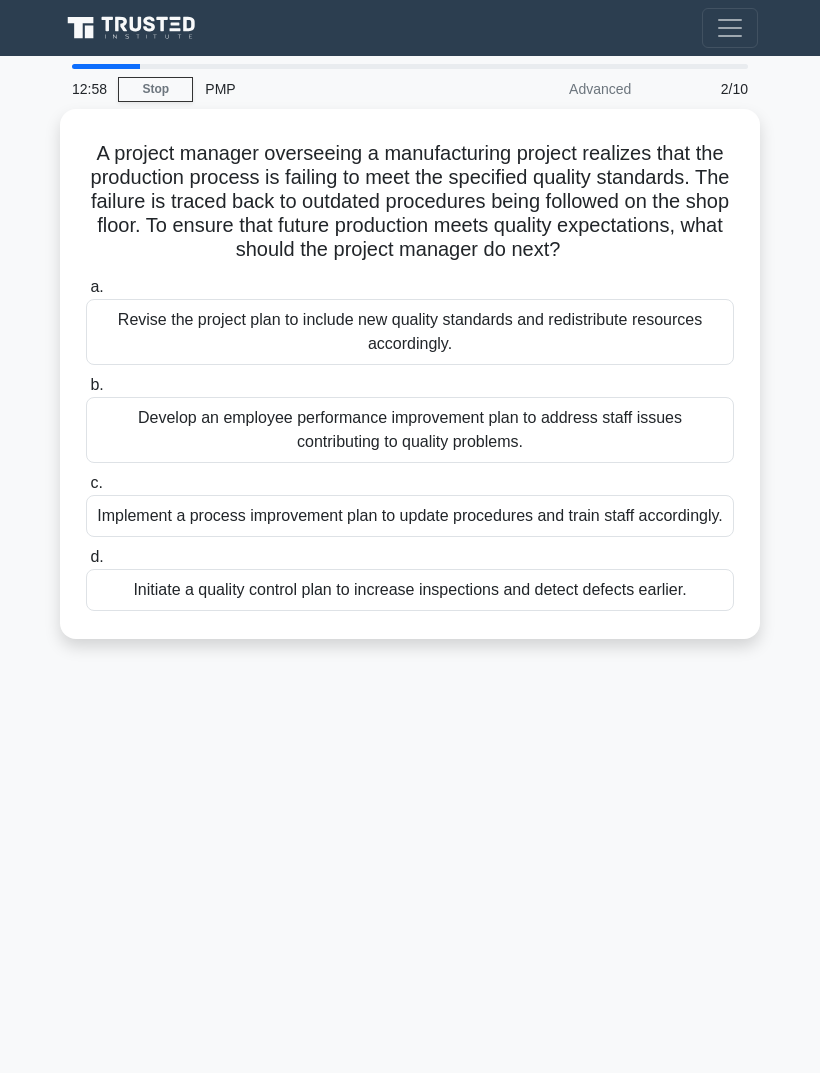 click on "Implement a process improvement plan to update procedures and train staff accordingly." at bounding box center (410, 516) 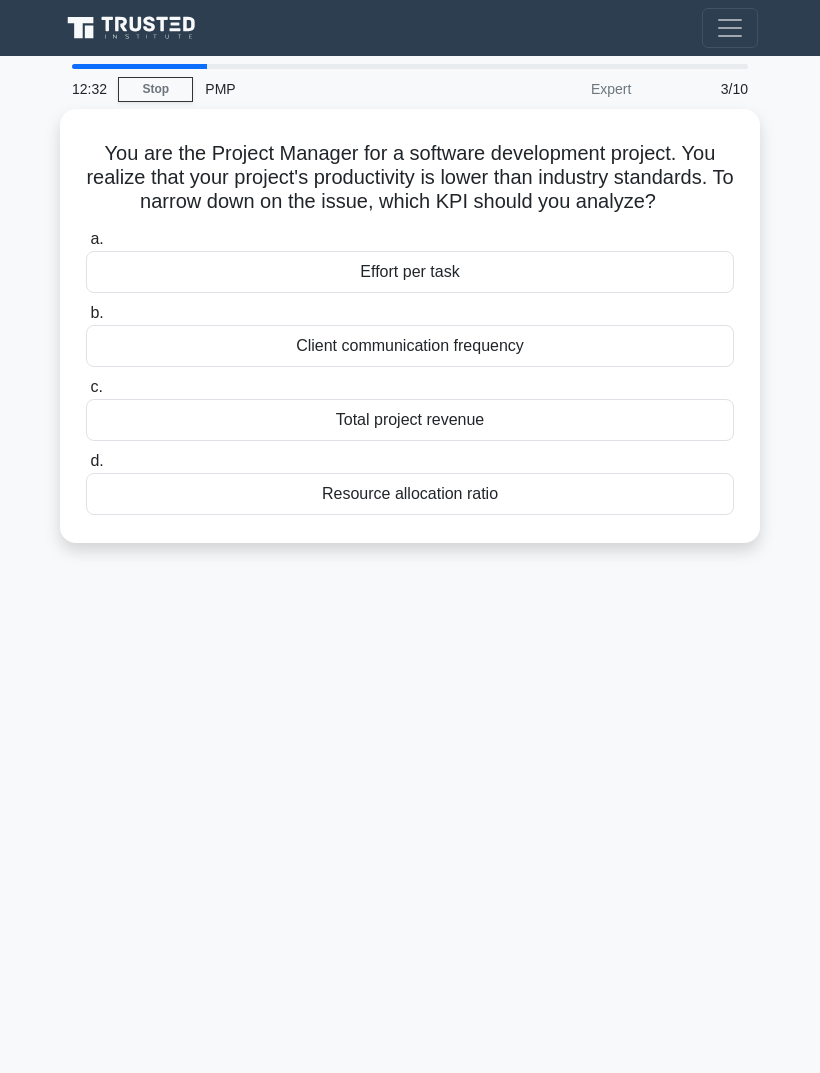click on "12:32
Stop
PMP
Expert
3/10
You are the Project Manager for a software development project. You realize that your project's productivity is lower than industry standards. To narrow down on the issue, which KPI should you analyze?
.spinner_0XTQ{transform-origin:center;animation:spinner_y6GP .75s linear infinite}@keyframes spinner_y6GP{100%{transform:rotate(360deg)}}
a." at bounding box center (410, 564) 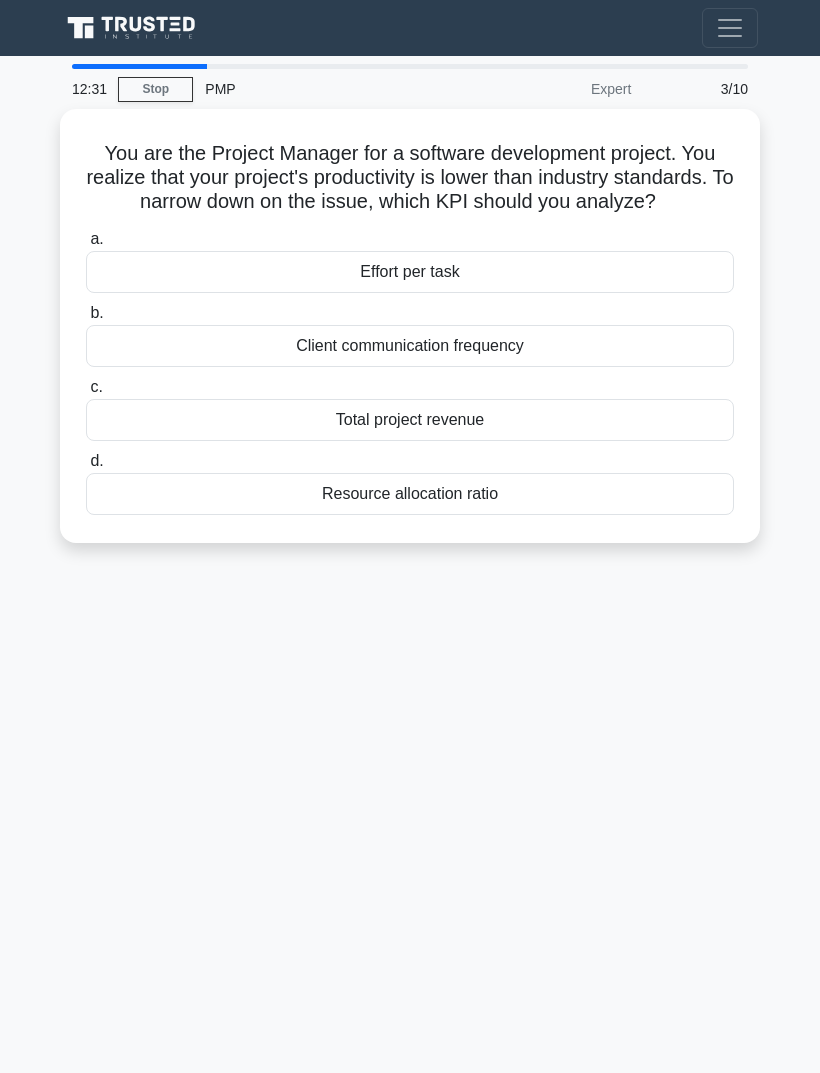 click on "Resource allocation ratio" at bounding box center (410, 494) 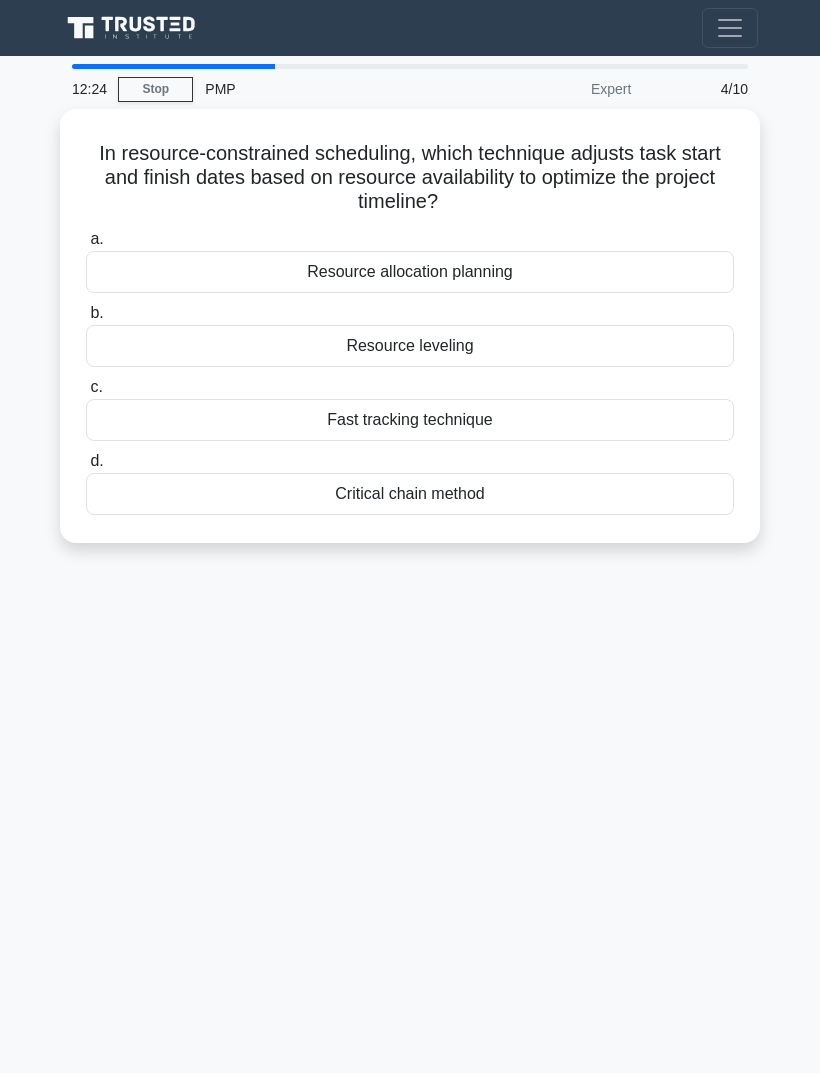 scroll, scrollTop: 64, scrollLeft: 0, axis: vertical 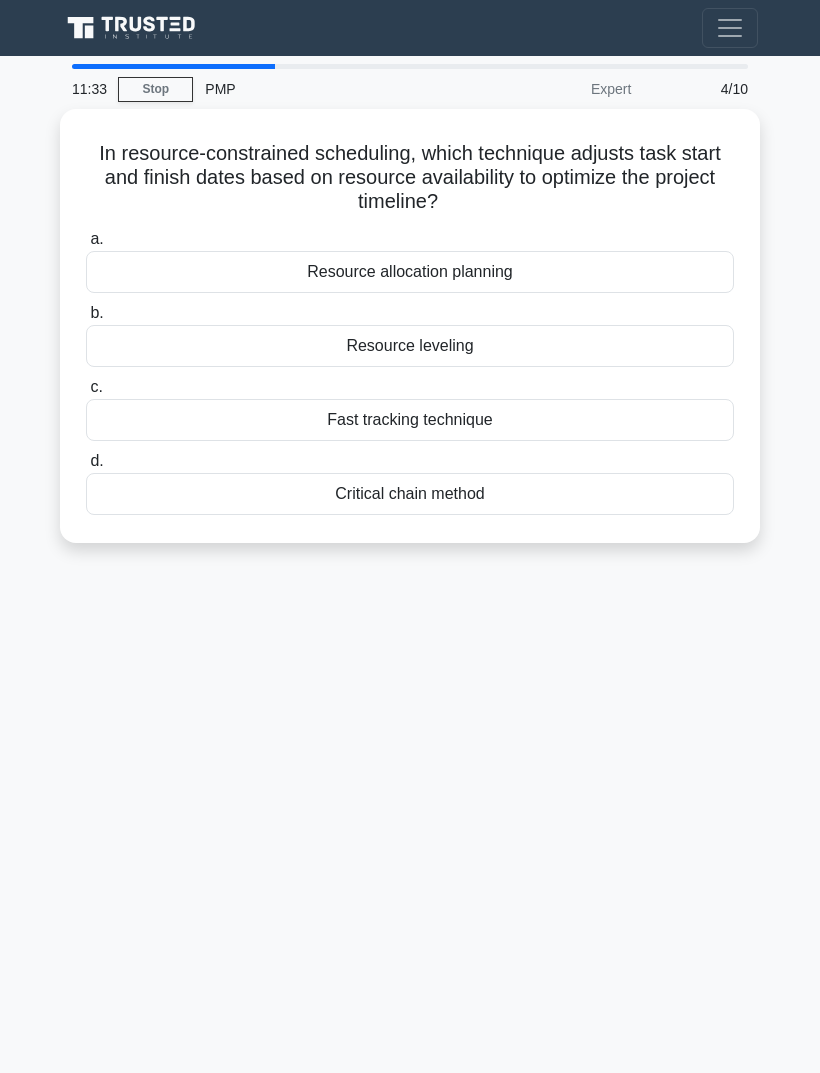 click on "11:33
Stop
PMP
Expert
4/10
In resource-constrained scheduling, which technique adjusts task start and finish dates based on resource availability to optimize the project timeline?
.spinner_0XTQ{transform-origin:center;animation:spinner_y6GP .75s linear infinite}@keyframes spinner_y6GP{100%{transform:rotate(360deg)}}
a." at bounding box center [410, 564] 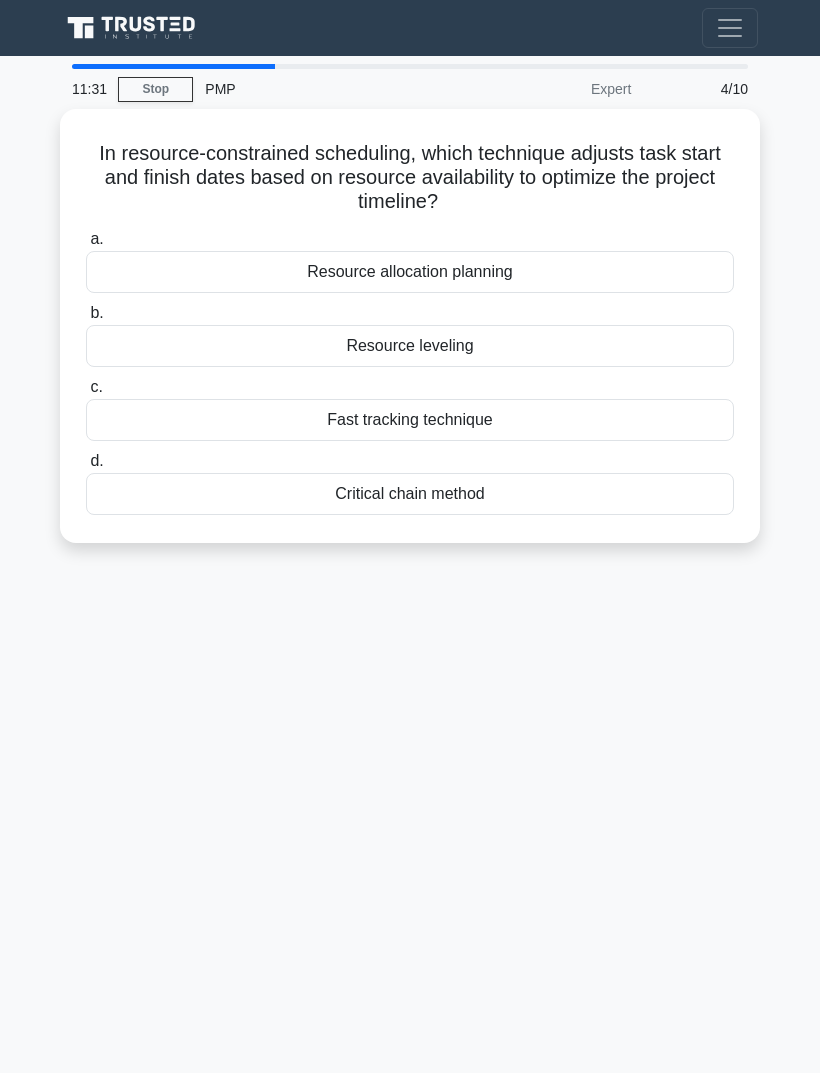 click on "Resource allocation planning" at bounding box center [410, 272] 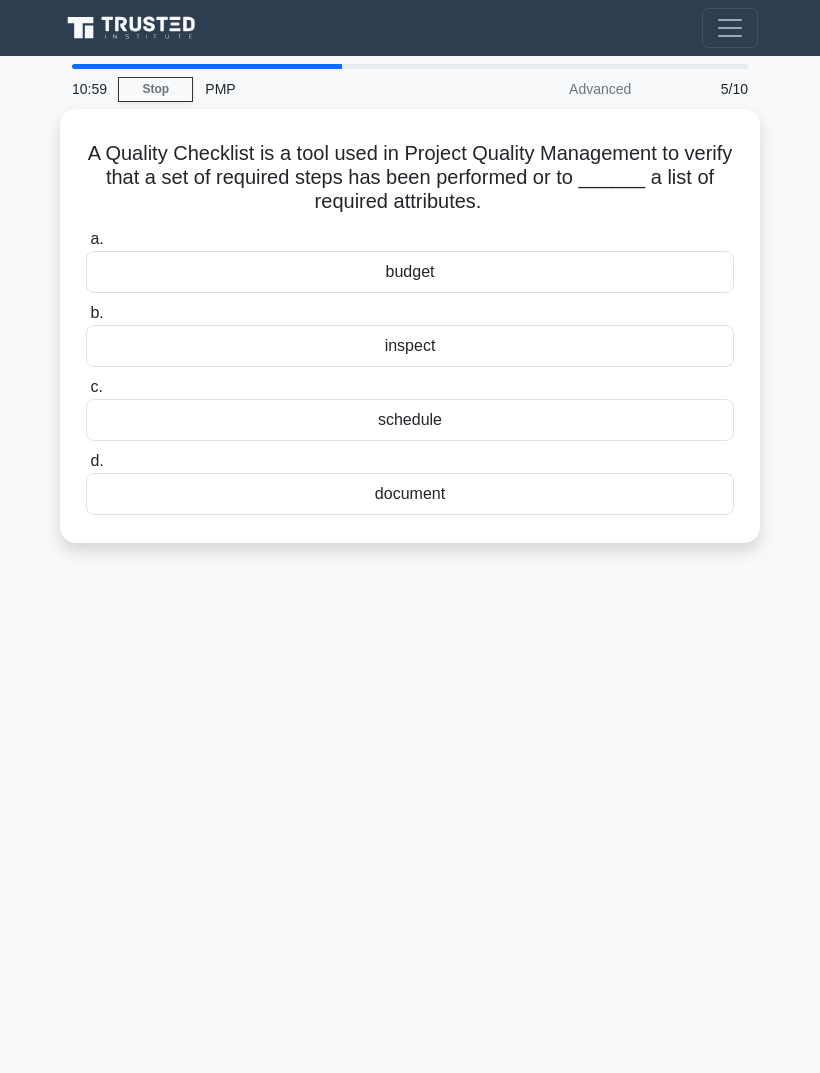 click on "10:59
Stop
PMP
Advanced
5/10
A Quality Checklist is a tool used in Project Quality Management to verify that a set of required steps has been performed or to ______ a list of required attributes.
.spinner_0XTQ{transform-origin:center;animation:spinner_y6GP .75s linear infinite}@keyframes spinner_y6GP{100%{transform:rotate(360deg)}}
a.
b." at bounding box center (410, 564) 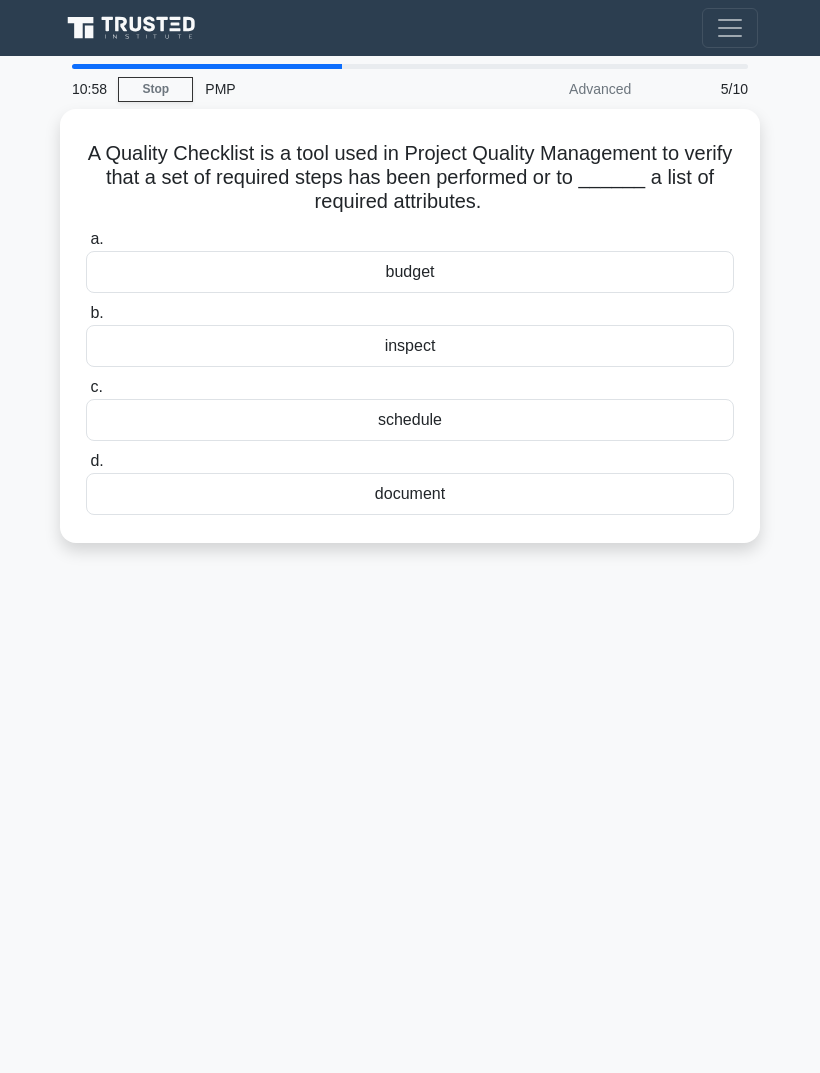 click on "inspect" at bounding box center (410, 346) 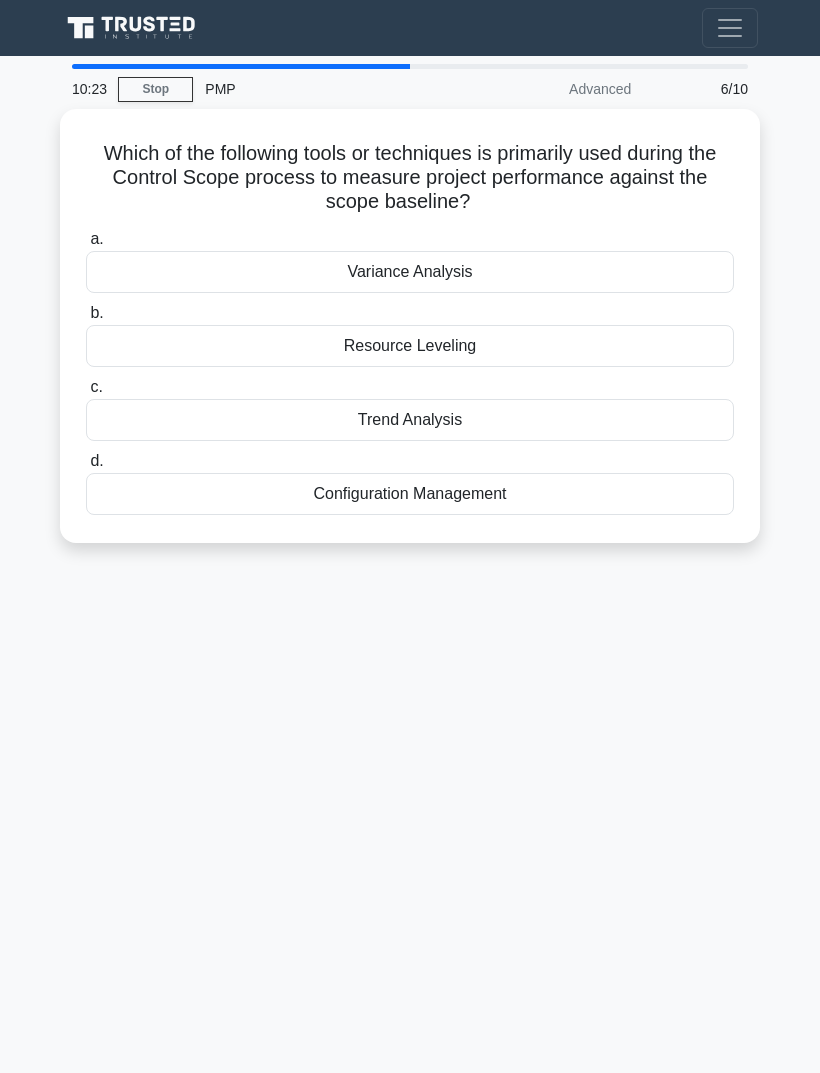 click on "10:23
Stop
PMP
Advanced
6/10
Which of the following tools or techniques is primarily used during the Control Scope process to measure project performance against the scope baseline?
.spinner_0XTQ{transform-origin:center;animation:spinner_y6GP .75s linear infinite}@keyframes spinner_y6GP{100%{transform:rotate(360deg)}}
a.
b. c. d." at bounding box center (410, 564) 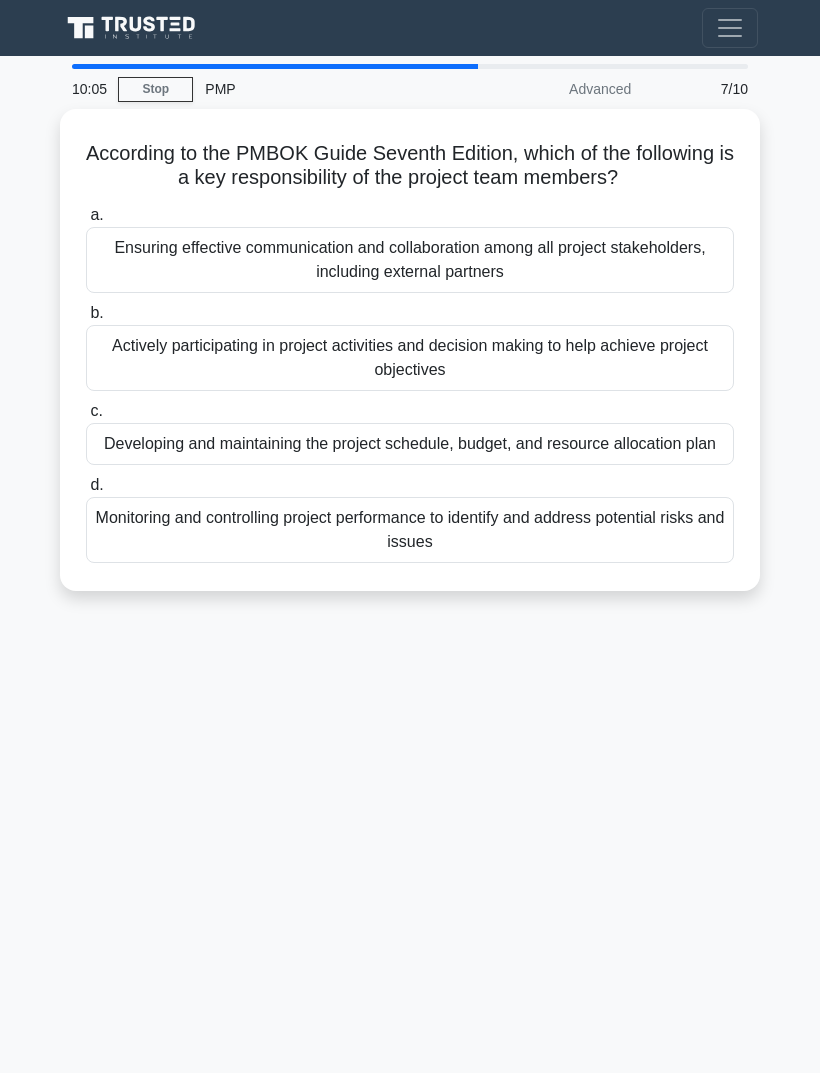click on "10:05
Stop
PMP
Advanced
7/10
According to the PMBOK Guide Seventh Edition, which of the following is a key responsibility of the project team members?
.spinner_0XTQ{transform-origin:center;animation:spinner_y6GP .75s linear infinite}@keyframes spinner_y6GP{100%{transform:rotate(360deg)}}
a.
b." at bounding box center [410, 564] 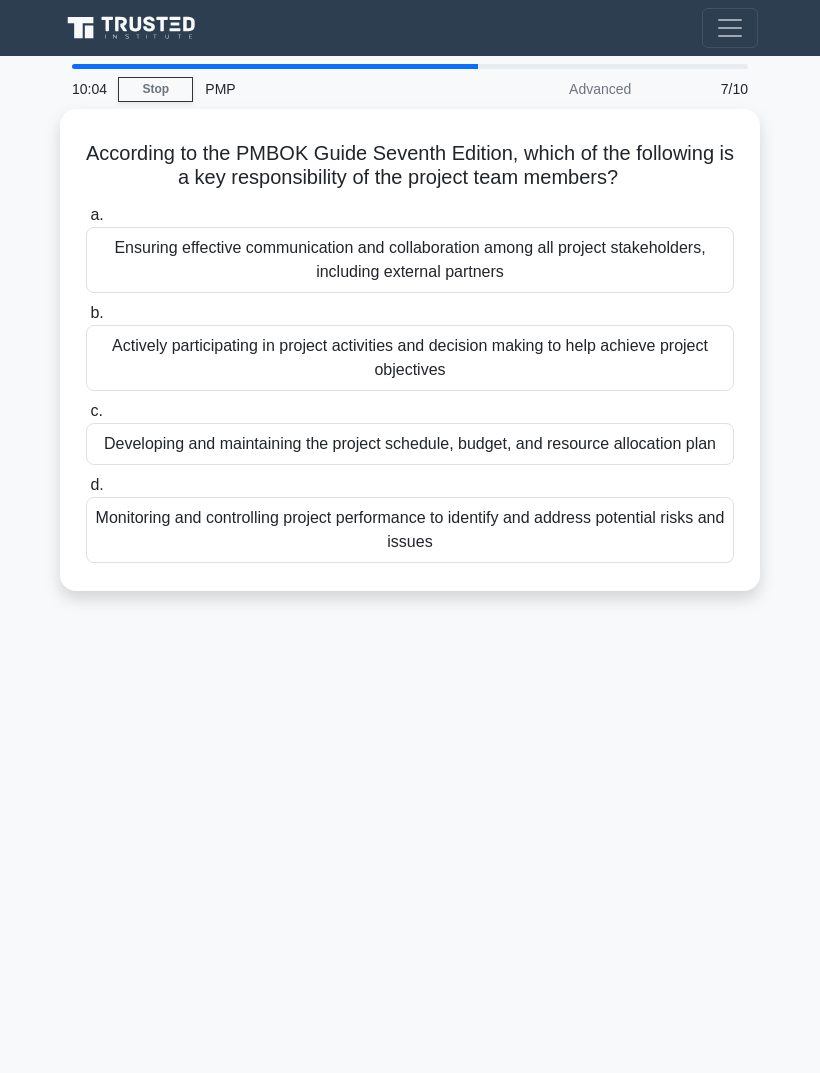 click on "Actively participating in project activities and decision making to help achieve project objectives" at bounding box center (410, 358) 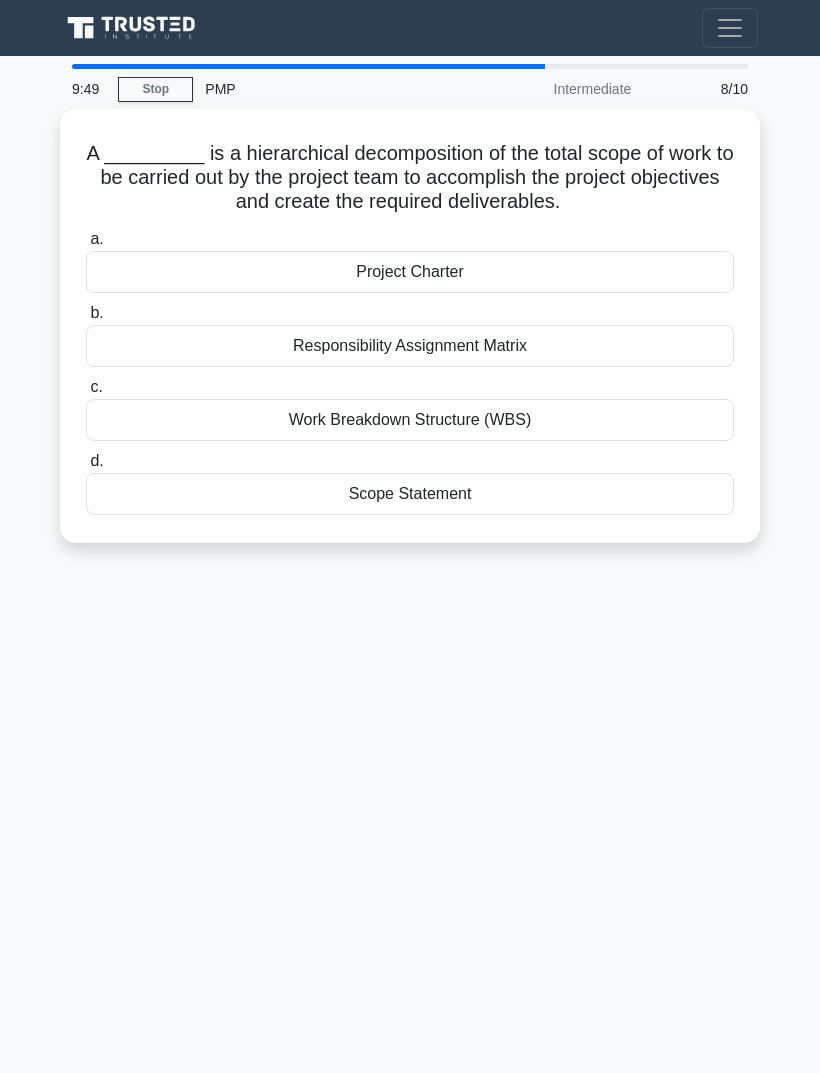 click on "9:49
Stop
PMP
Intermediate
8/10
A _________ is a hierarchical decomposition of the total scope of work to be carried out by the project team to accomplish the project objectives and create the required deliverables.
.spinner_0XTQ{transform-origin:center;animation:spinner_y6GP .75s linear infinite}@keyframes spinner_y6GP{100%{transform:rotate(360deg)}}
a.
b. c. d." at bounding box center [410, 564] 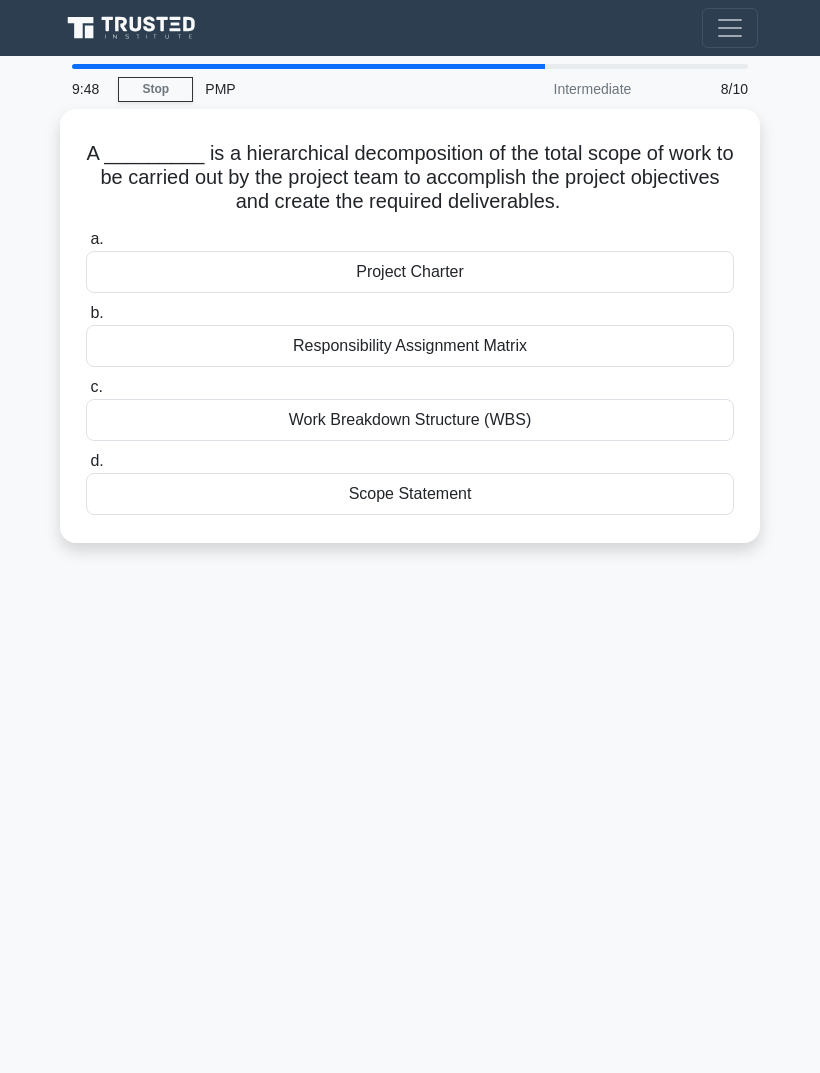 click on "Work Breakdown Structure (WBS)" at bounding box center [410, 420] 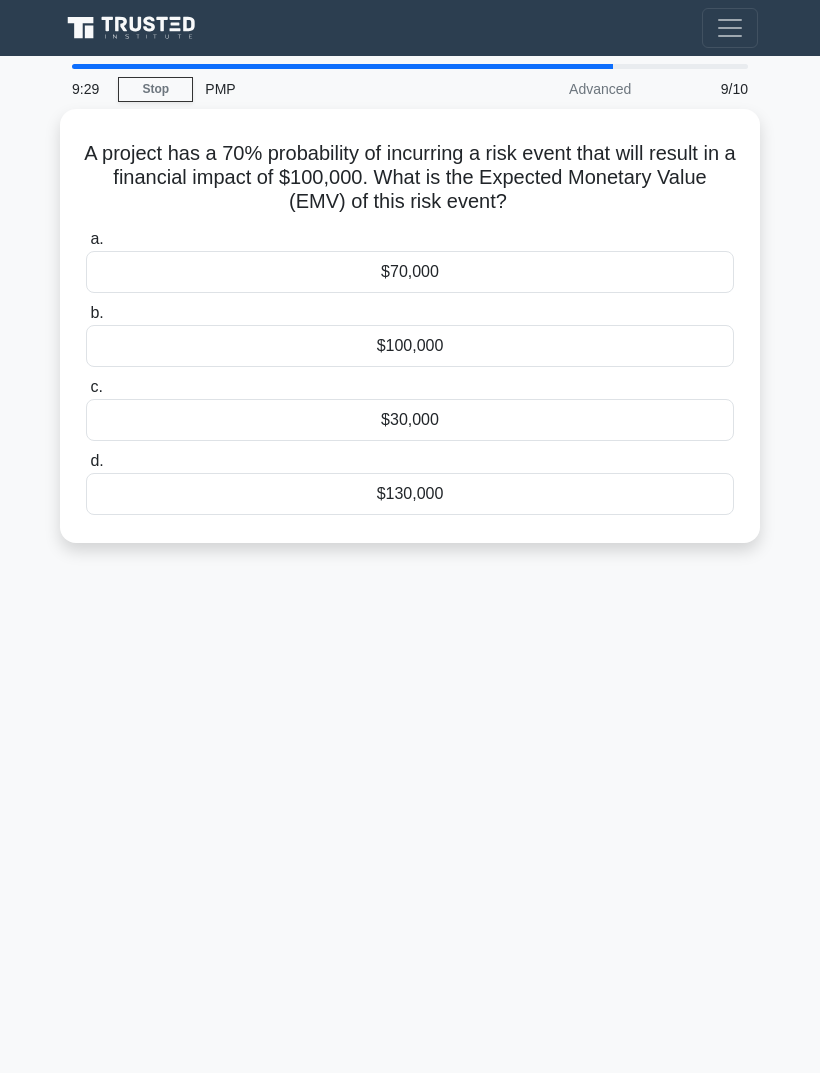 click on "9:29
Stop
PMP
Advanced
9/10
A project has a 70% probability of incurring a risk event that will result in a financial impact of $100,000. What is the Expected Monetary Value (EMV) of this risk event?
.spinner_0XTQ{transform-origin:center;animation:spinner_y6GP .75s linear infinite}@keyframes spinner_y6GP{100%{transform:rotate(360deg)}}
a." at bounding box center [410, 564] 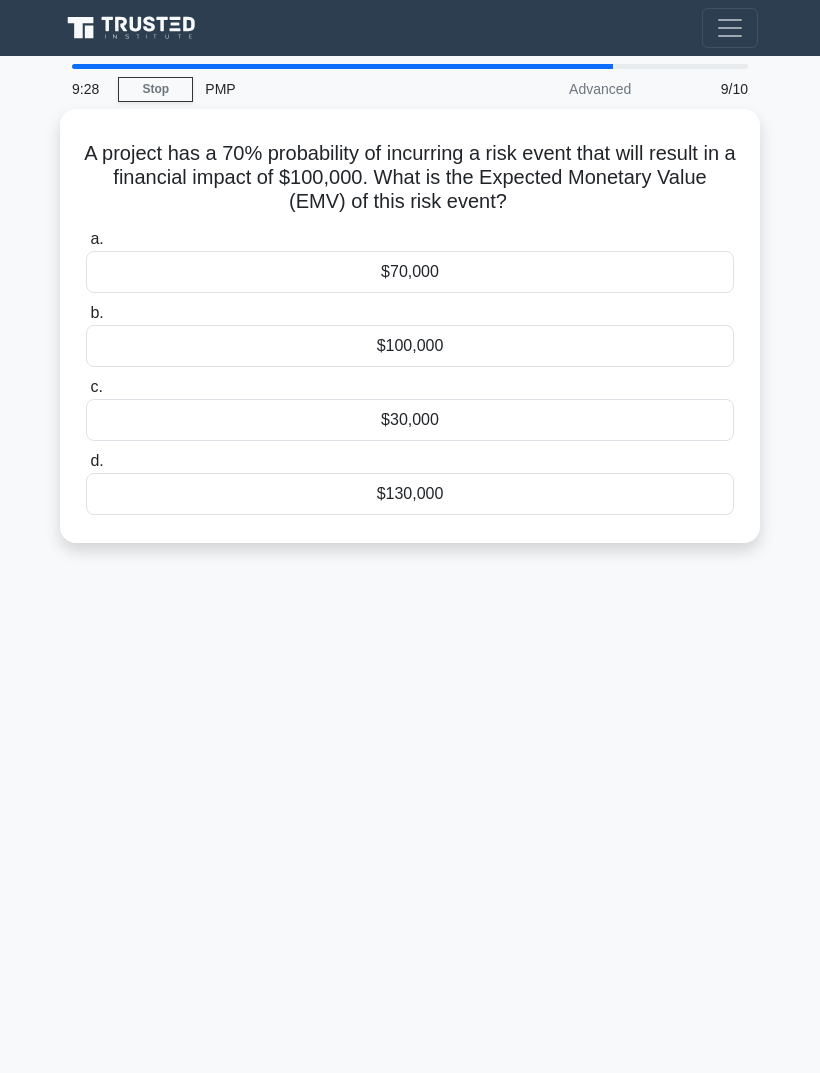 click on "$70,000" at bounding box center (410, 272) 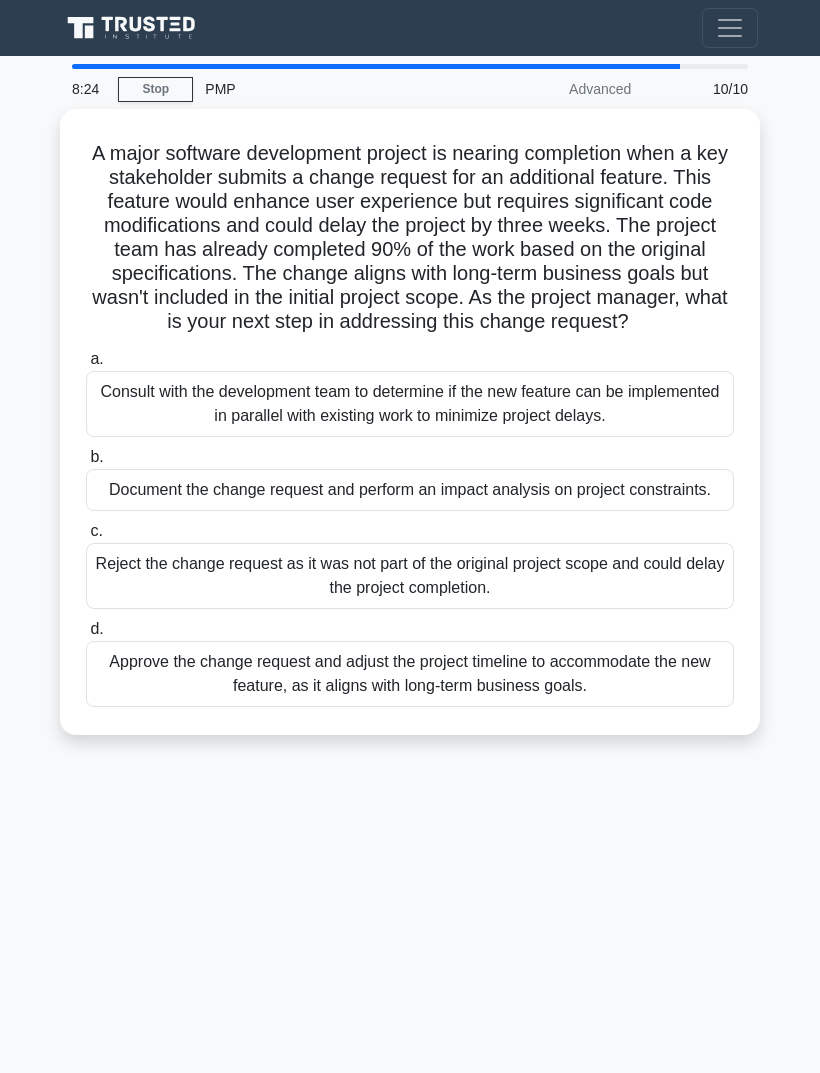 click on "8:24
Stop
PMP
Advanced
10/10
A major software development project is nearing completion when a key stakeholder submits a change request for an additional feature. This feature would enhance user experience but requires significant code modifications and could delay the project by three weeks. The project team has already completed 90% of the work based on the original specifications. The change aligns with long-term business goals but wasn't included in the initial project scope. As the project manager, what is your next step in addressing this change request?
.spinner_0XTQ{transform-origin:center;animation:spinner_y6GP .75s linear infinite}@keyframes spinner_y6GP{100%{transform:rotate(360deg)}}
a. b. c. d." at bounding box center [410, 564] 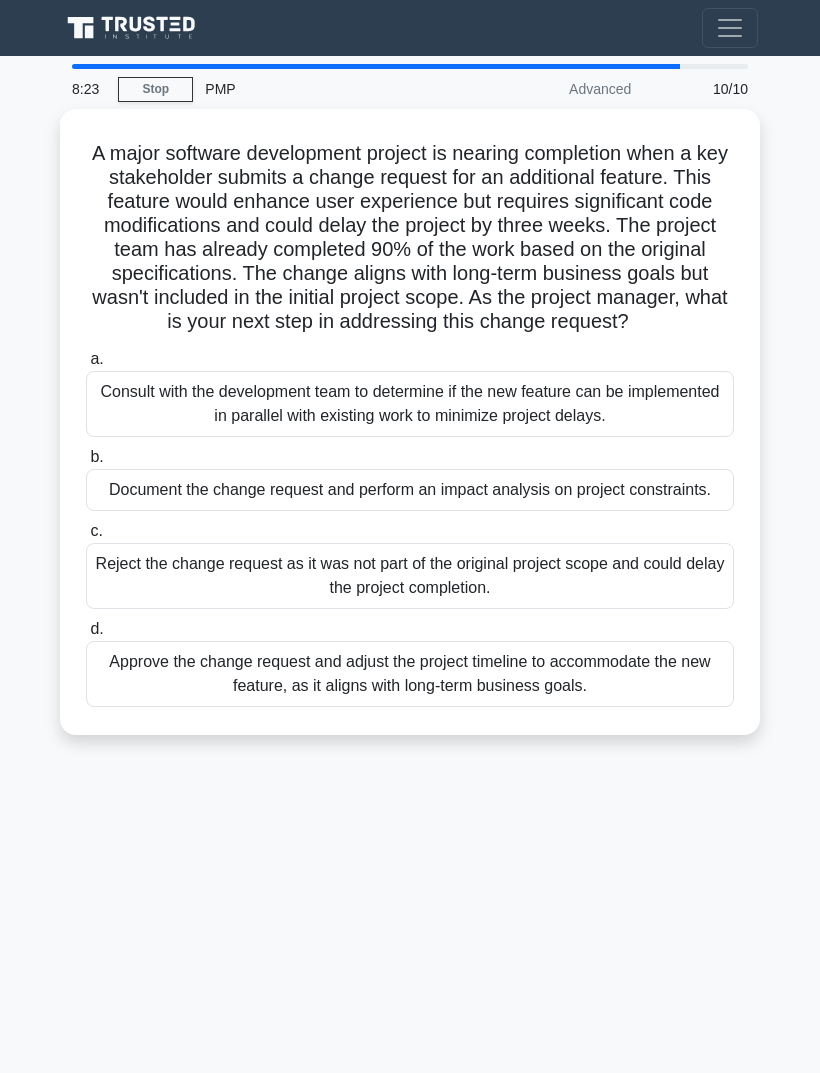 click on "Document the change request and perform an impact analysis on project constraints." at bounding box center [410, 490] 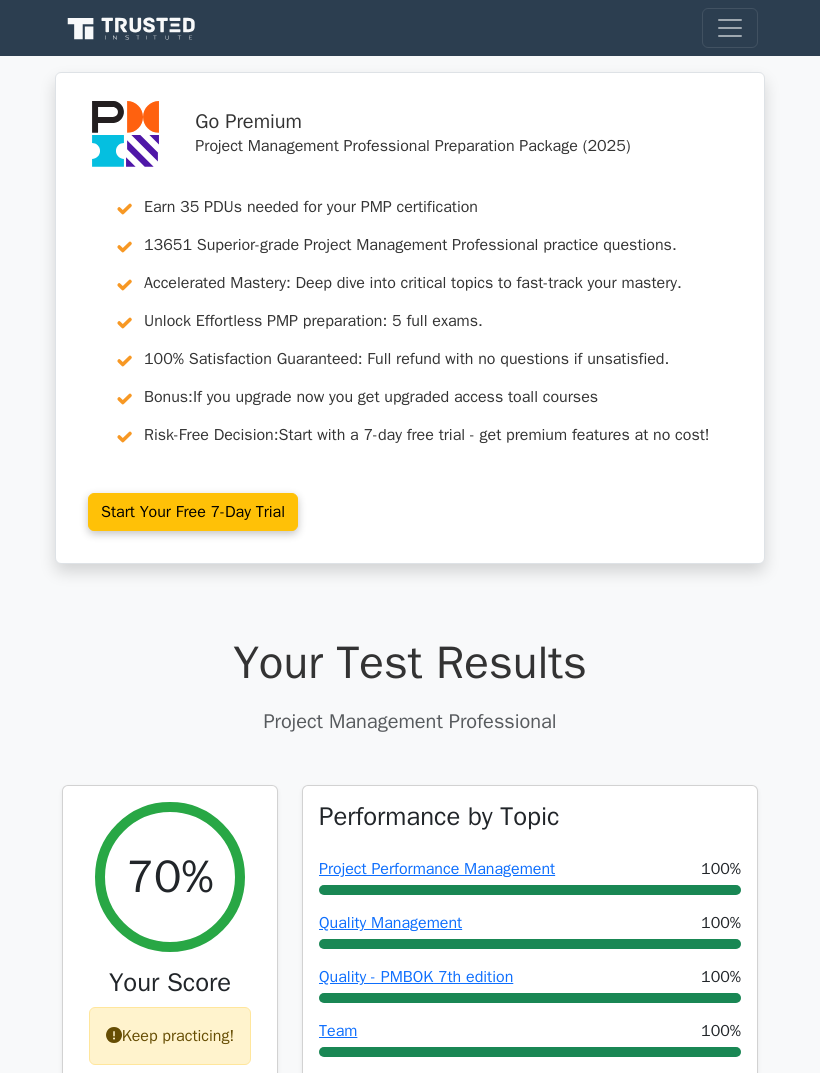 scroll, scrollTop: 0, scrollLeft: 0, axis: both 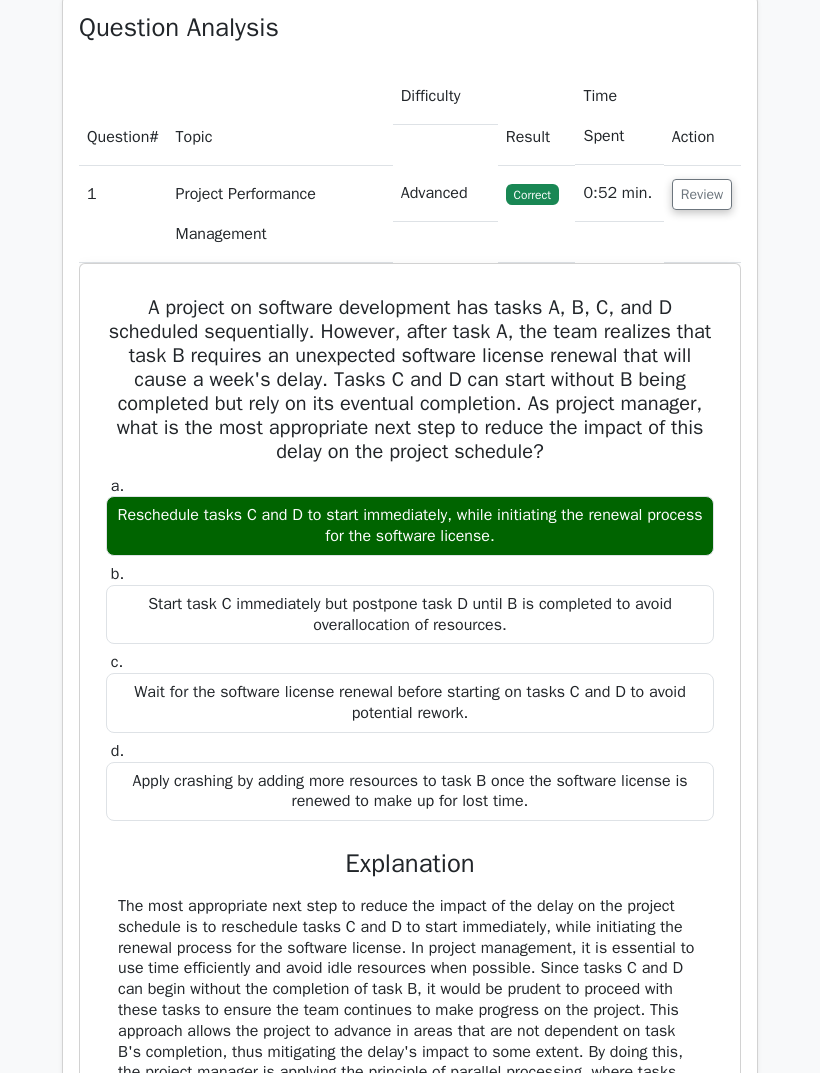click on "Review" at bounding box center (702, 195) 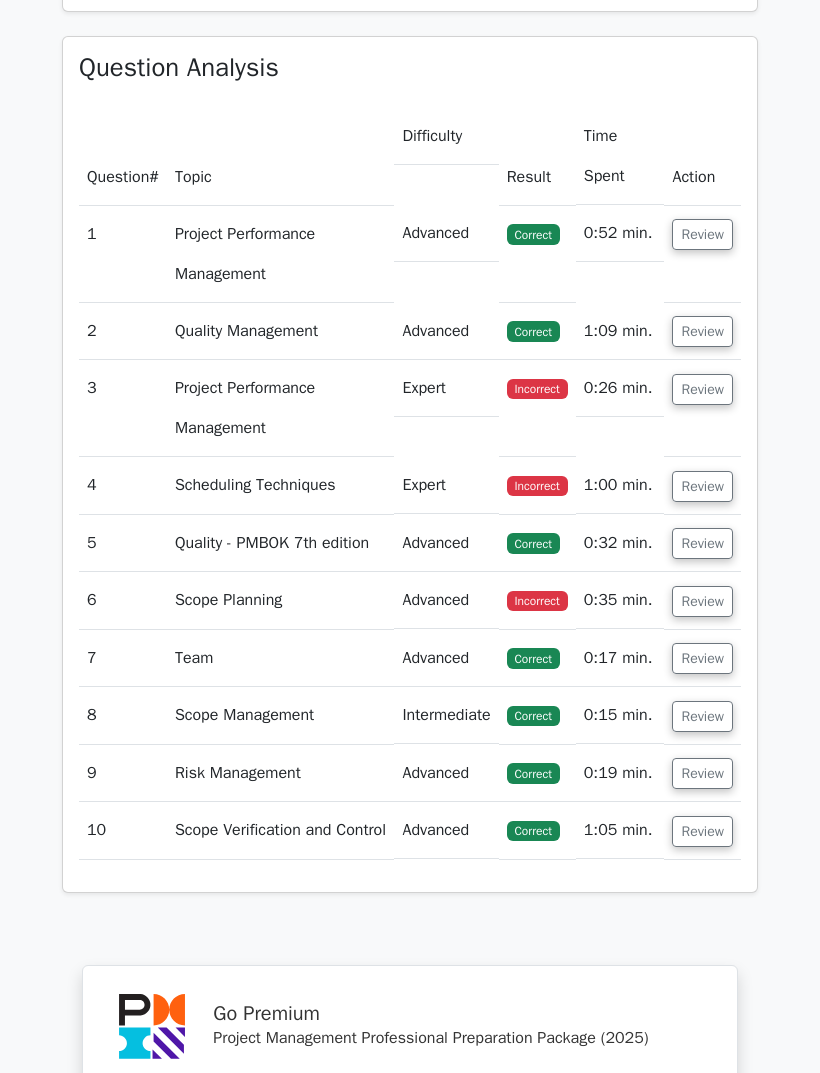 scroll, scrollTop: 1632, scrollLeft: 0, axis: vertical 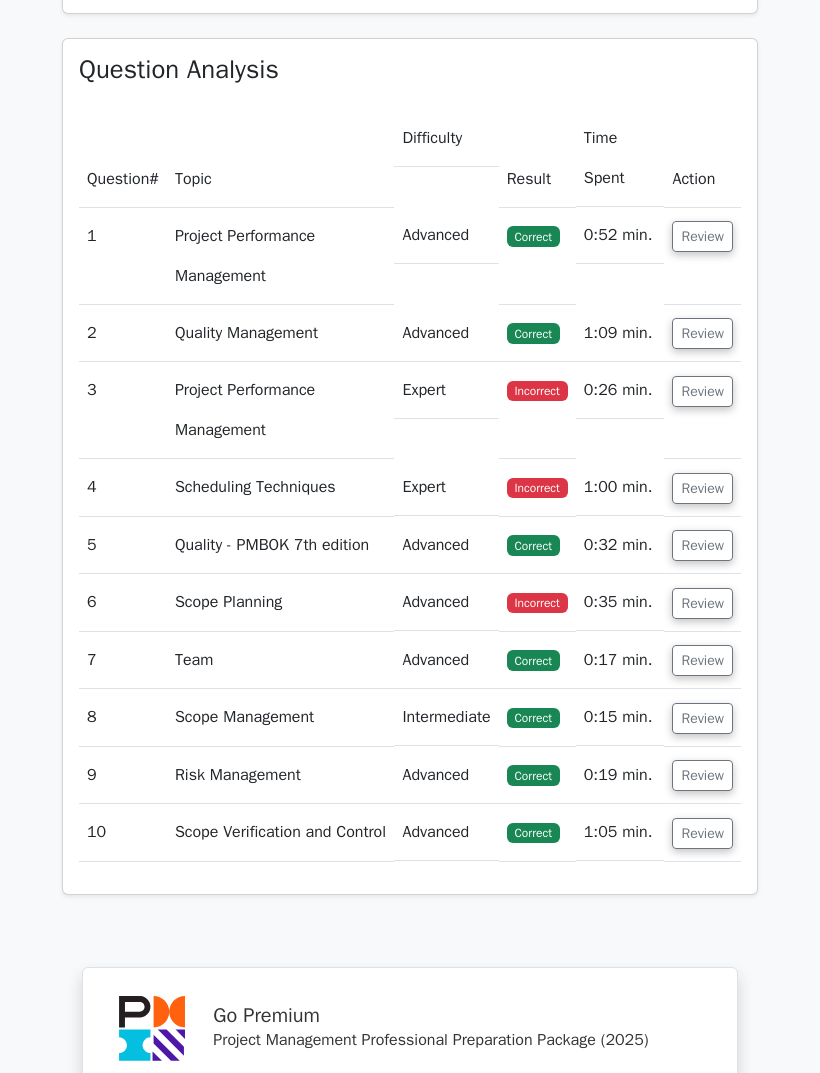 click on "Review" at bounding box center (702, 391) 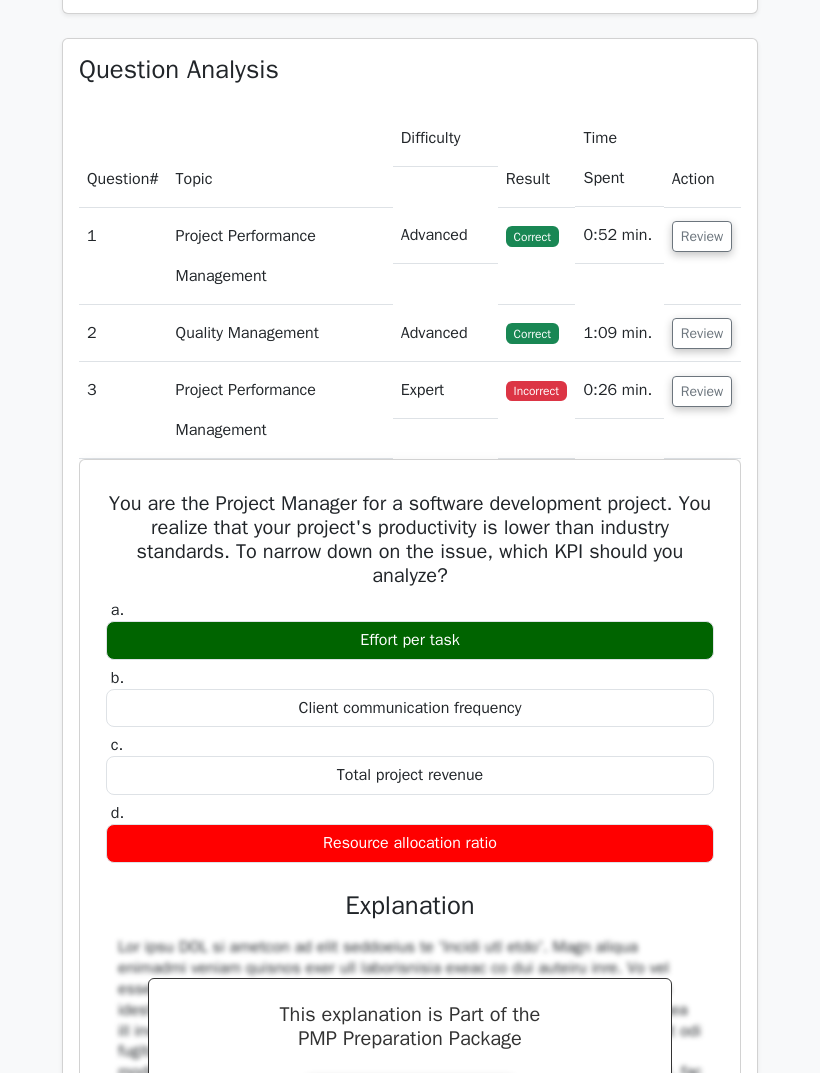 scroll, scrollTop: 1605, scrollLeft: 0, axis: vertical 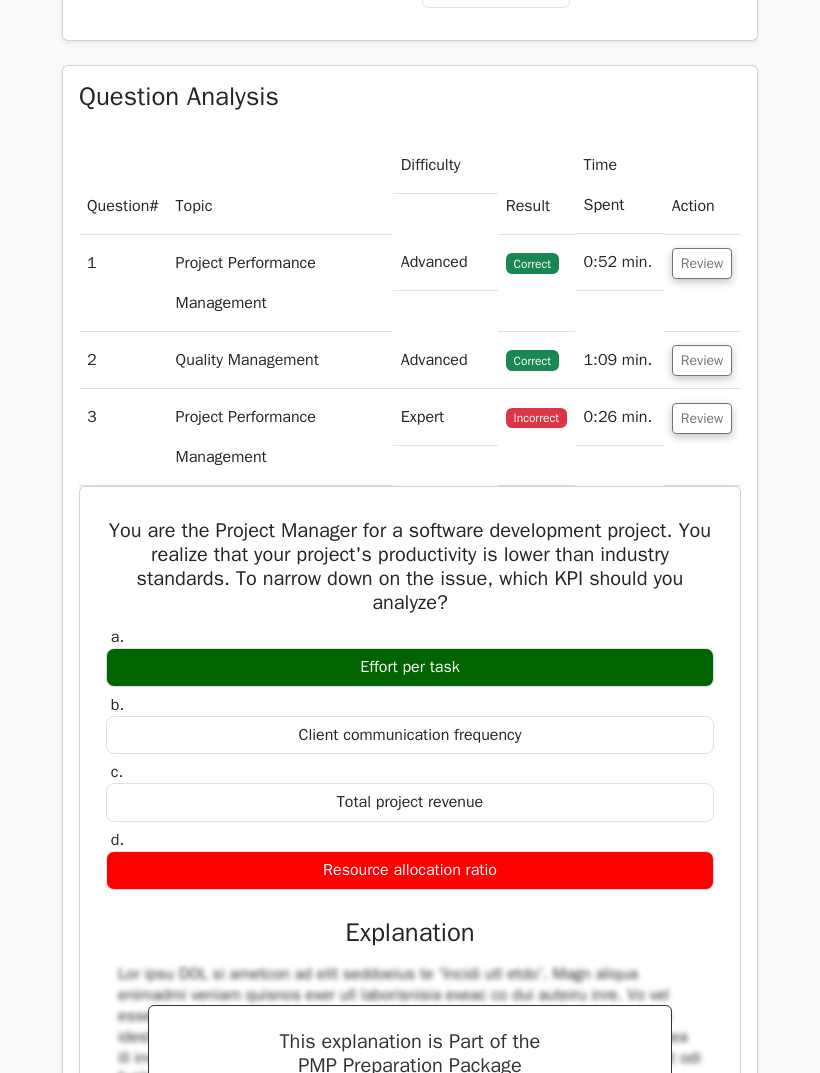 click on "Review" at bounding box center (702, 418) 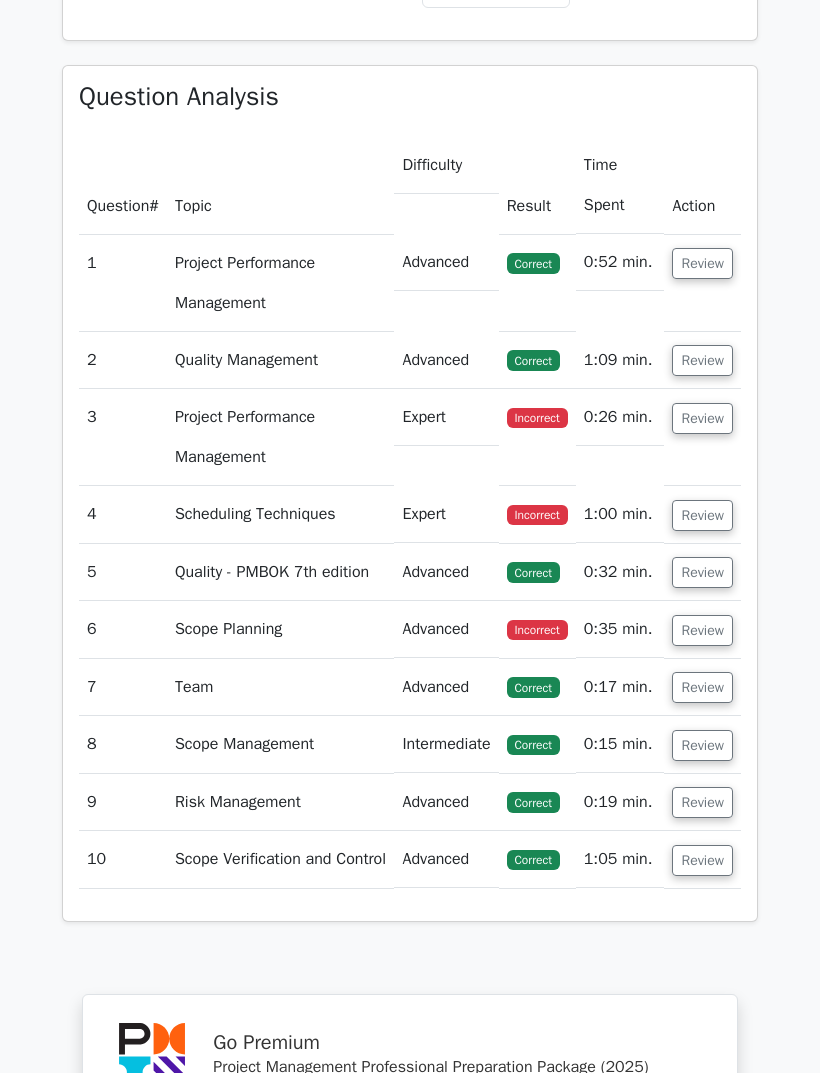 click on "Review" at bounding box center (702, 515) 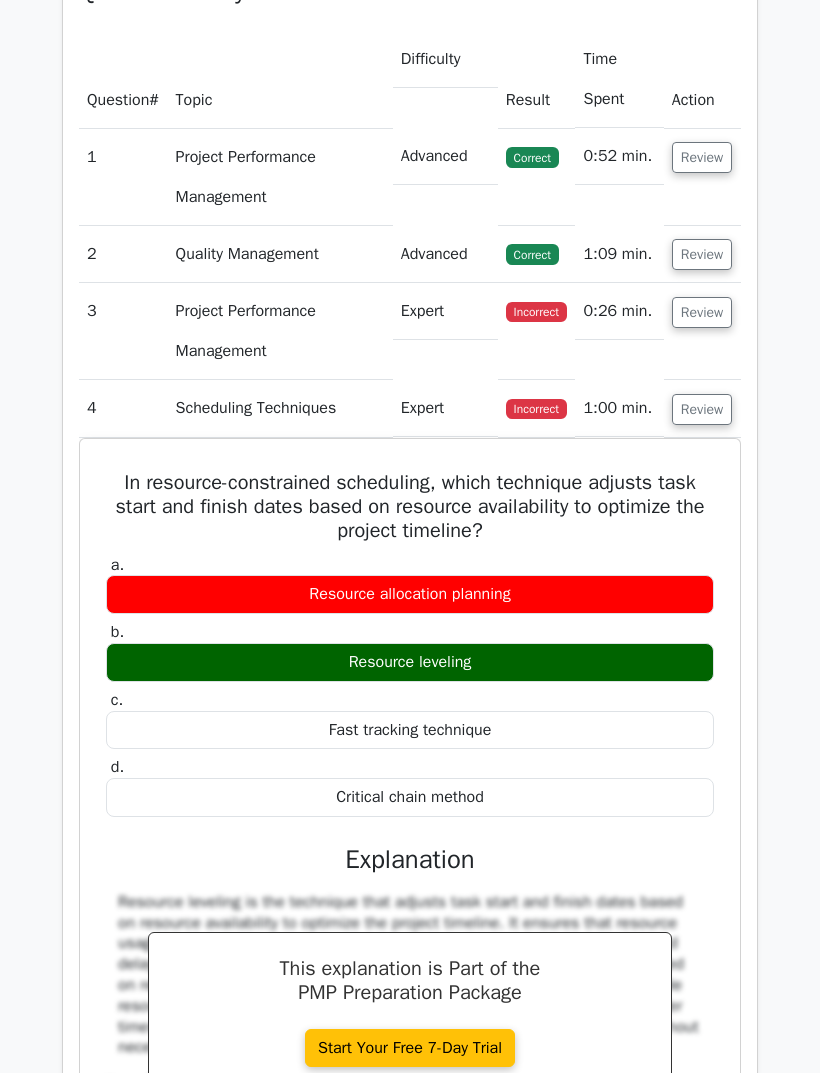 scroll, scrollTop: 1684, scrollLeft: 0, axis: vertical 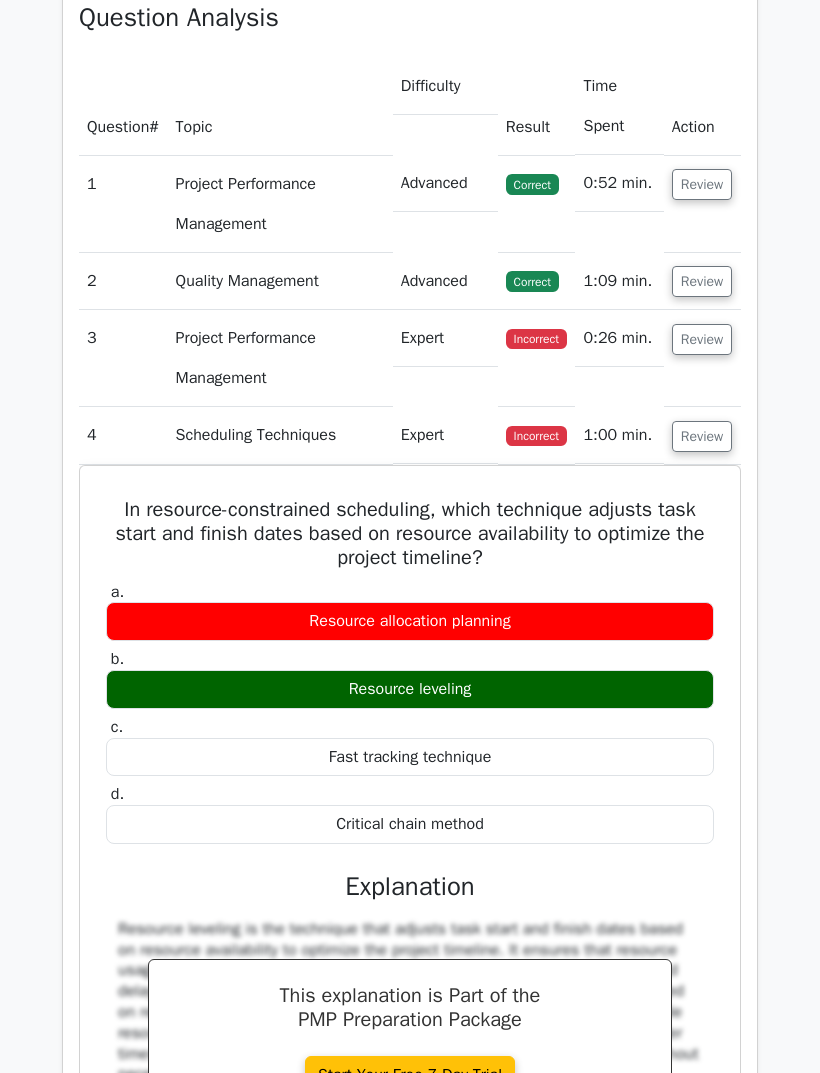 click on "Review" at bounding box center [702, 436] 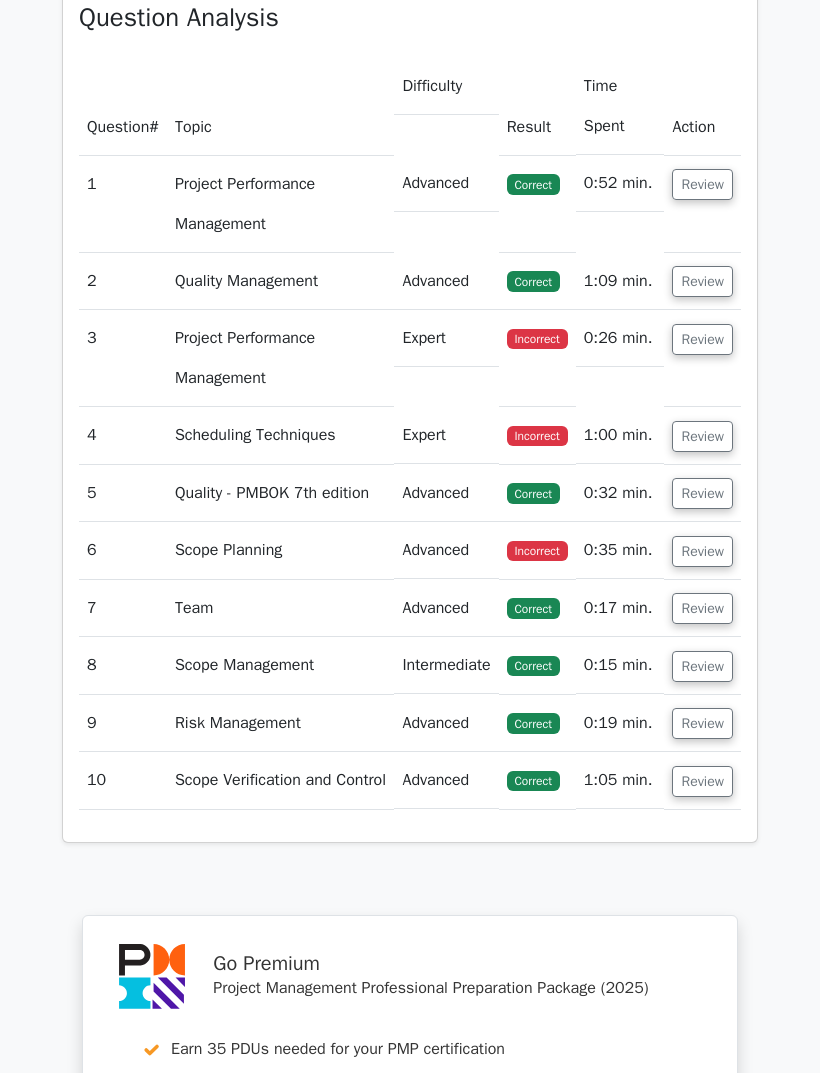 click on "Review" at bounding box center [702, 551] 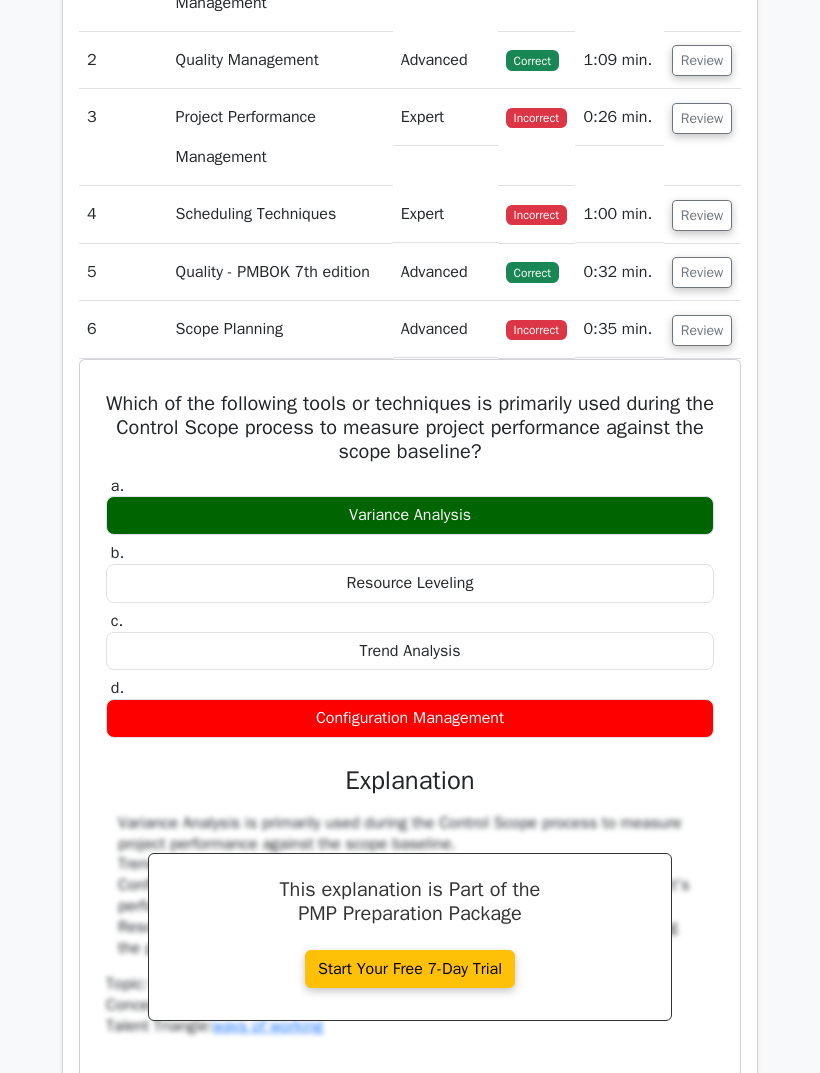 scroll, scrollTop: 1878, scrollLeft: 0, axis: vertical 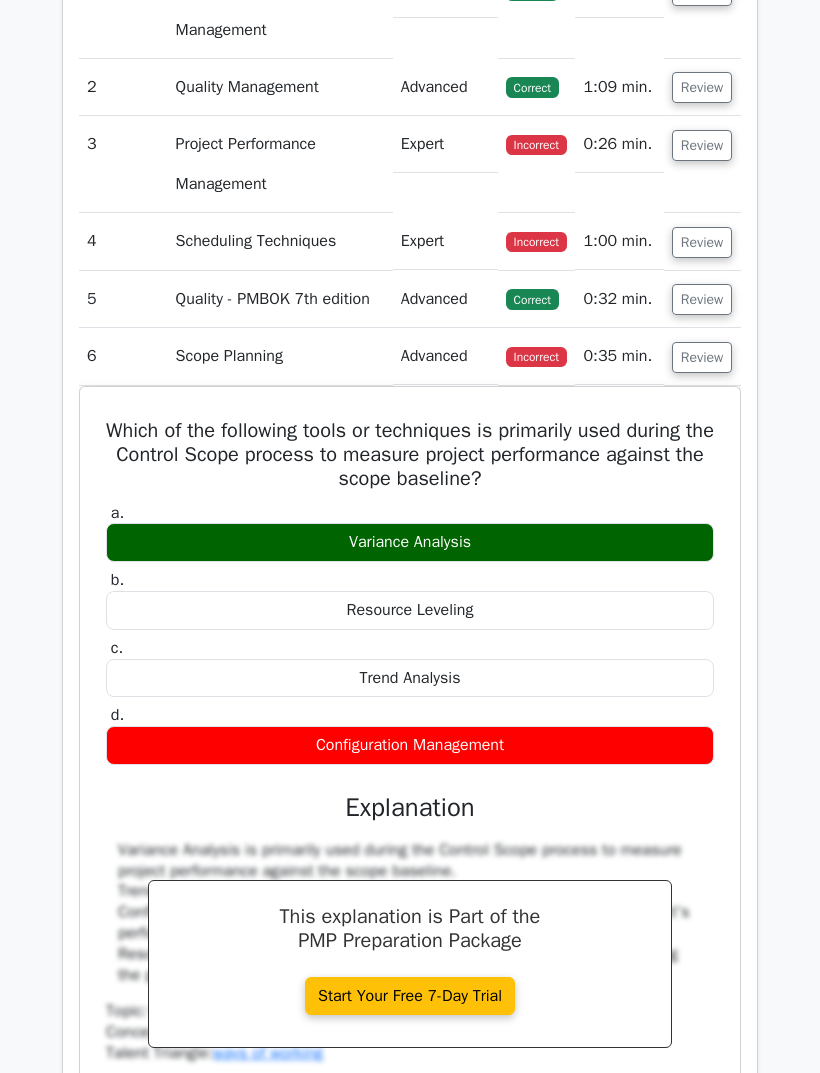 click on "Review" at bounding box center (702, 357) 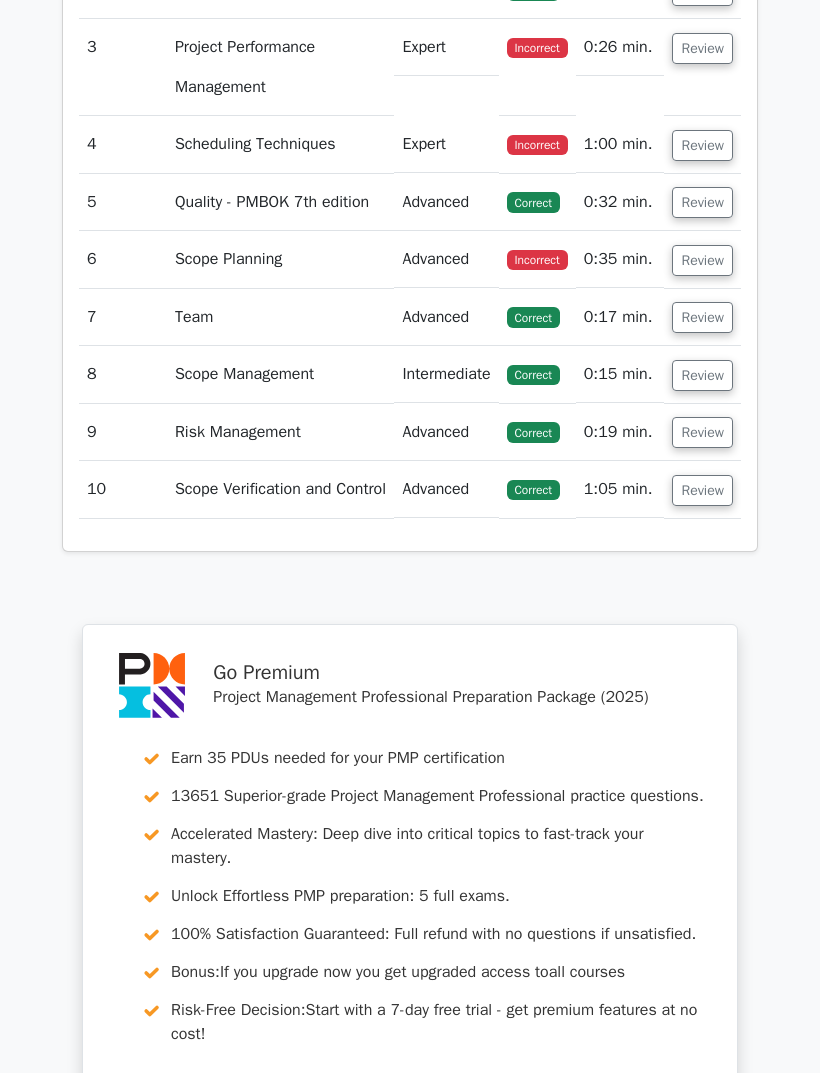 scroll, scrollTop: 1976, scrollLeft: 0, axis: vertical 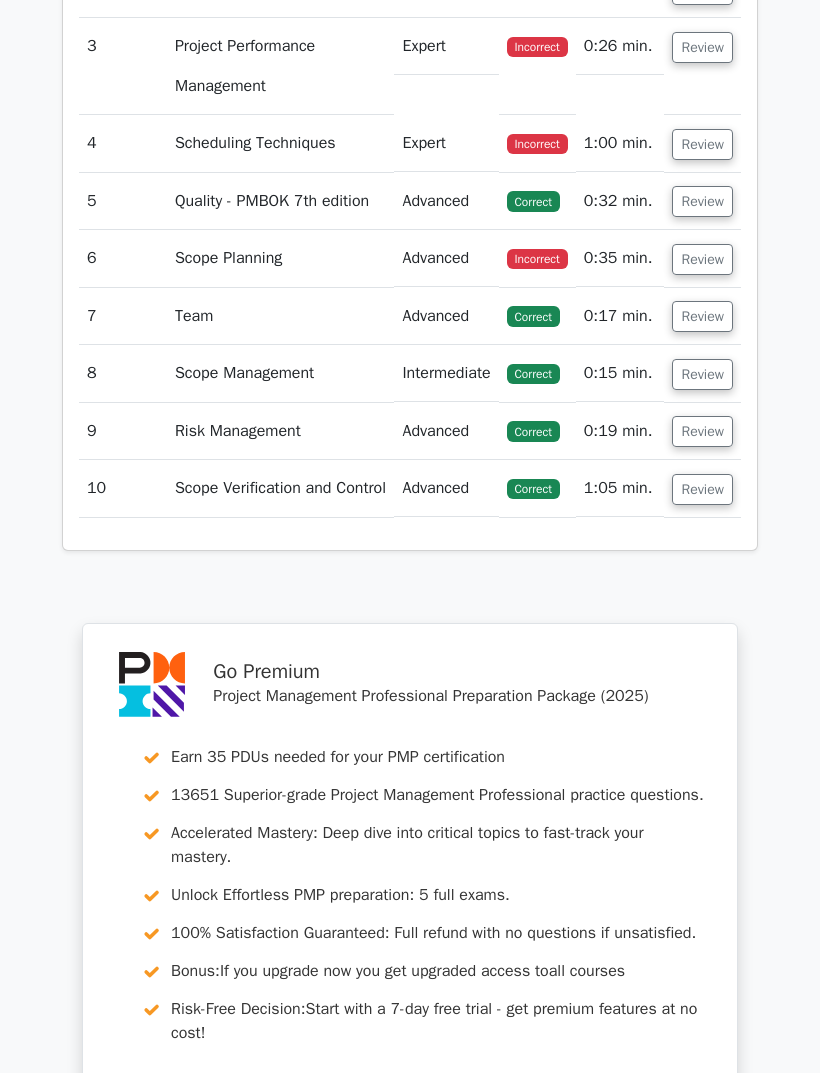 click on "Review" at bounding box center [702, 316] 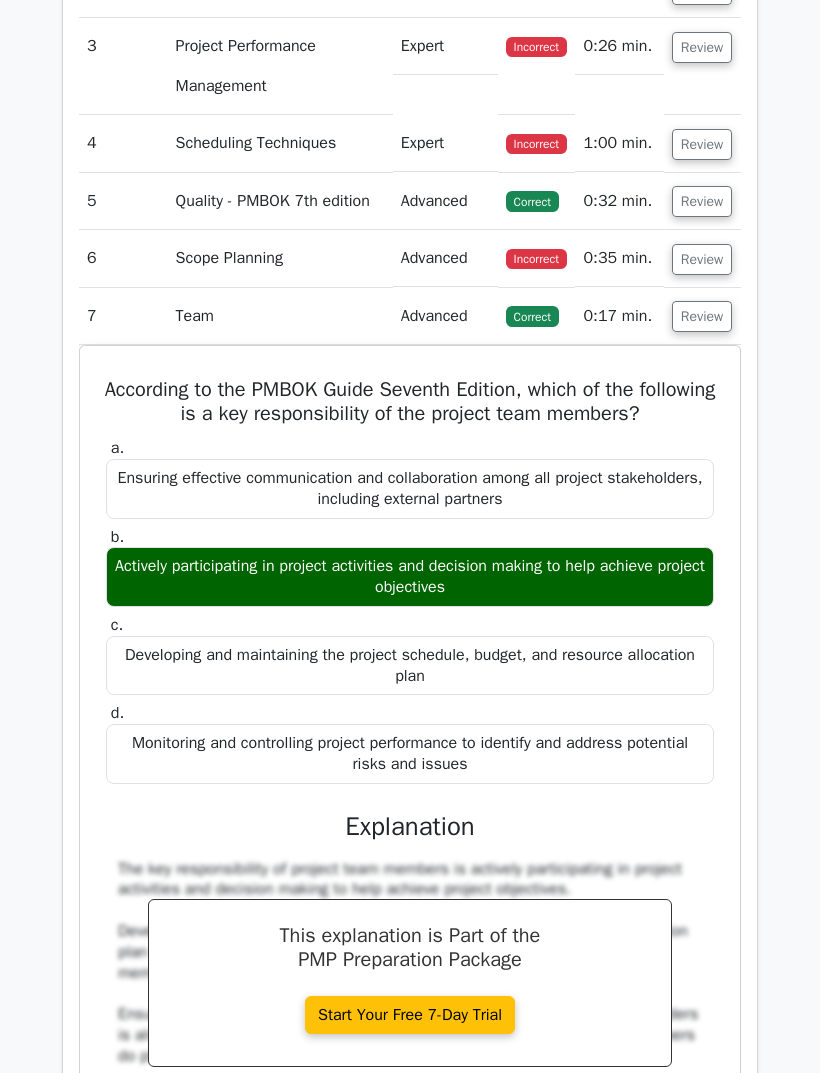 click on "Review" at bounding box center (702, 316) 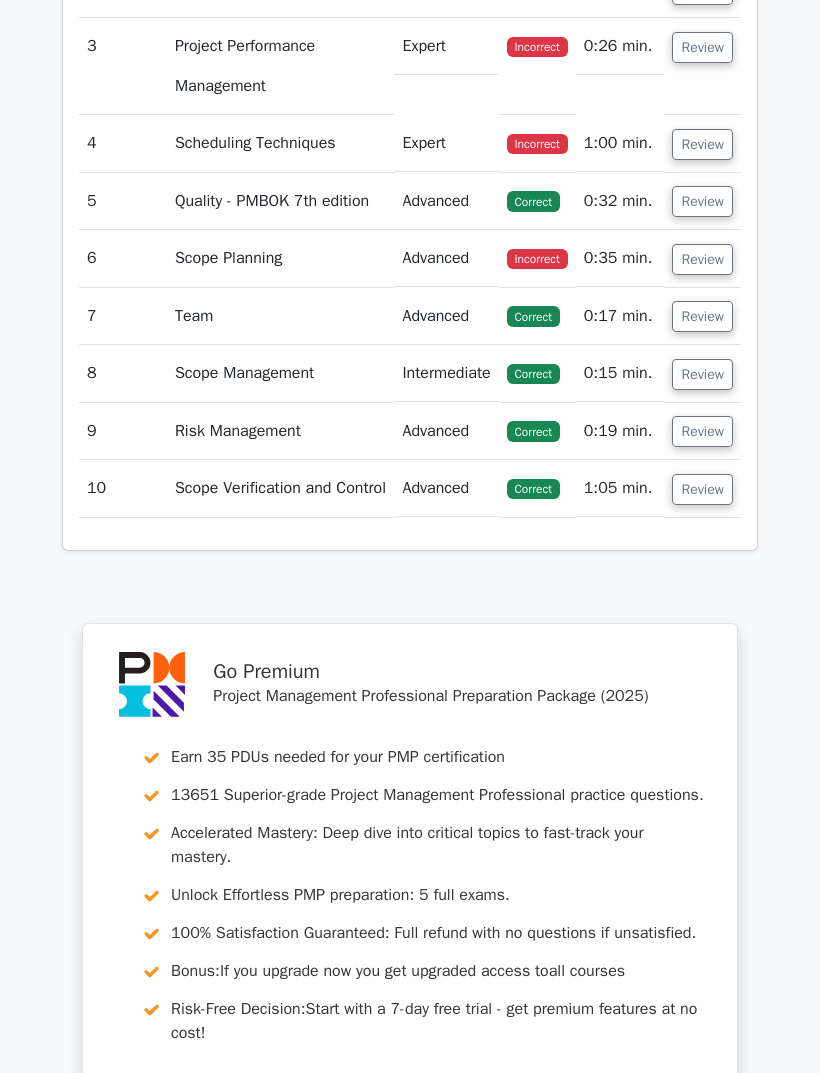 click on "Review" at bounding box center [702, 374] 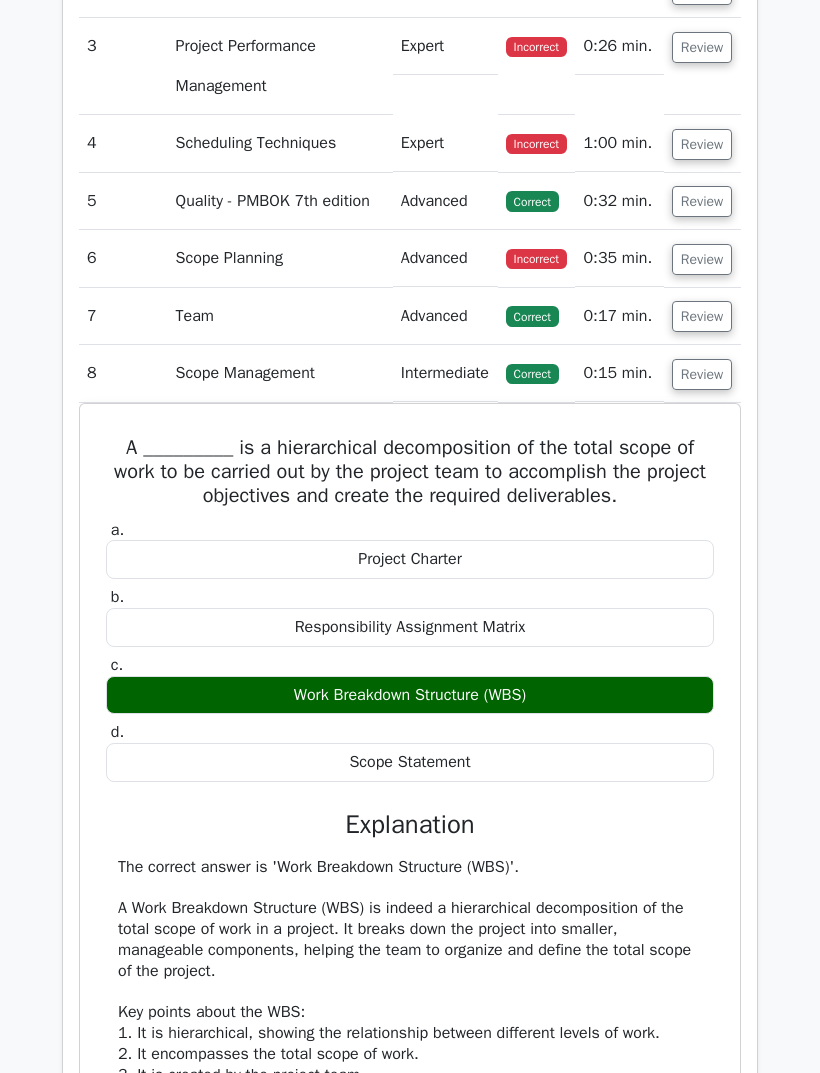 click on "Review" at bounding box center [702, 374] 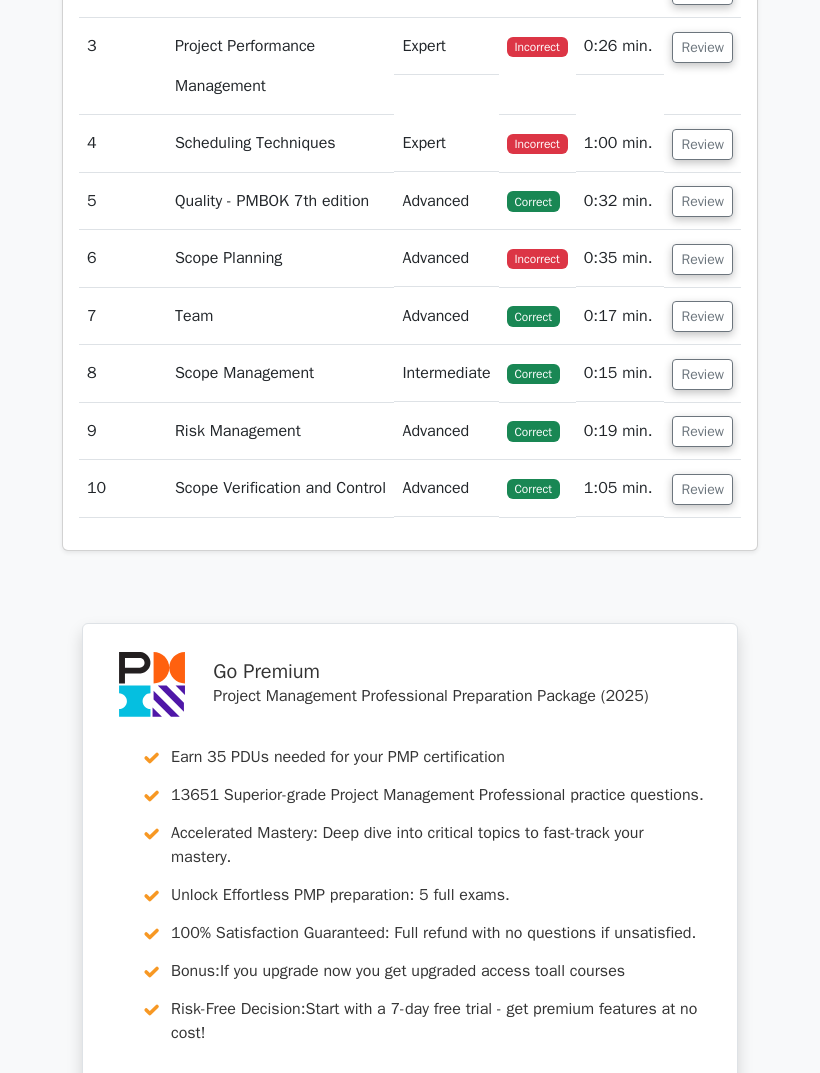 click on "Review" at bounding box center [702, 431] 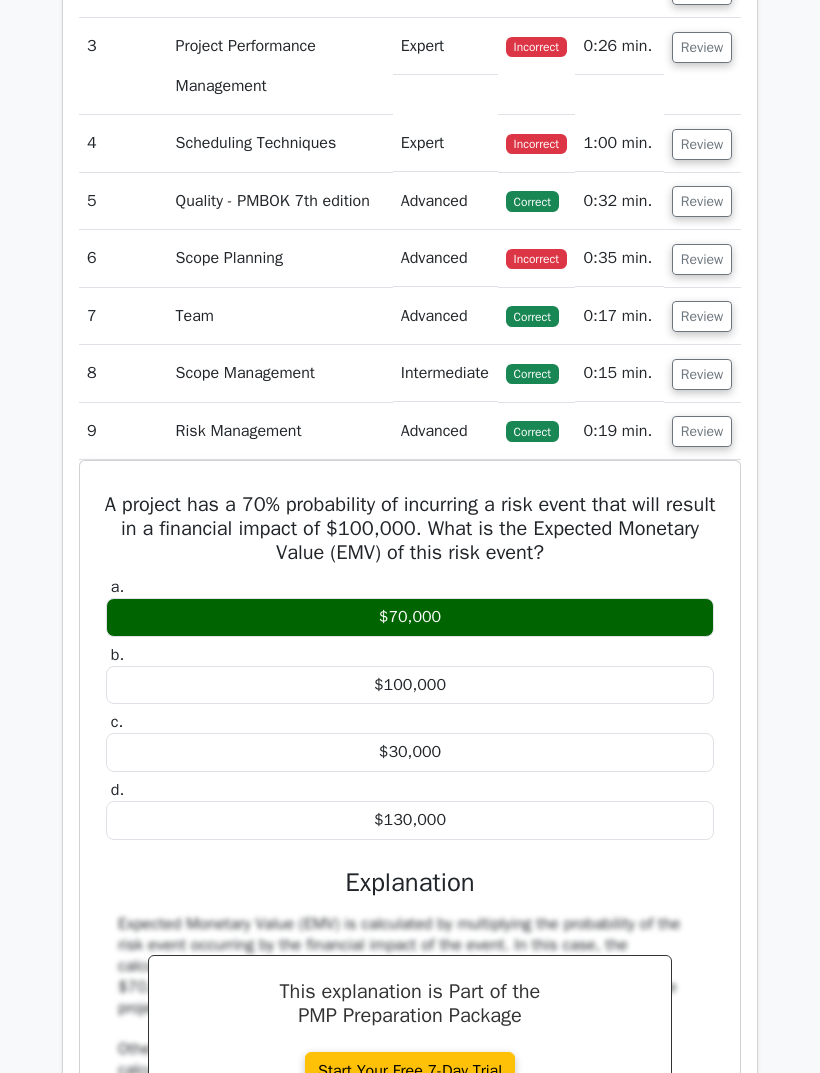 click on "Review" at bounding box center [702, 431] 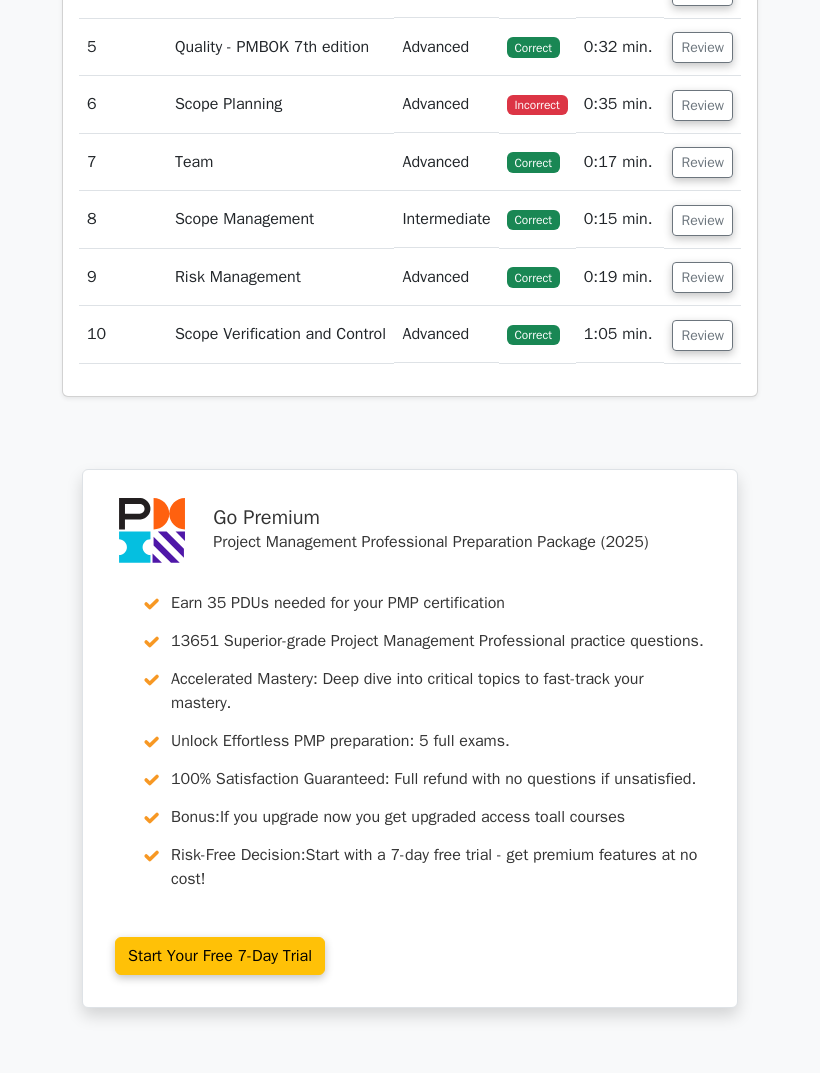 click on "Review" at bounding box center (702, 336) 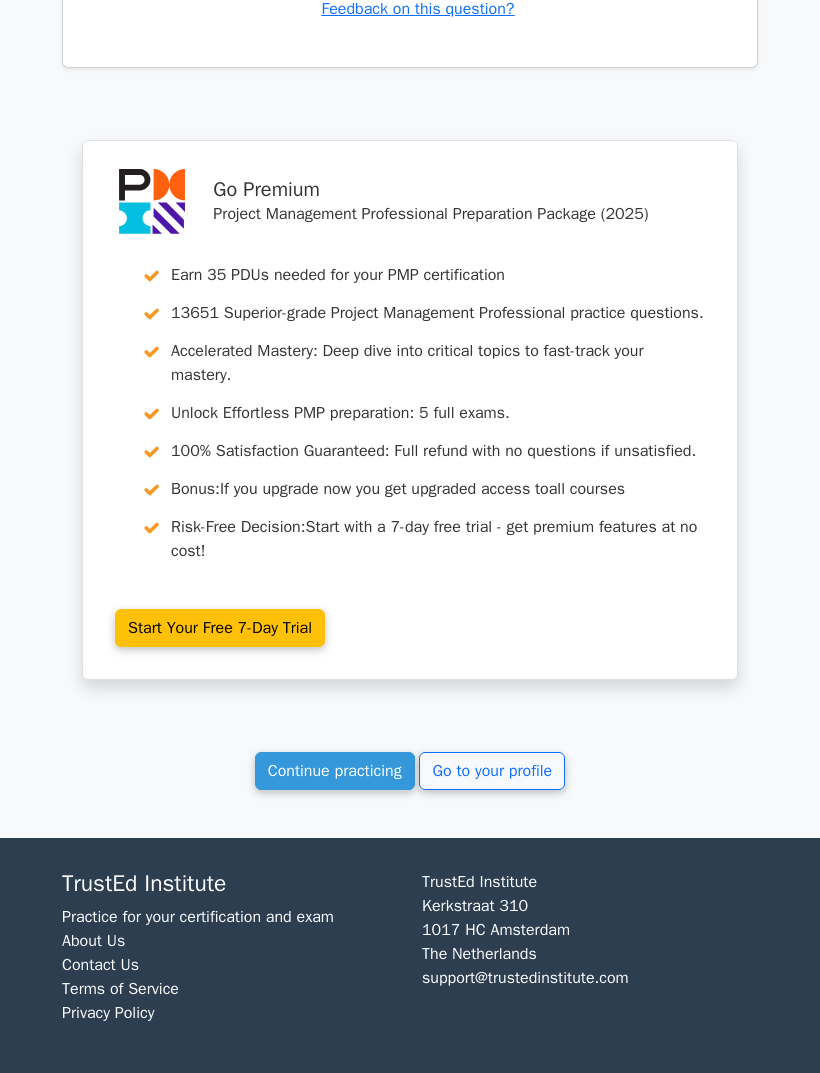 scroll, scrollTop: 4129, scrollLeft: 0, axis: vertical 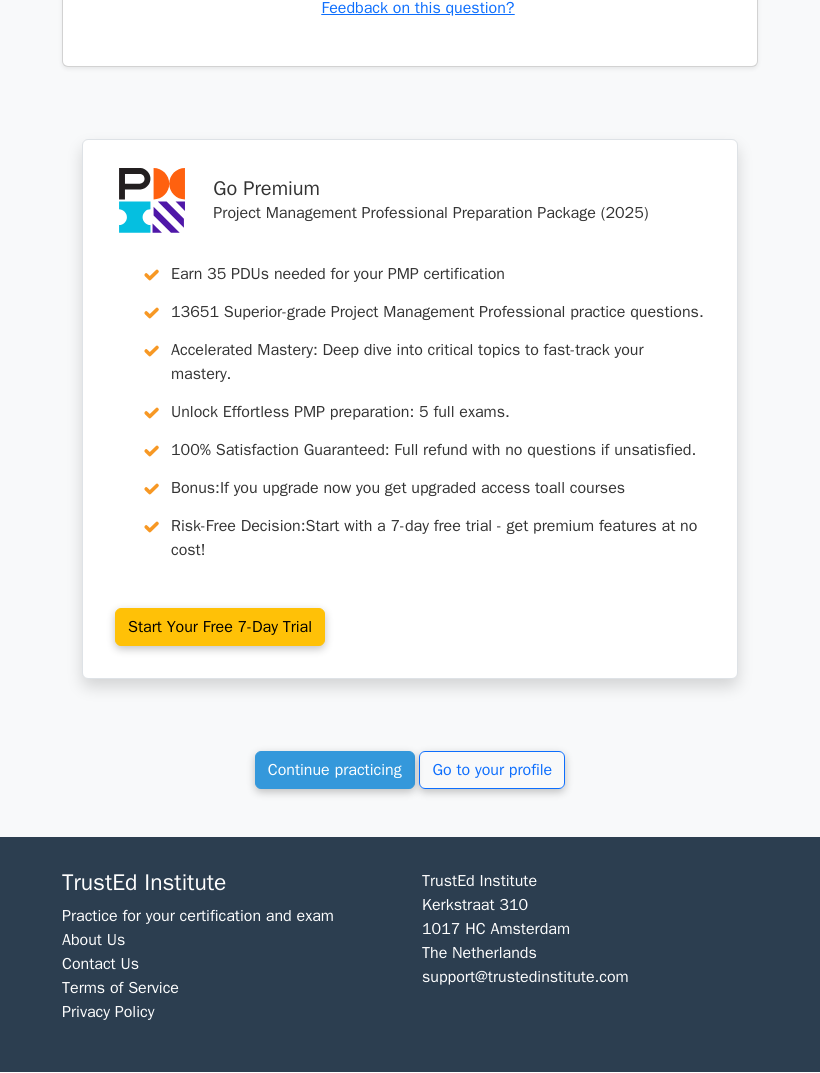 click on "Go to your profile" at bounding box center (492, 771) 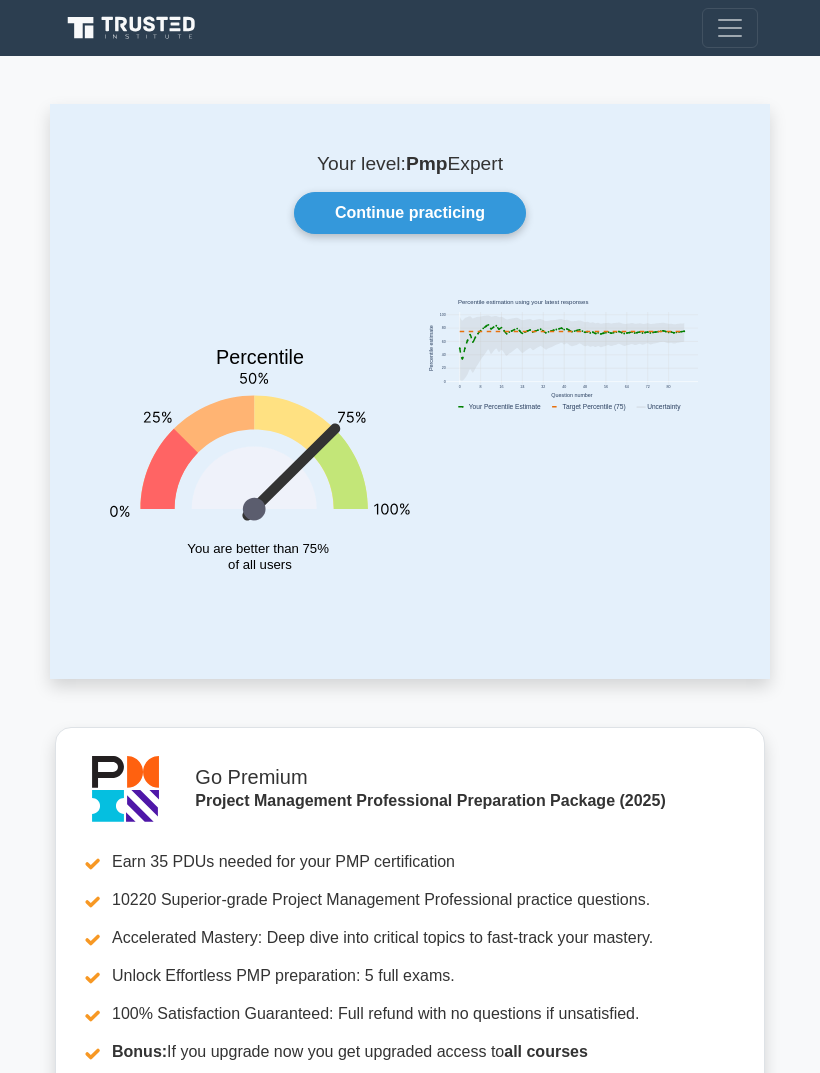 scroll, scrollTop: 0, scrollLeft: 0, axis: both 